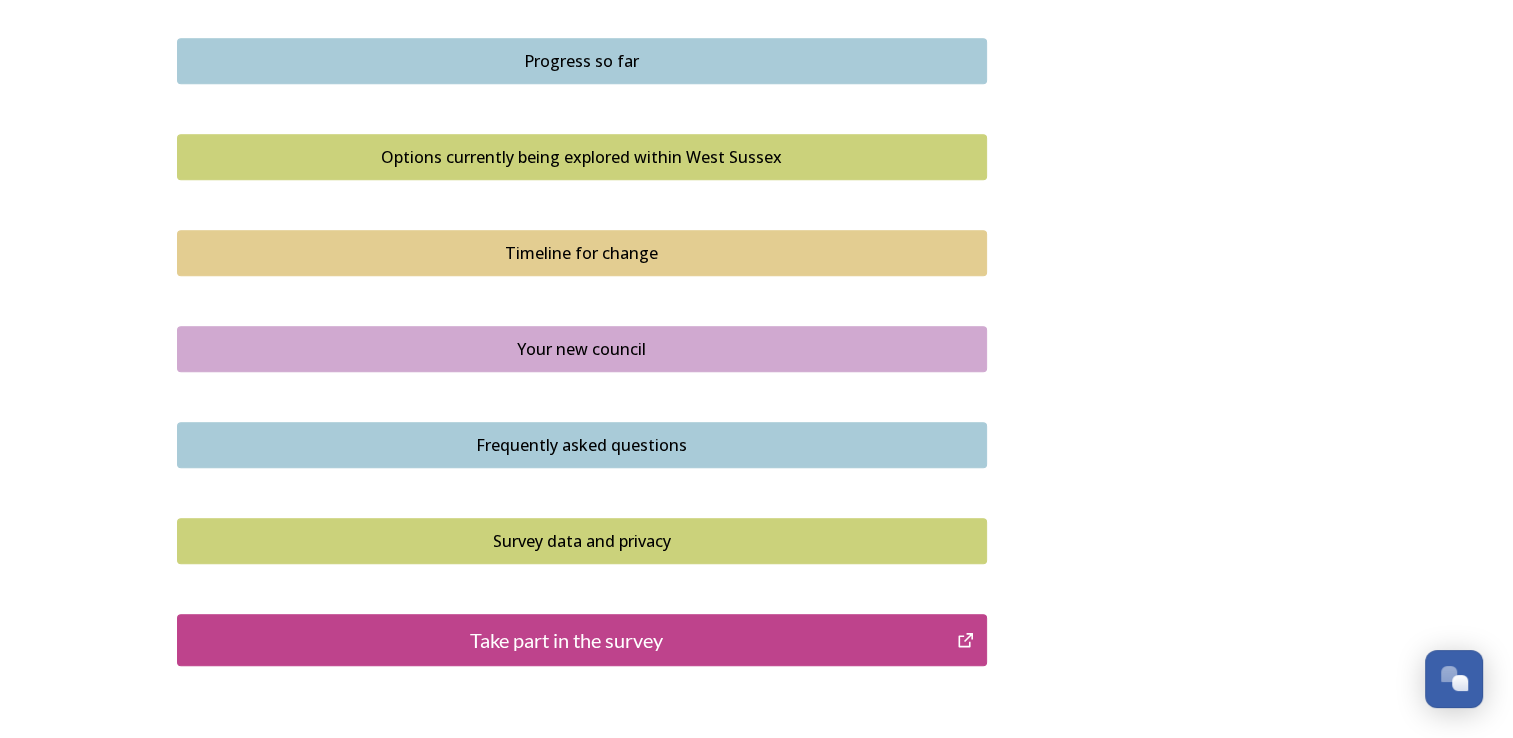 scroll, scrollTop: 1300, scrollLeft: 0, axis: vertical 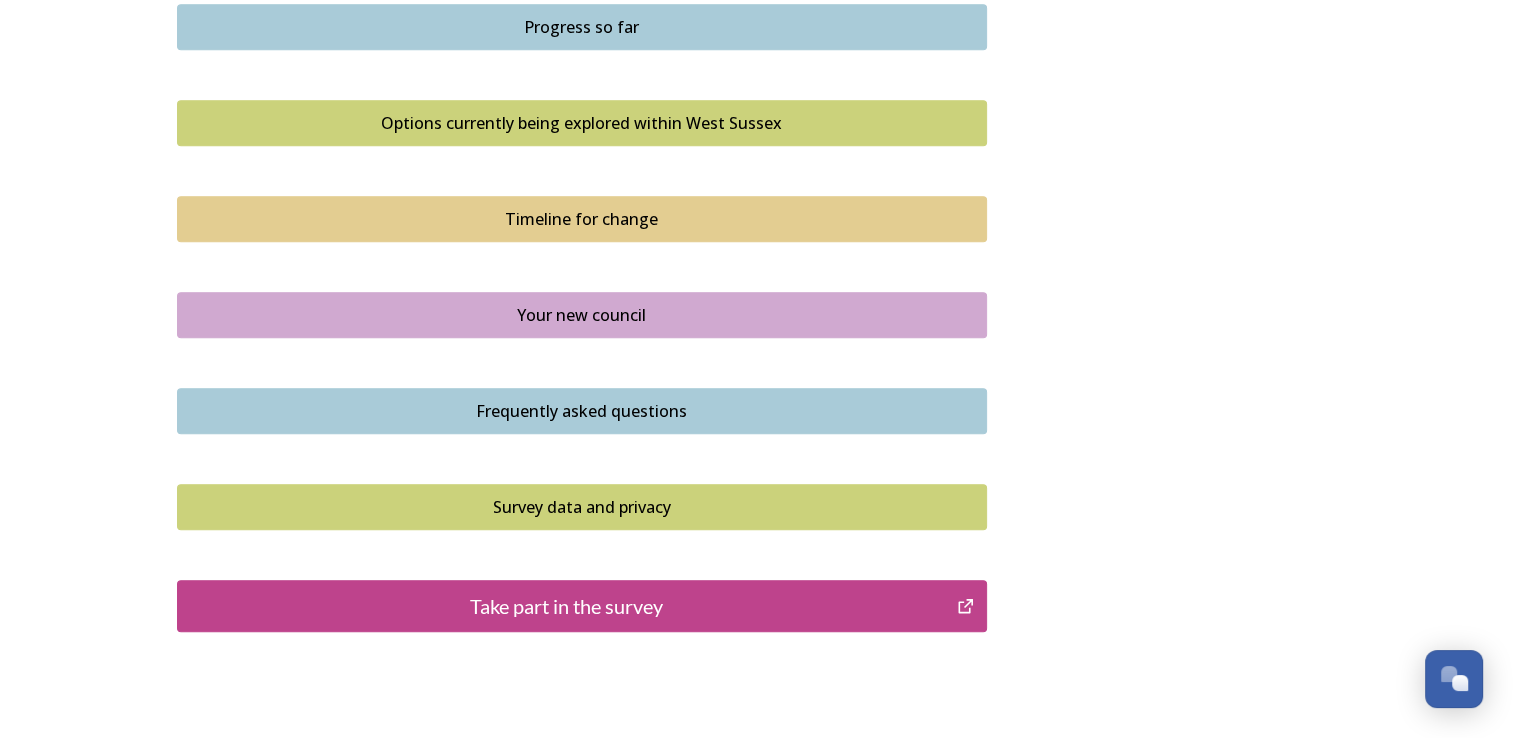 click on "Take part in the survey" at bounding box center (567, 606) 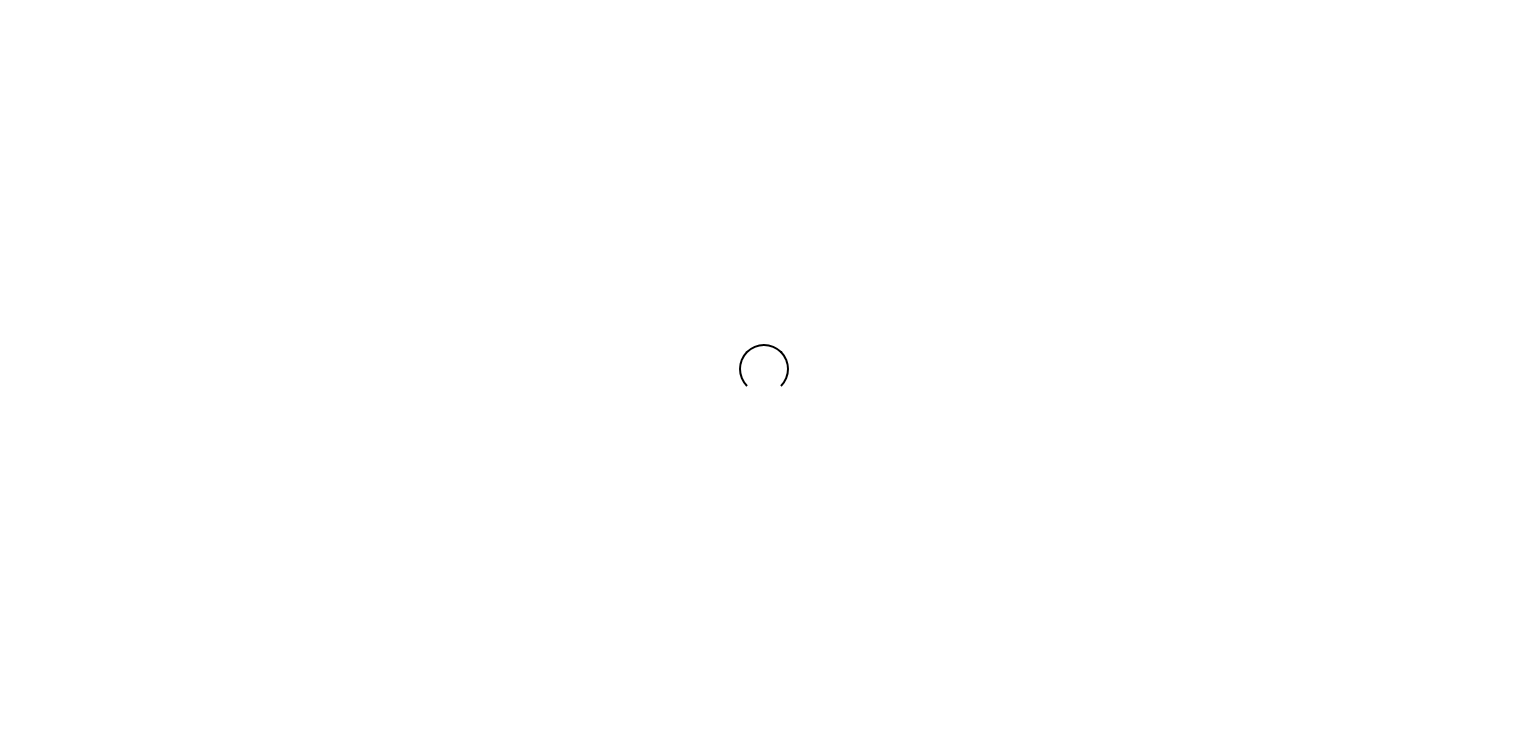 scroll, scrollTop: 0, scrollLeft: 0, axis: both 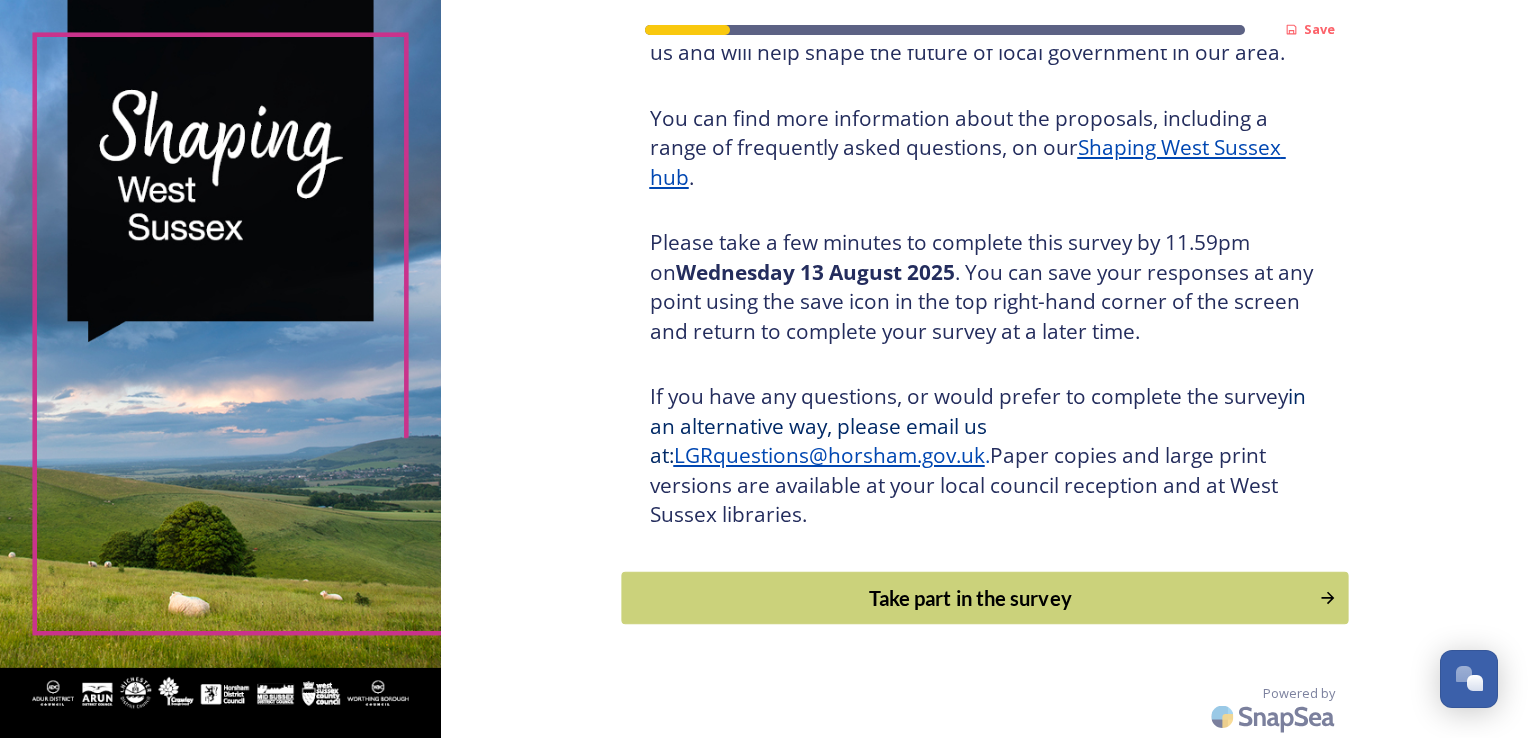 click on "Take part in the survey" at bounding box center [970, 598] 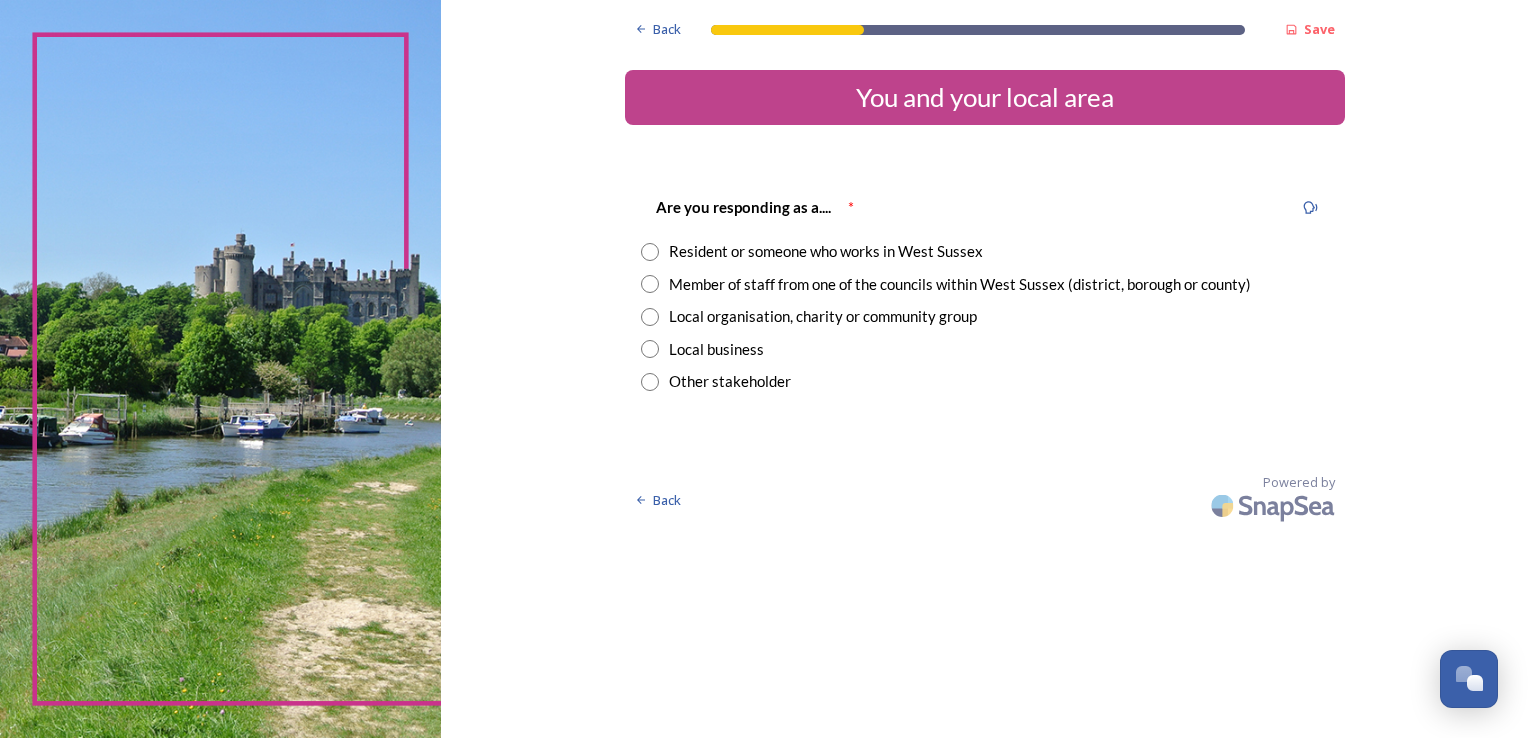 click at bounding box center (650, 252) 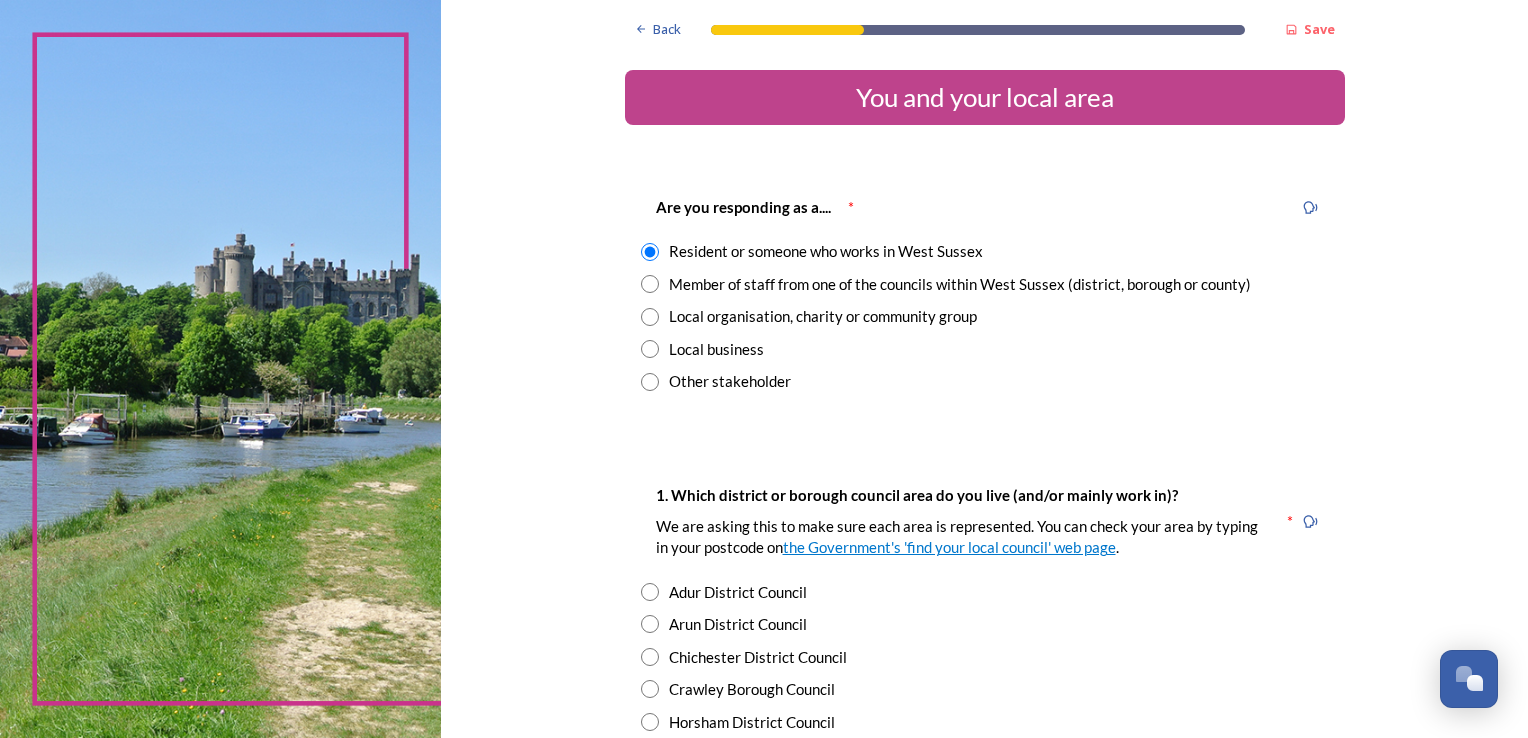 click at bounding box center [650, 689] 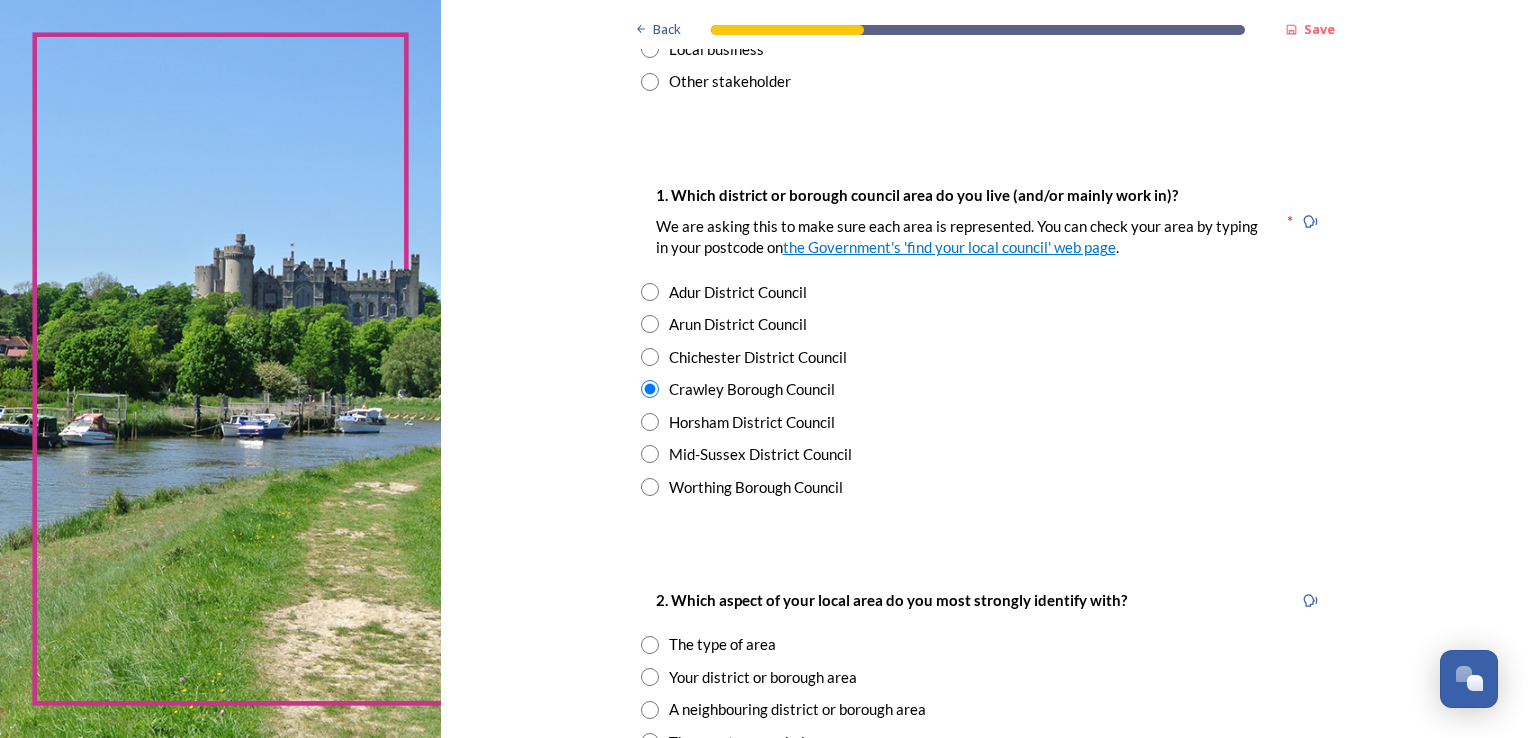 scroll, scrollTop: 400, scrollLeft: 0, axis: vertical 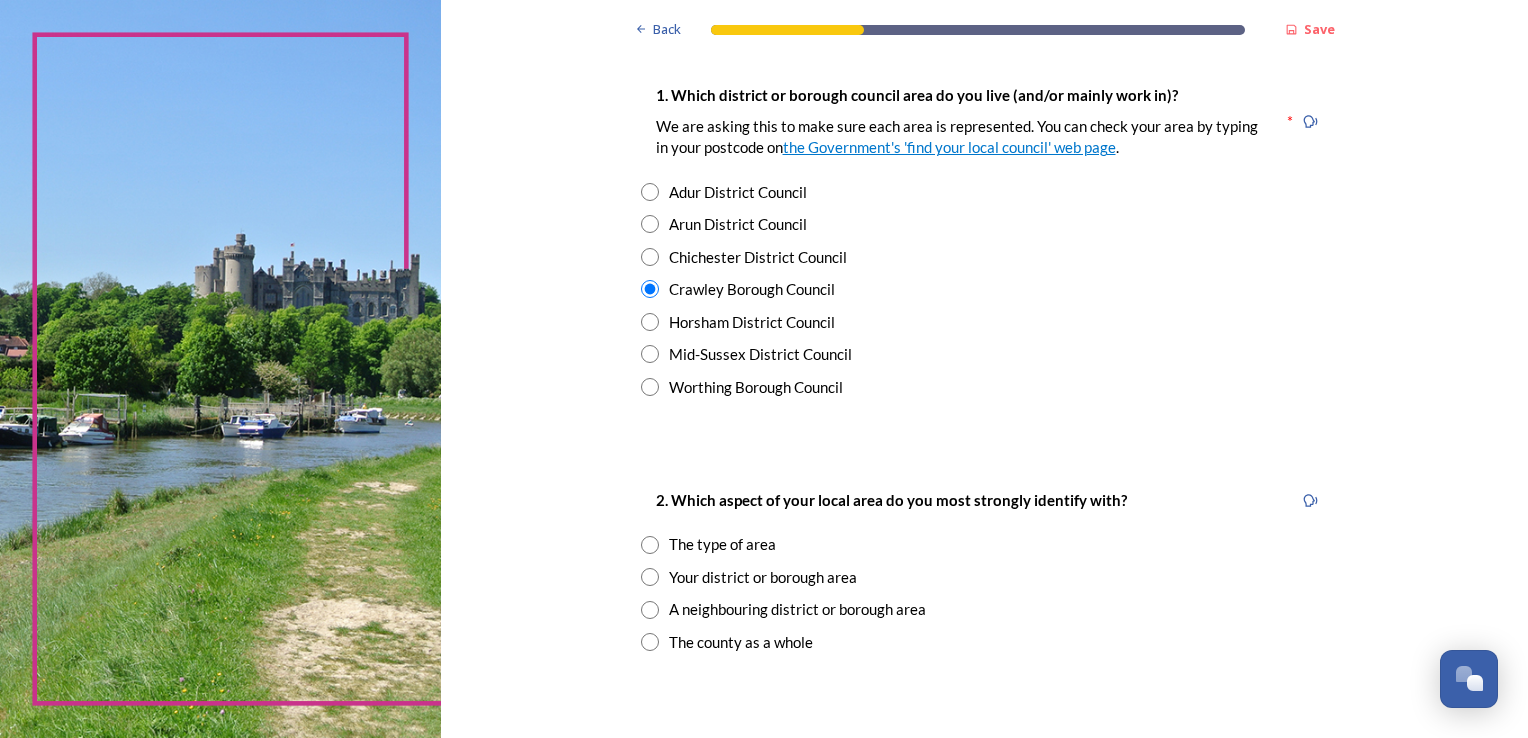 click at bounding box center (650, 577) 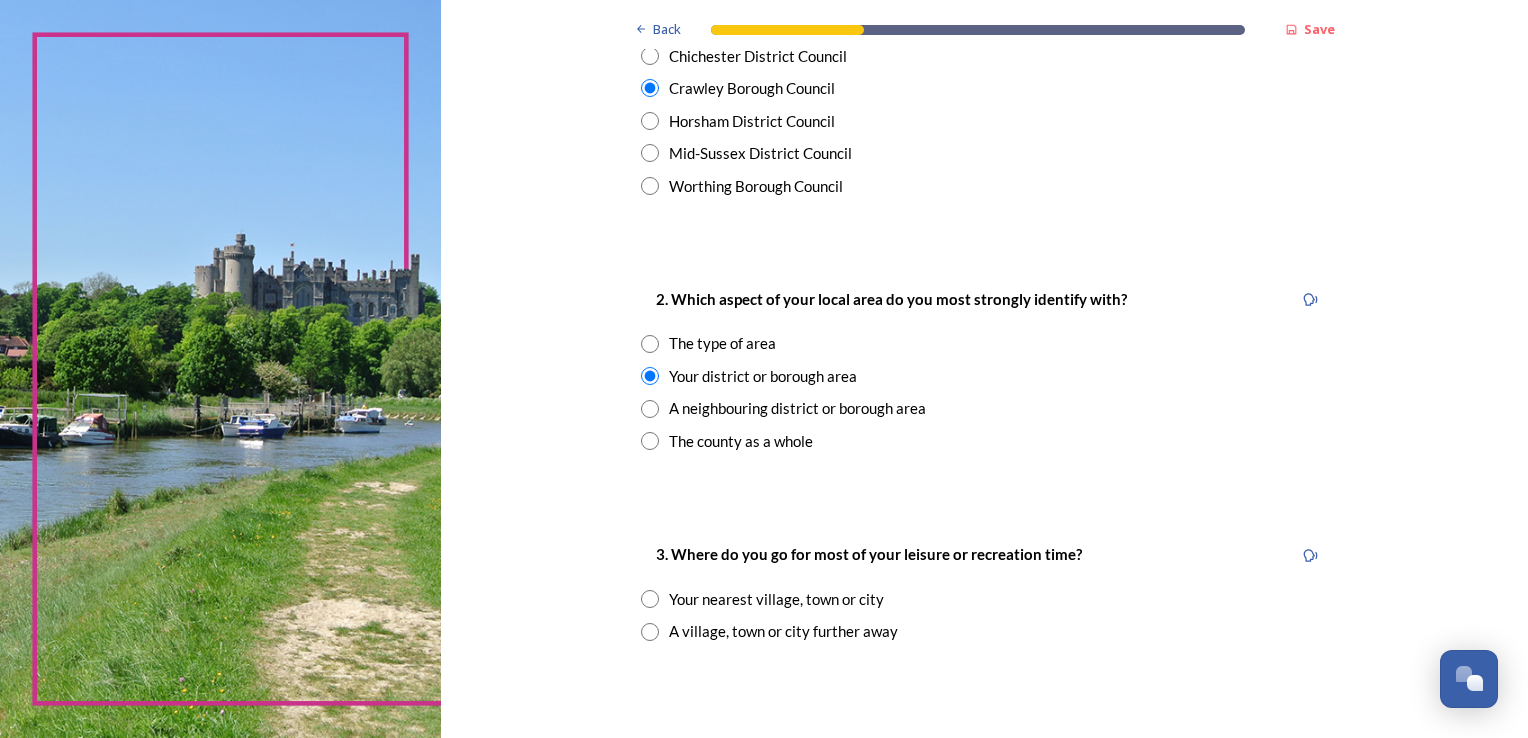 scroll, scrollTop: 700, scrollLeft: 0, axis: vertical 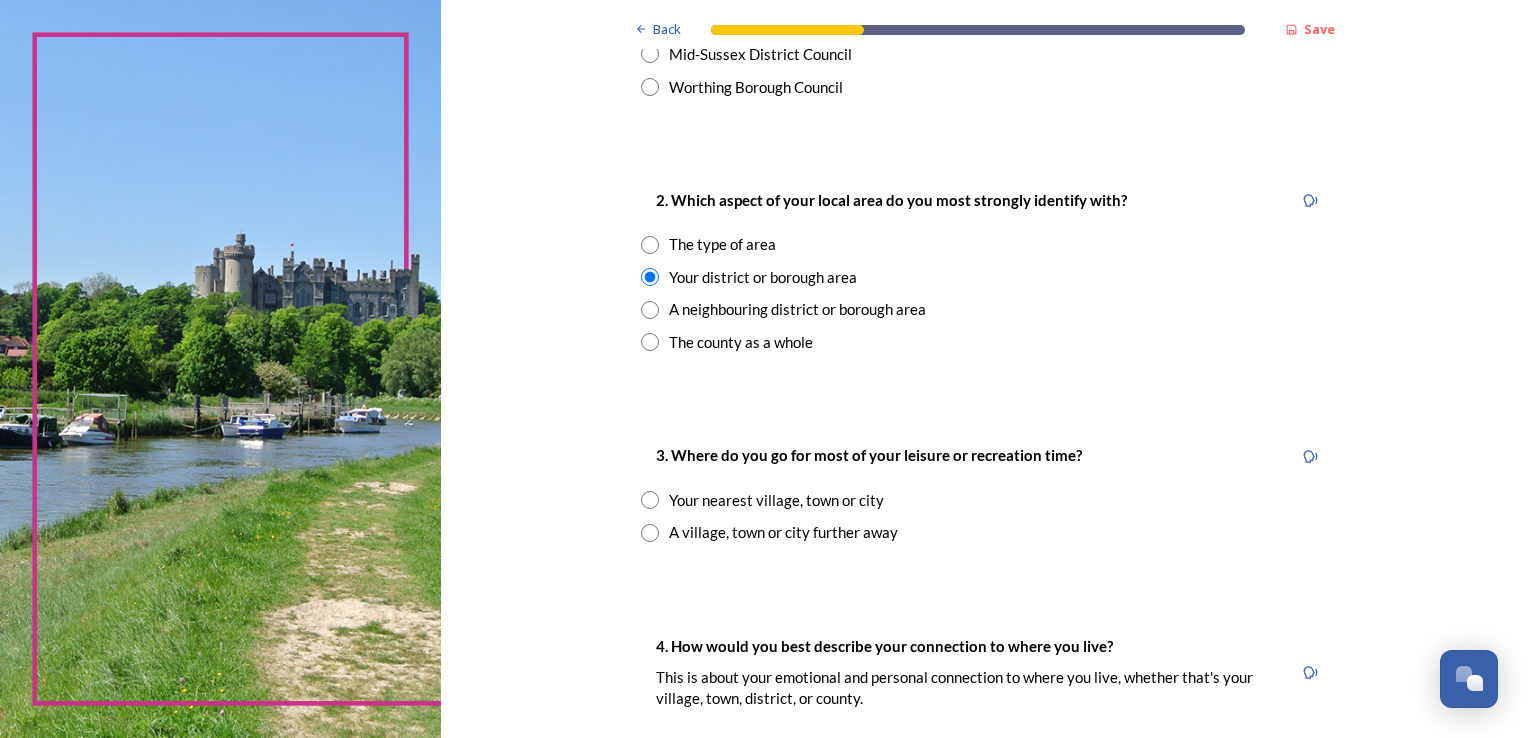 click at bounding box center [650, 500] 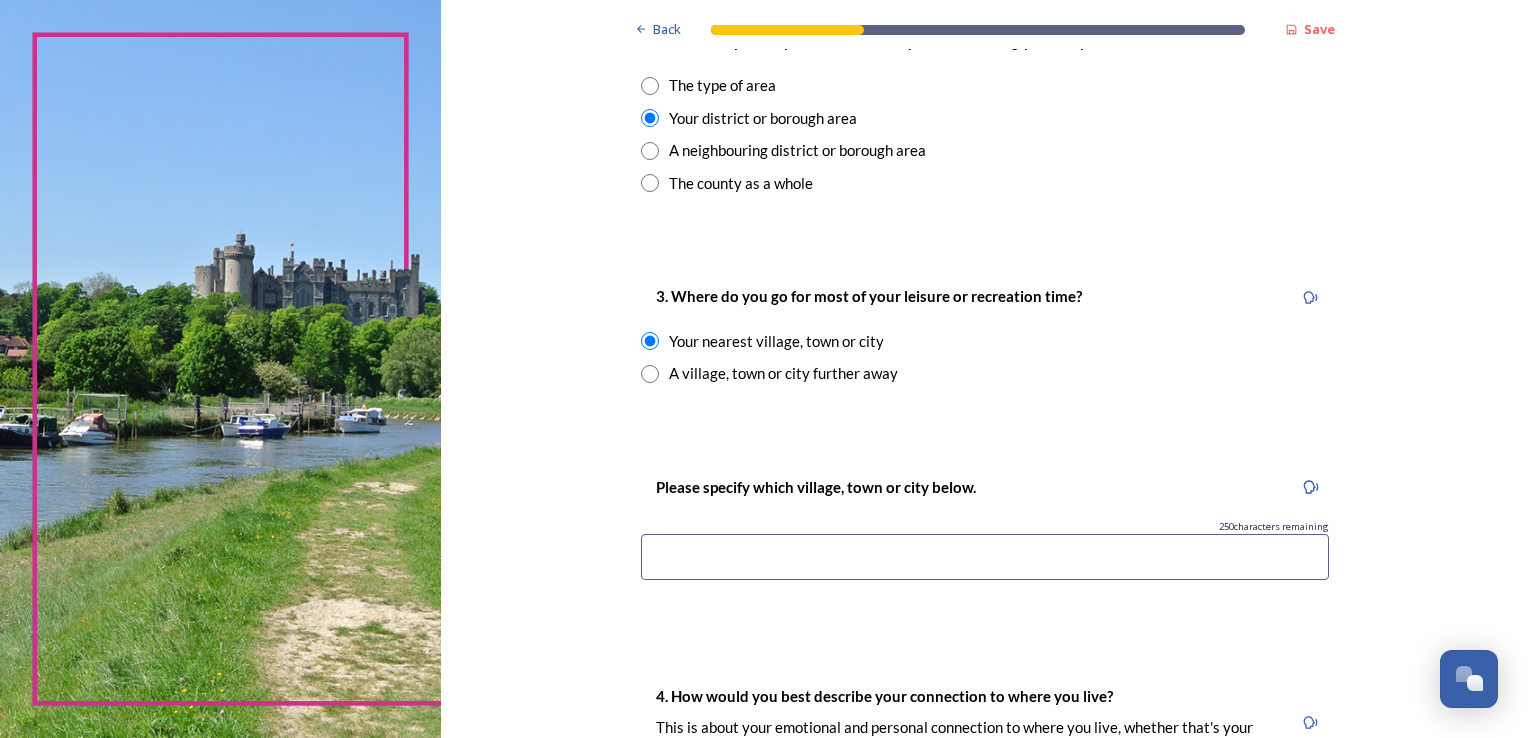 scroll, scrollTop: 900, scrollLeft: 0, axis: vertical 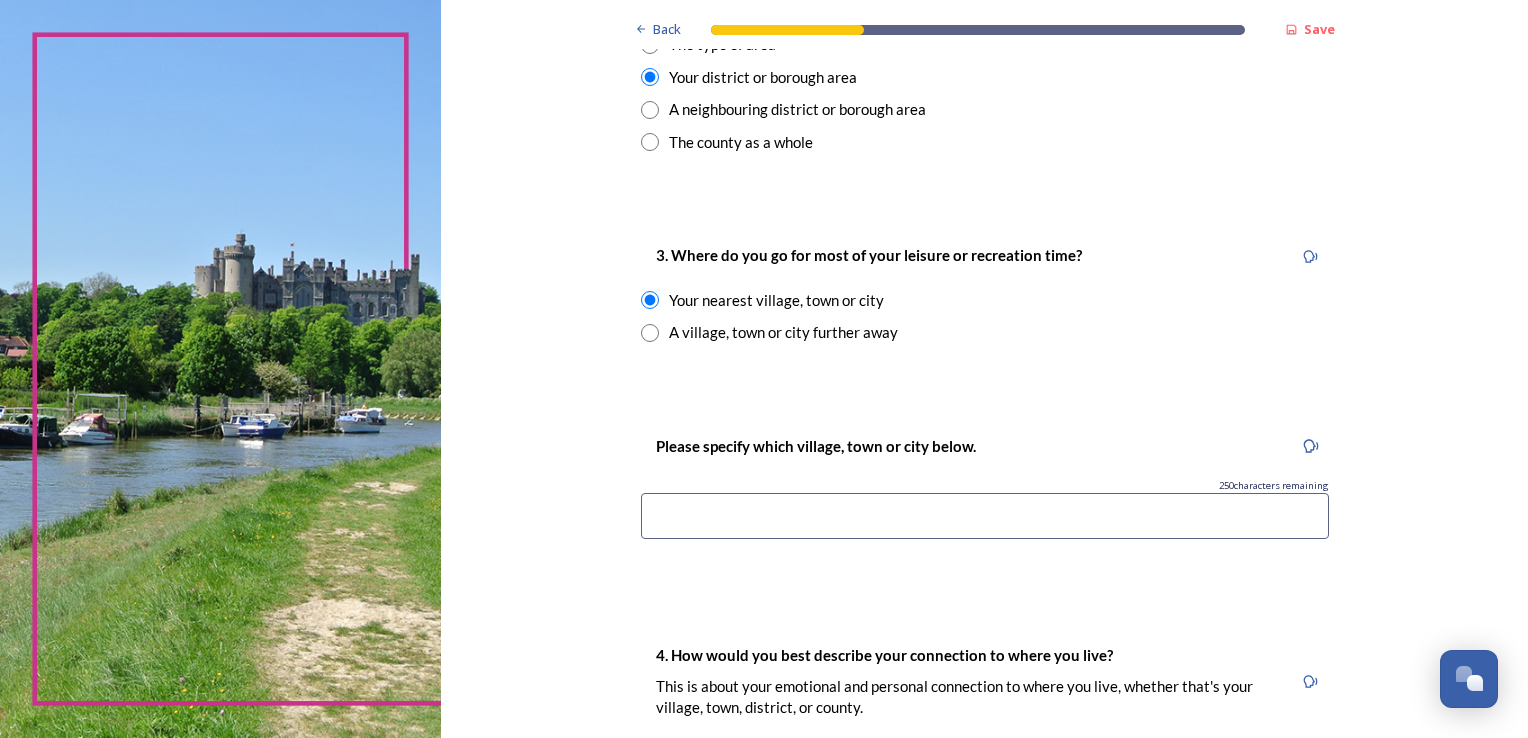 click at bounding box center (985, 516) 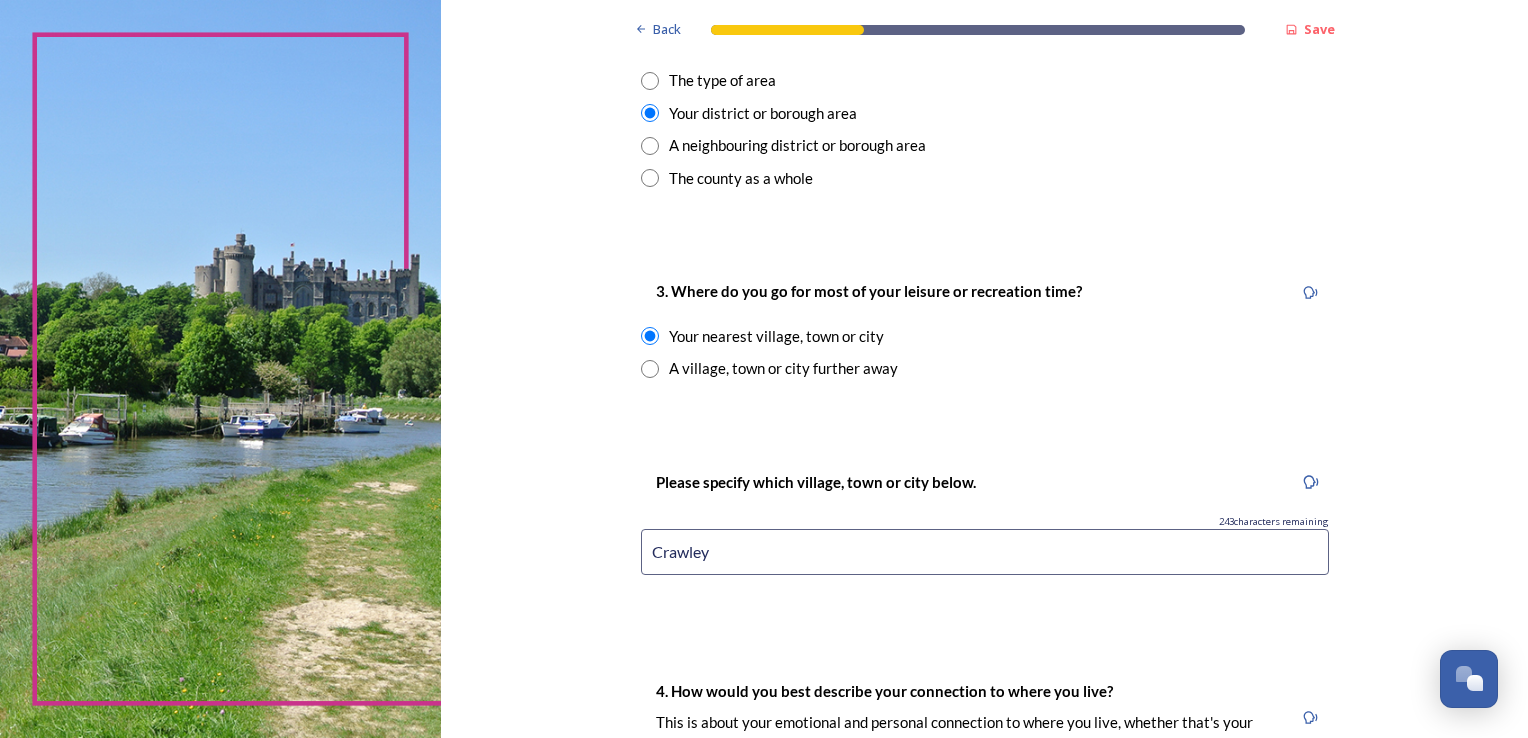 scroll, scrollTop: 800, scrollLeft: 0, axis: vertical 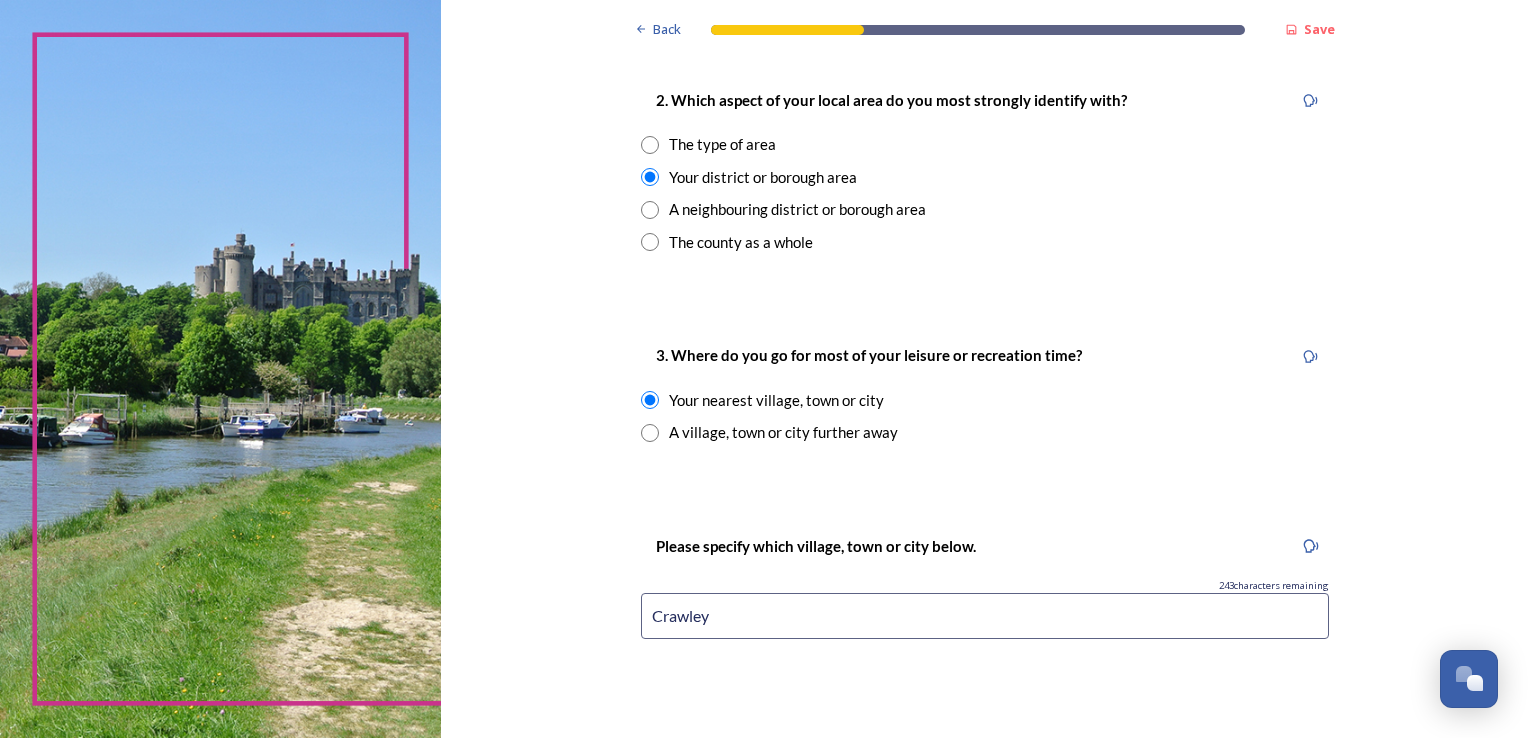 type on "Crawley" 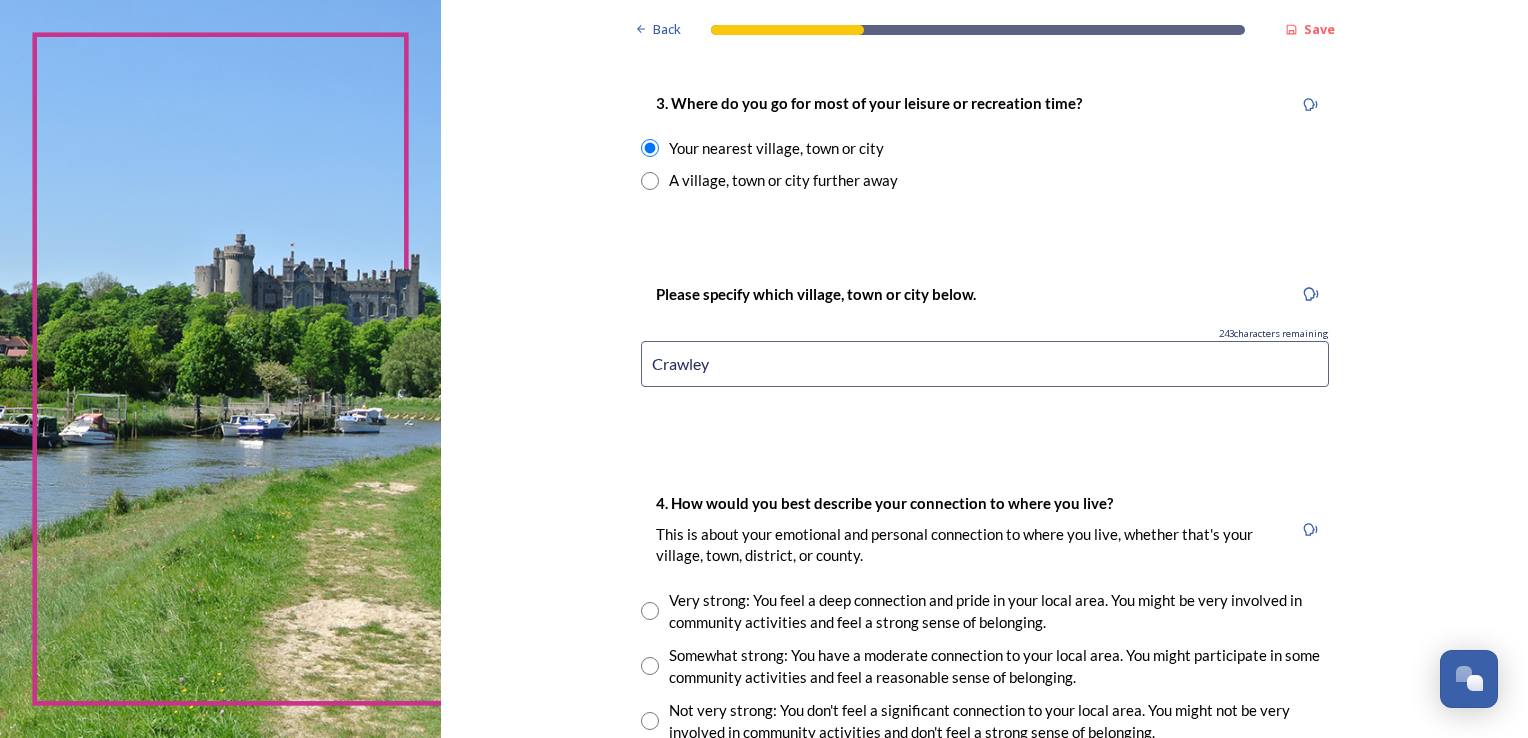 scroll, scrollTop: 1100, scrollLeft: 0, axis: vertical 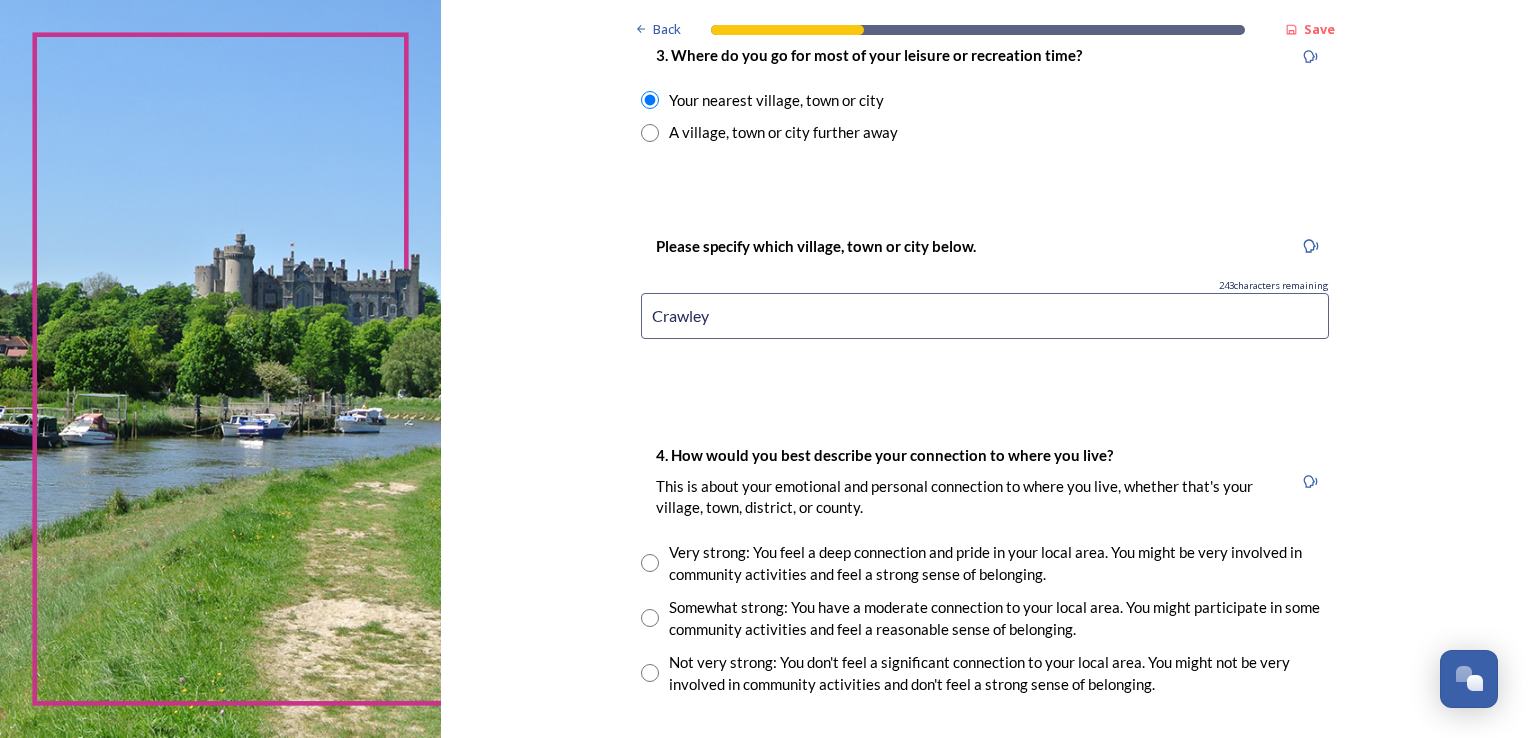 click at bounding box center [650, 563] 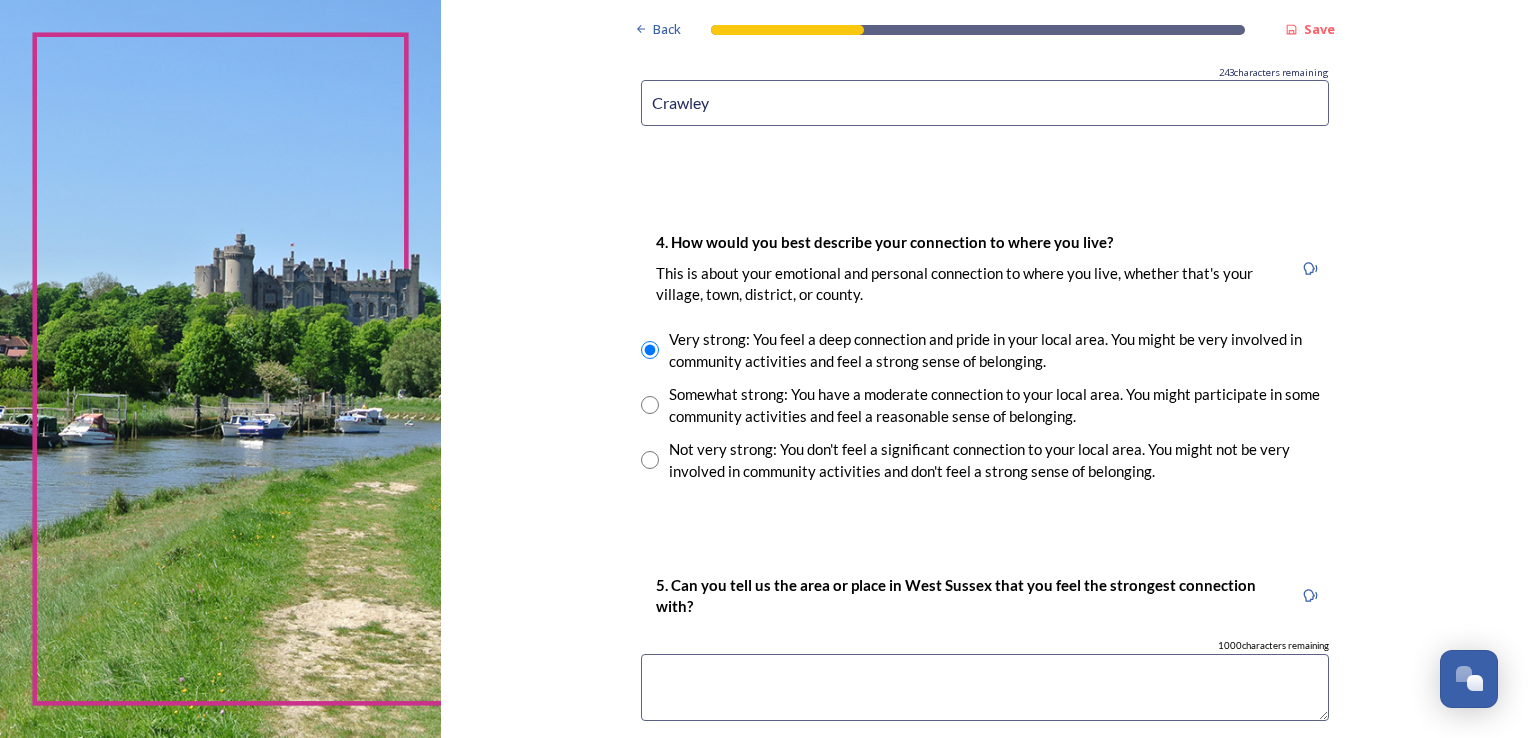 scroll, scrollTop: 1400, scrollLeft: 0, axis: vertical 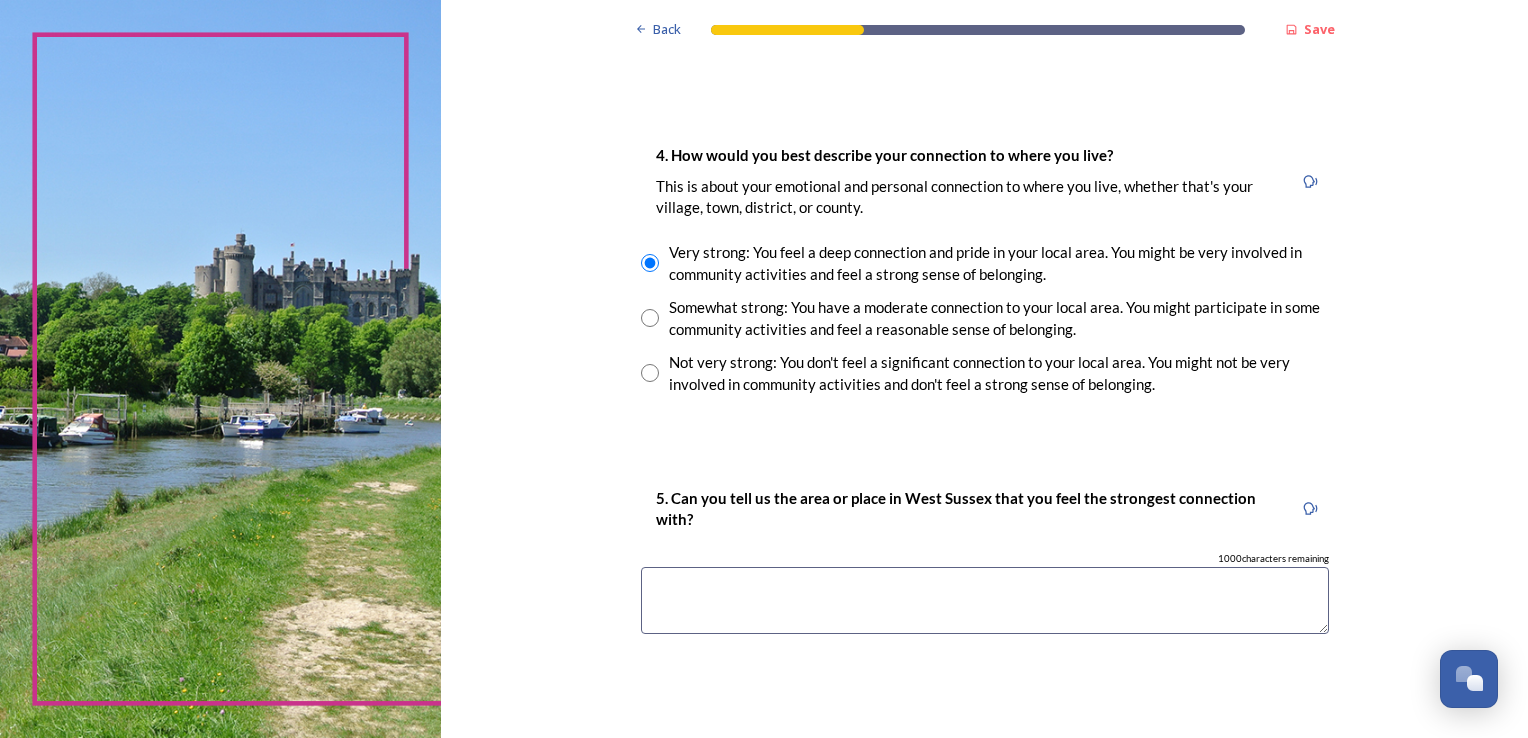 click at bounding box center (985, 600) 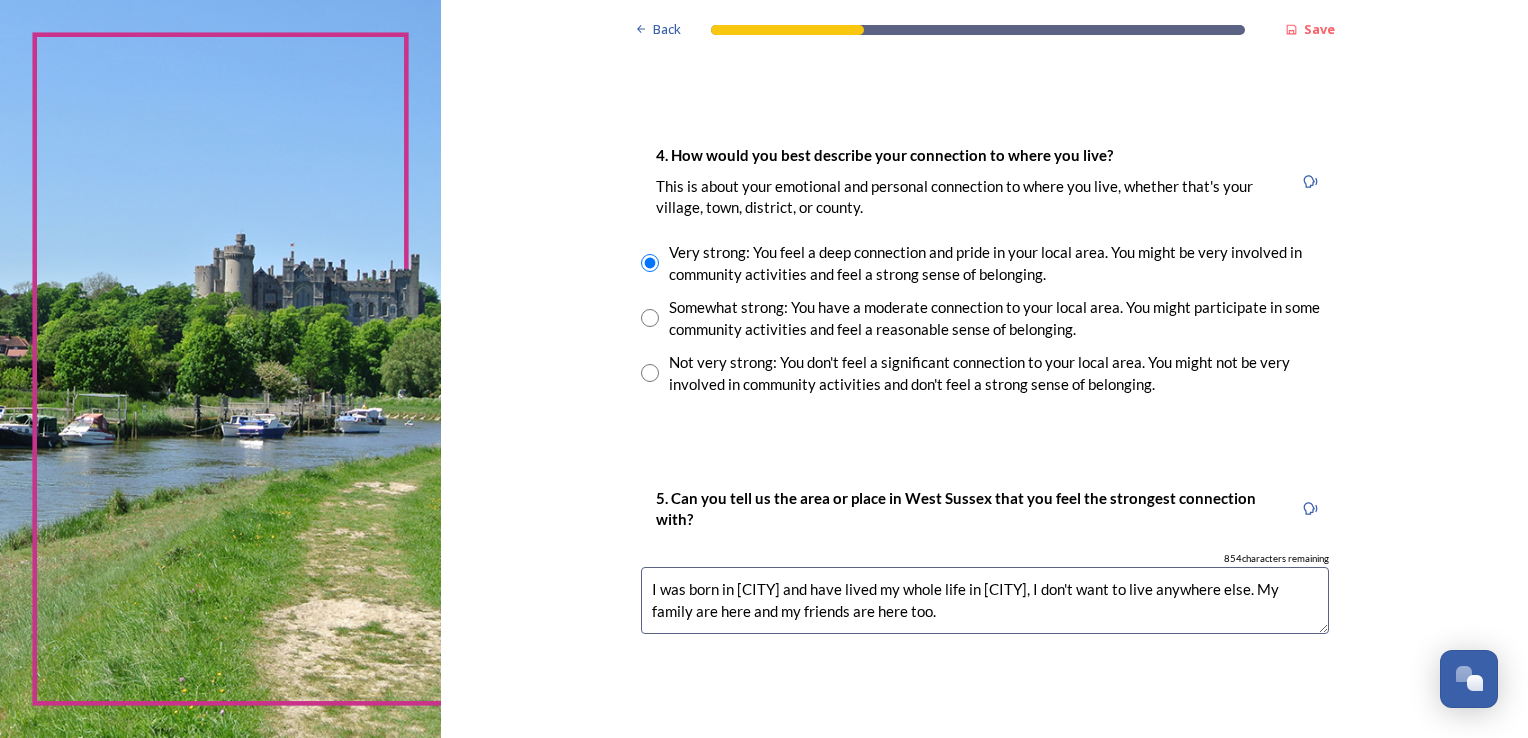 drag, startPoint x: 1270, startPoint y: 589, endPoint x: 1290, endPoint y: 614, distance: 32.01562 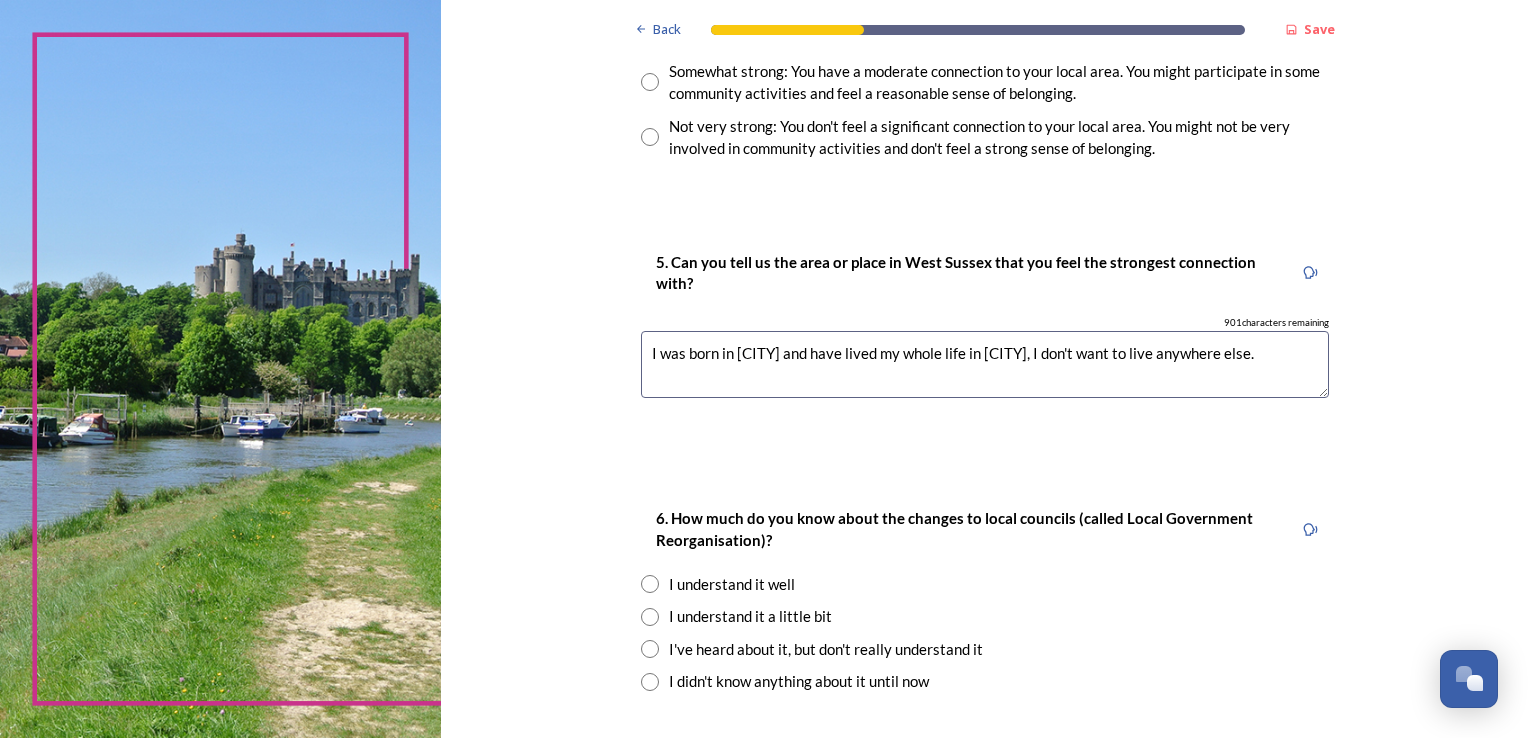 scroll, scrollTop: 1700, scrollLeft: 0, axis: vertical 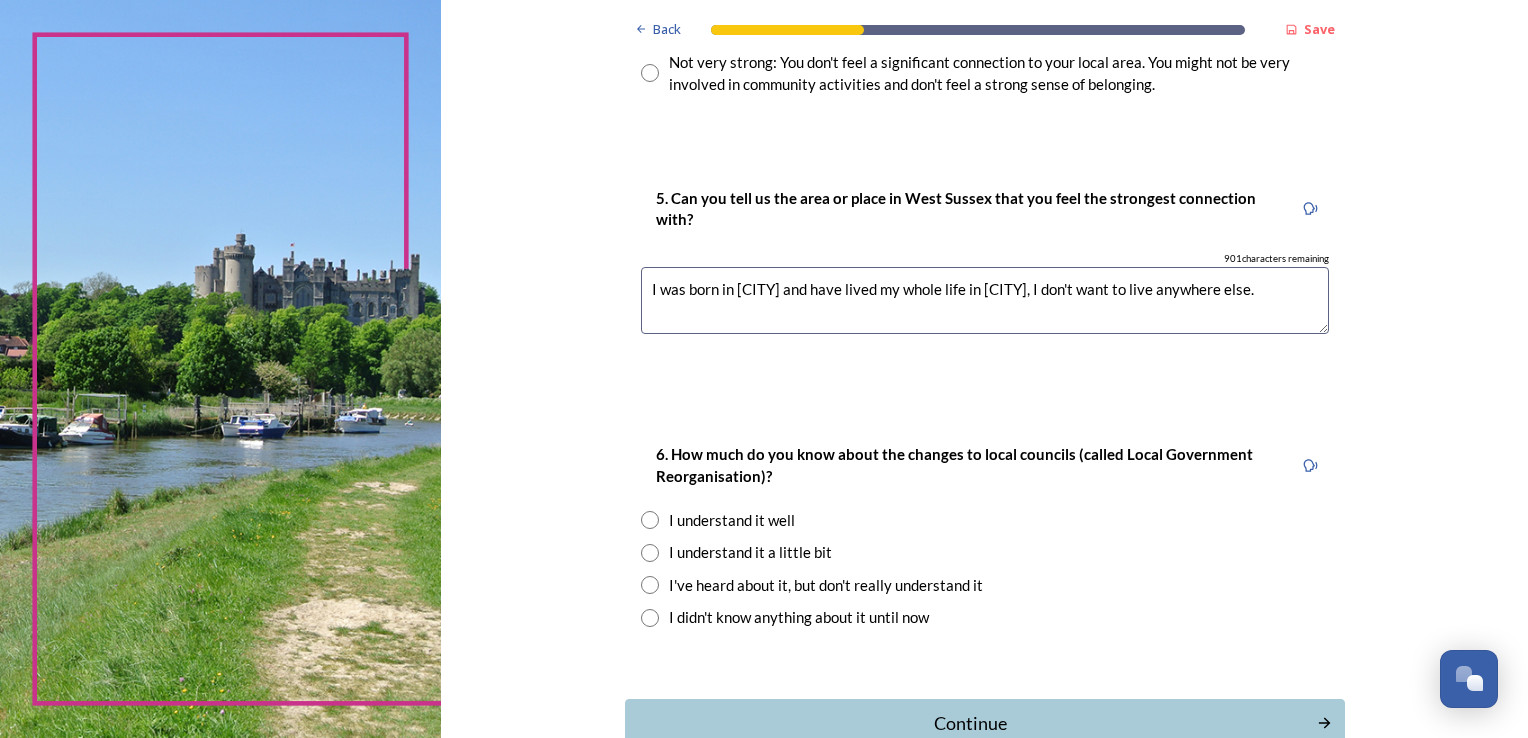 type on "I was born in [CITY] and have lived my whole life in [CITY], I don't want to live anywhere else." 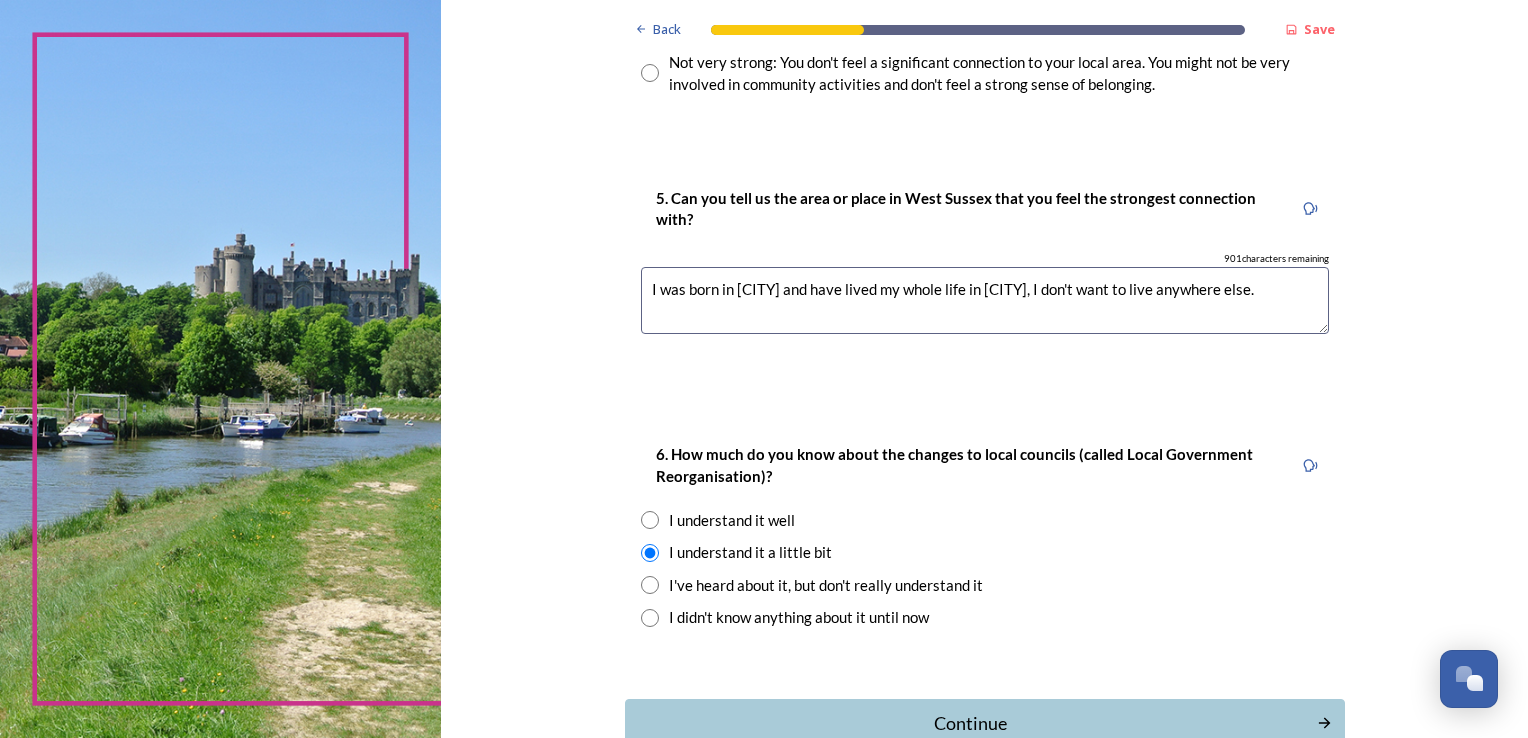 scroll, scrollTop: 1800, scrollLeft: 0, axis: vertical 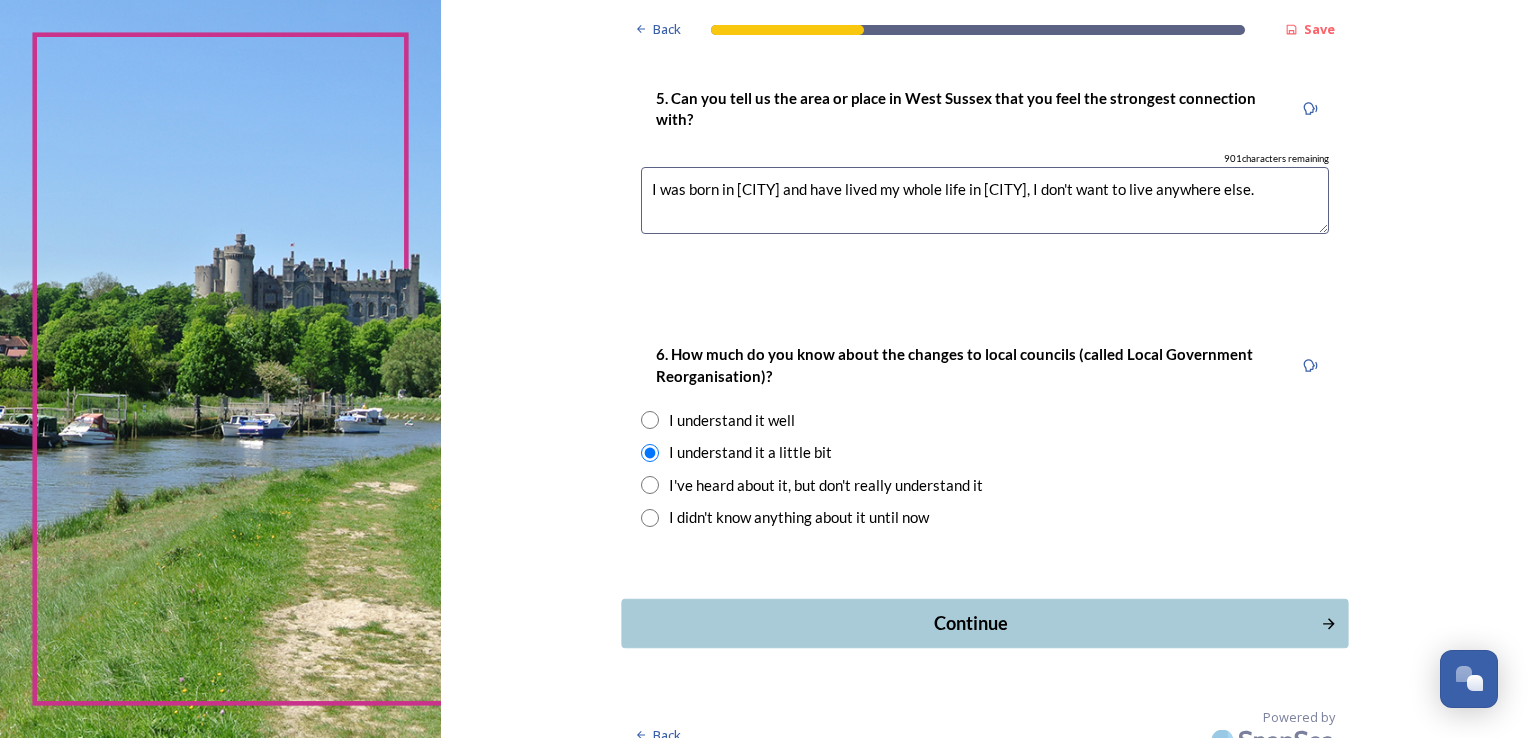 click on "Continue" at bounding box center (970, 623) 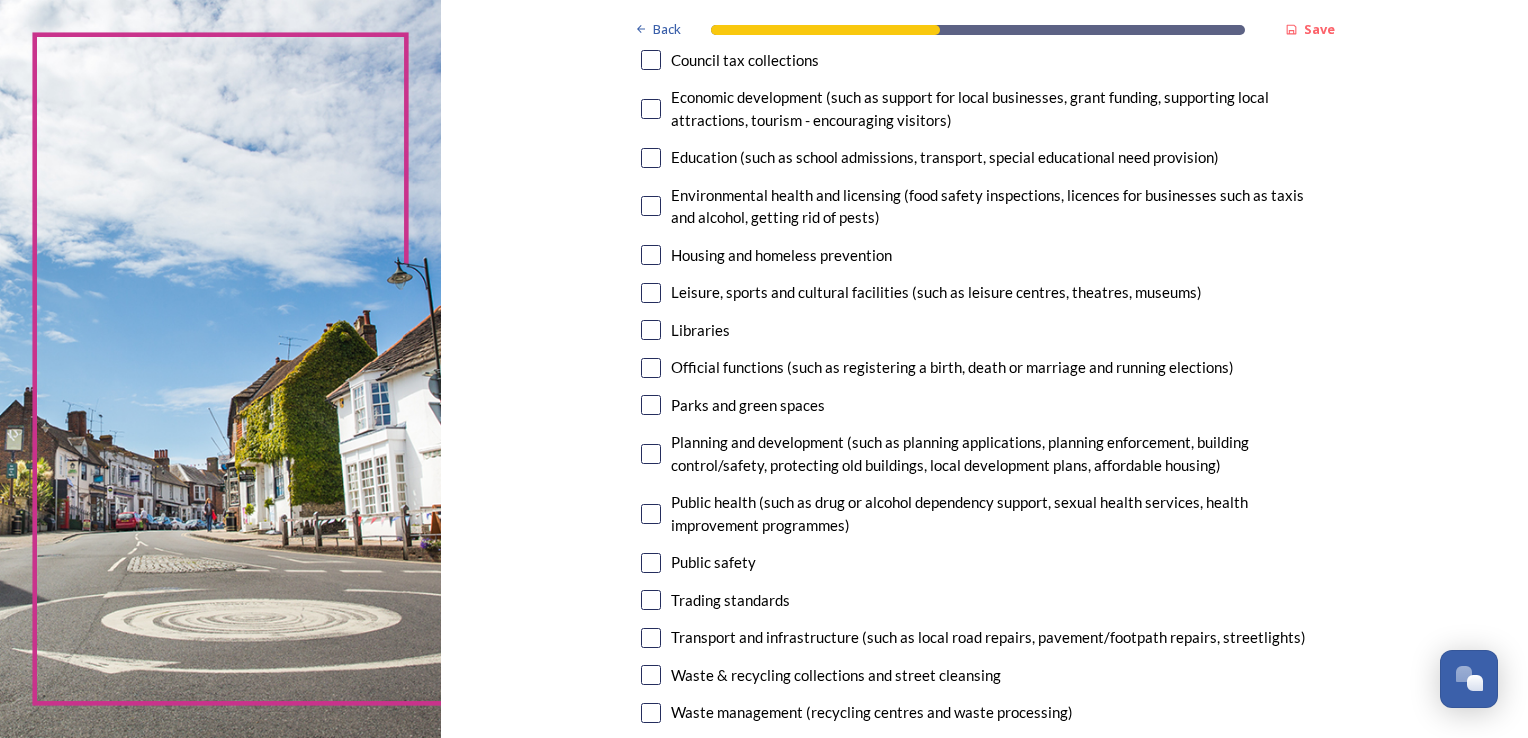 scroll, scrollTop: 400, scrollLeft: 0, axis: vertical 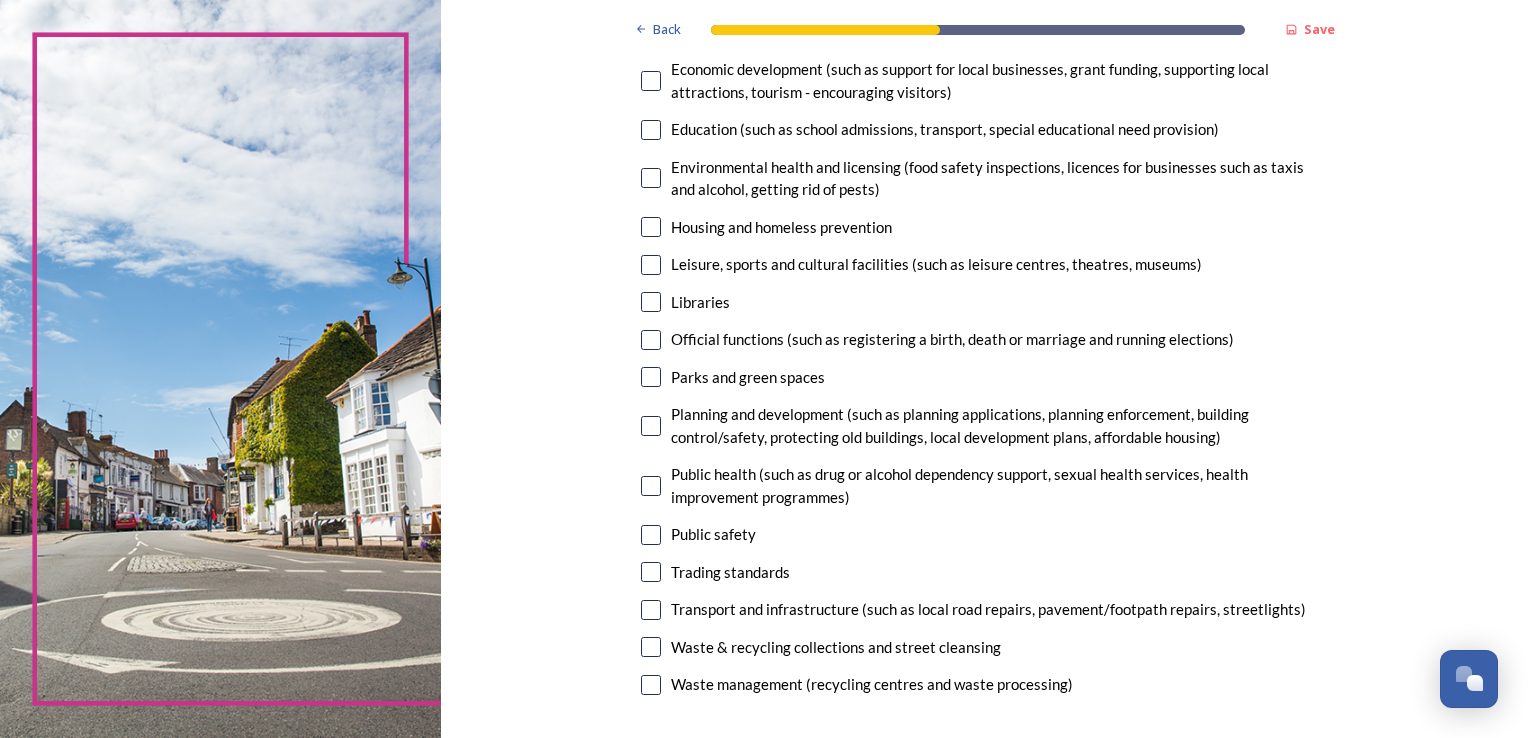 click at bounding box center [651, 610] 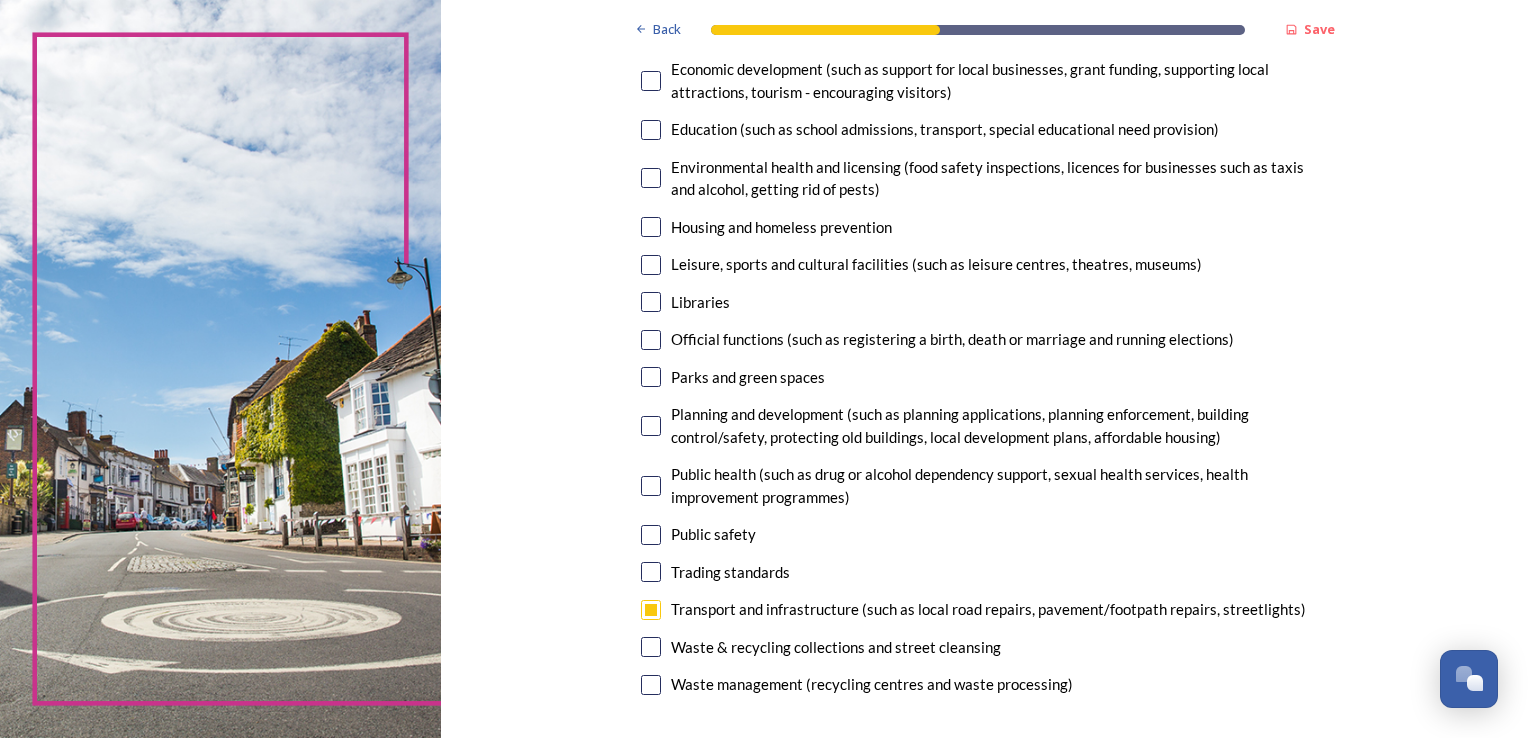 click at bounding box center [651, 647] 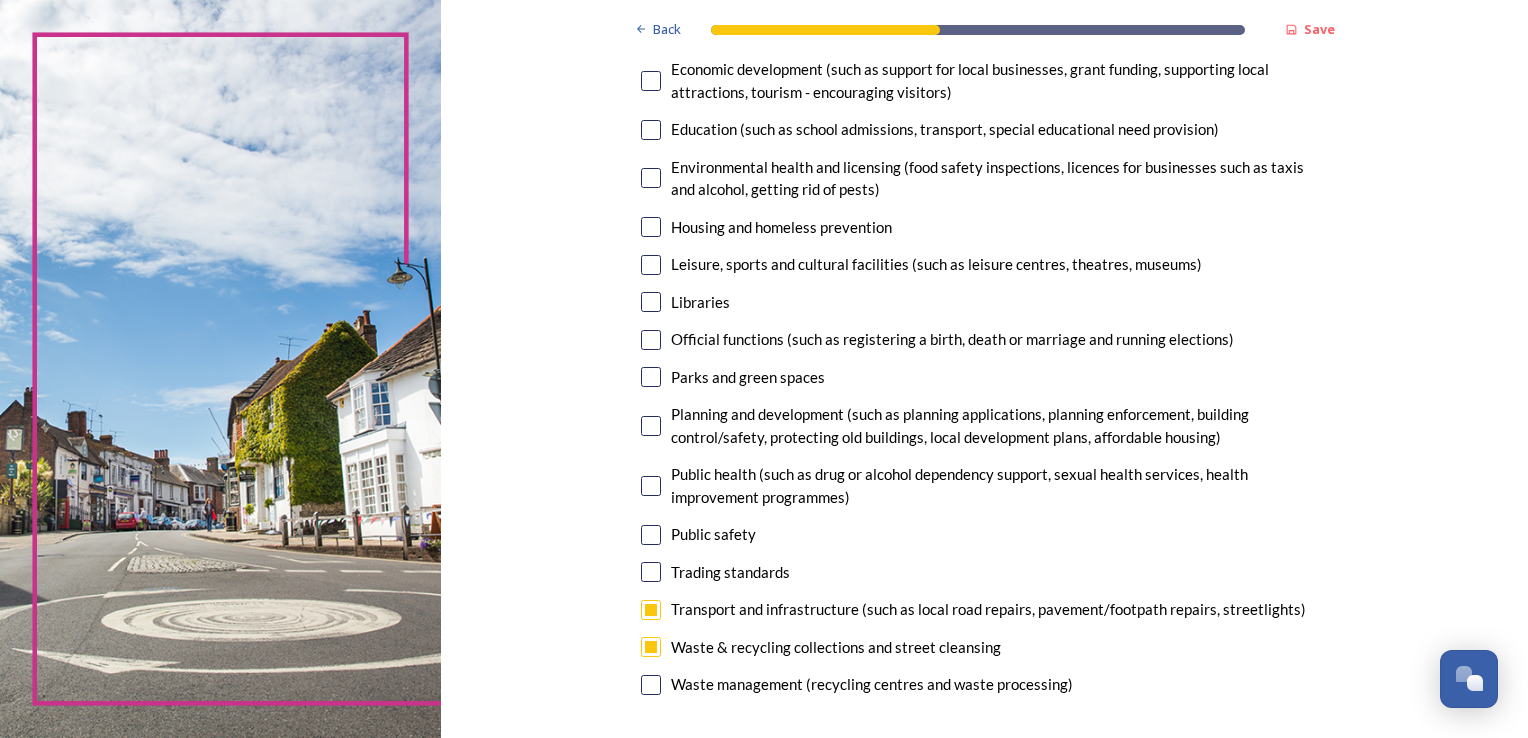 click at bounding box center (651, 81) 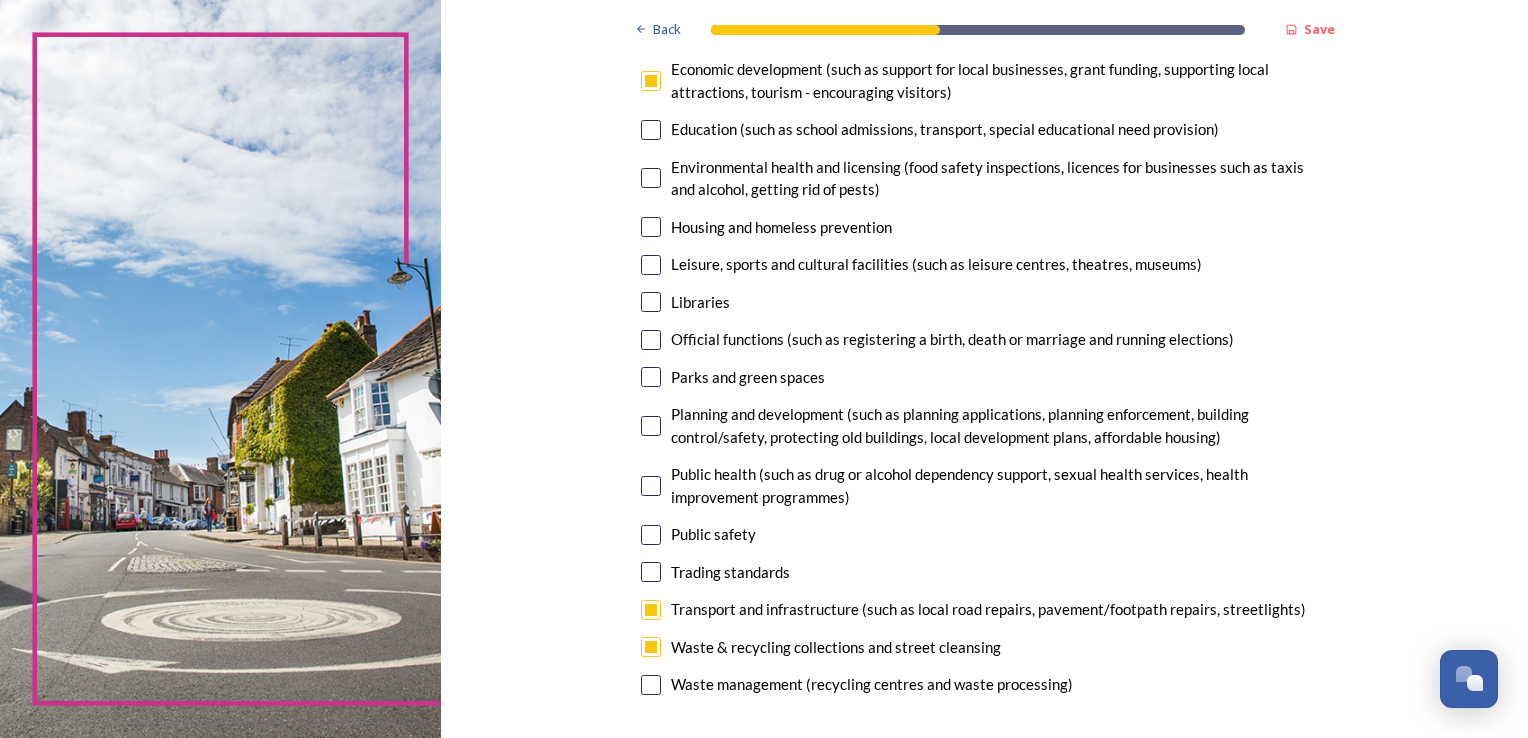 click at bounding box center [651, 265] 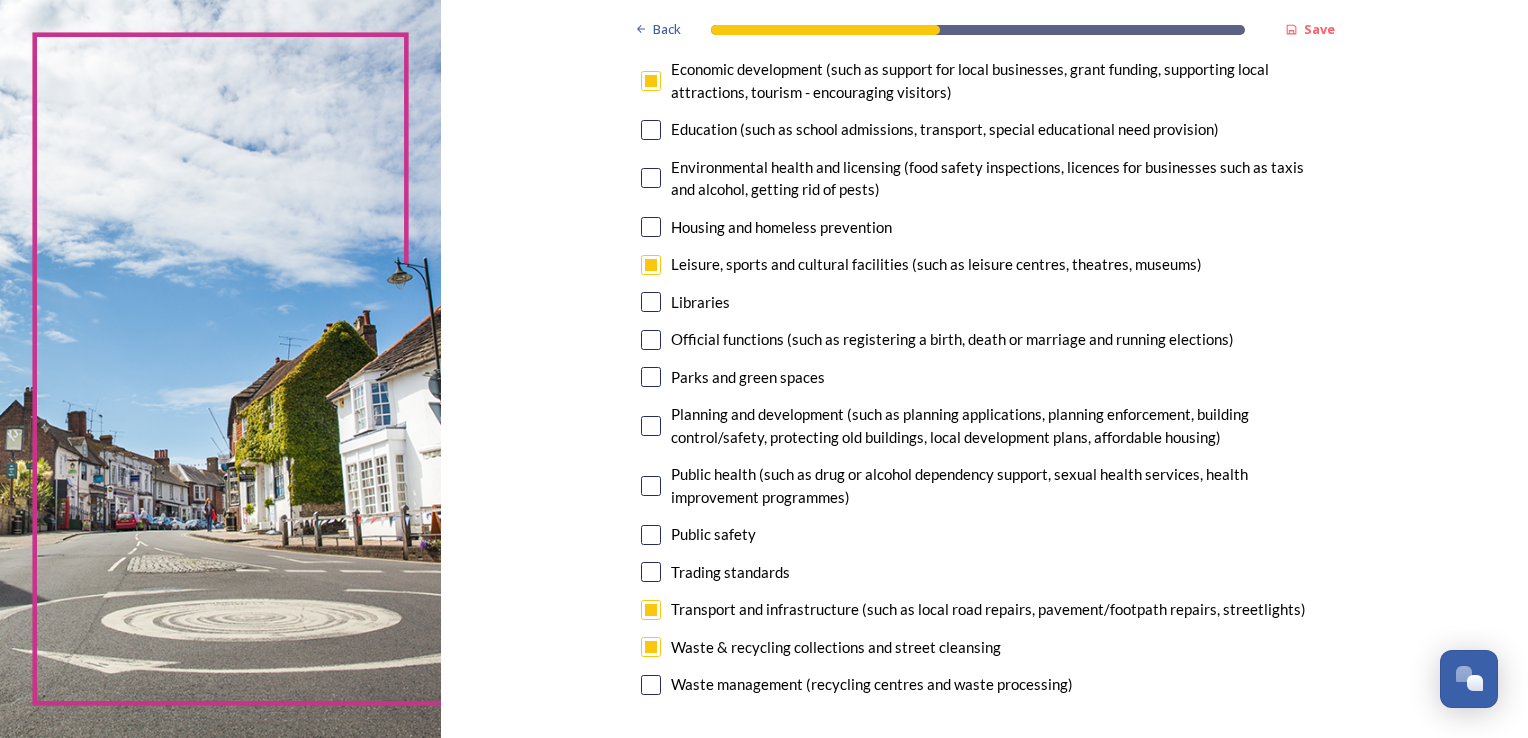click at bounding box center (651, 377) 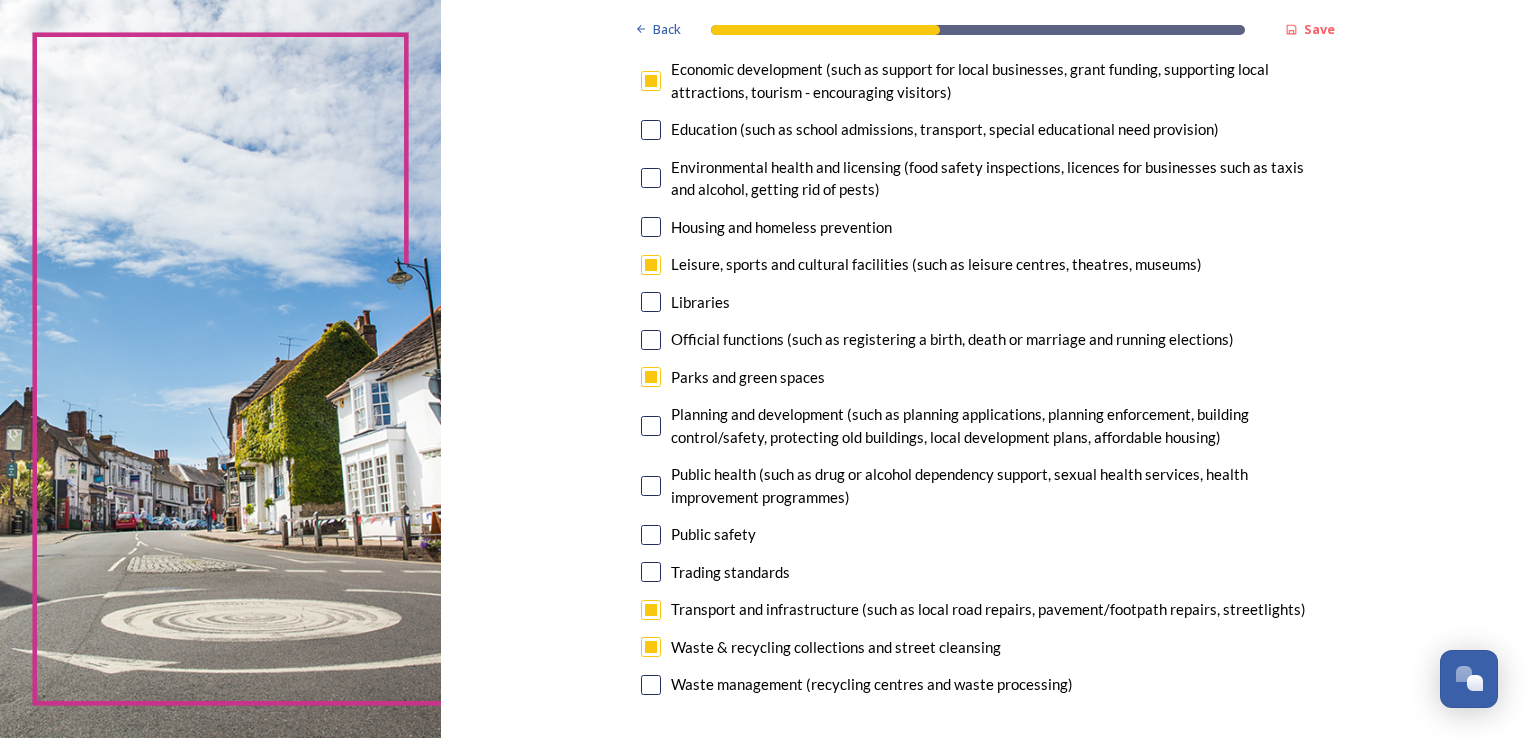 click at bounding box center [651, 265] 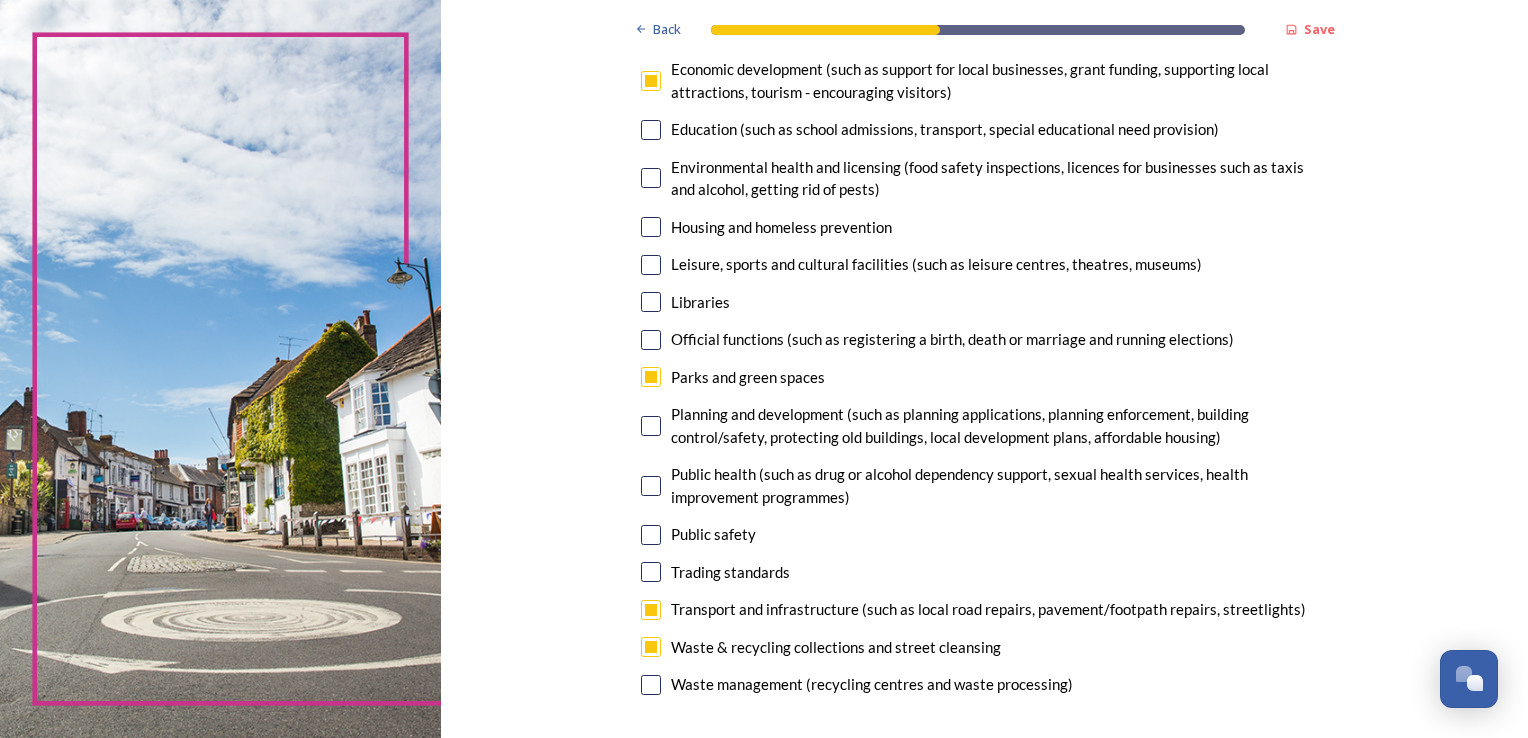 click at bounding box center [651, 265] 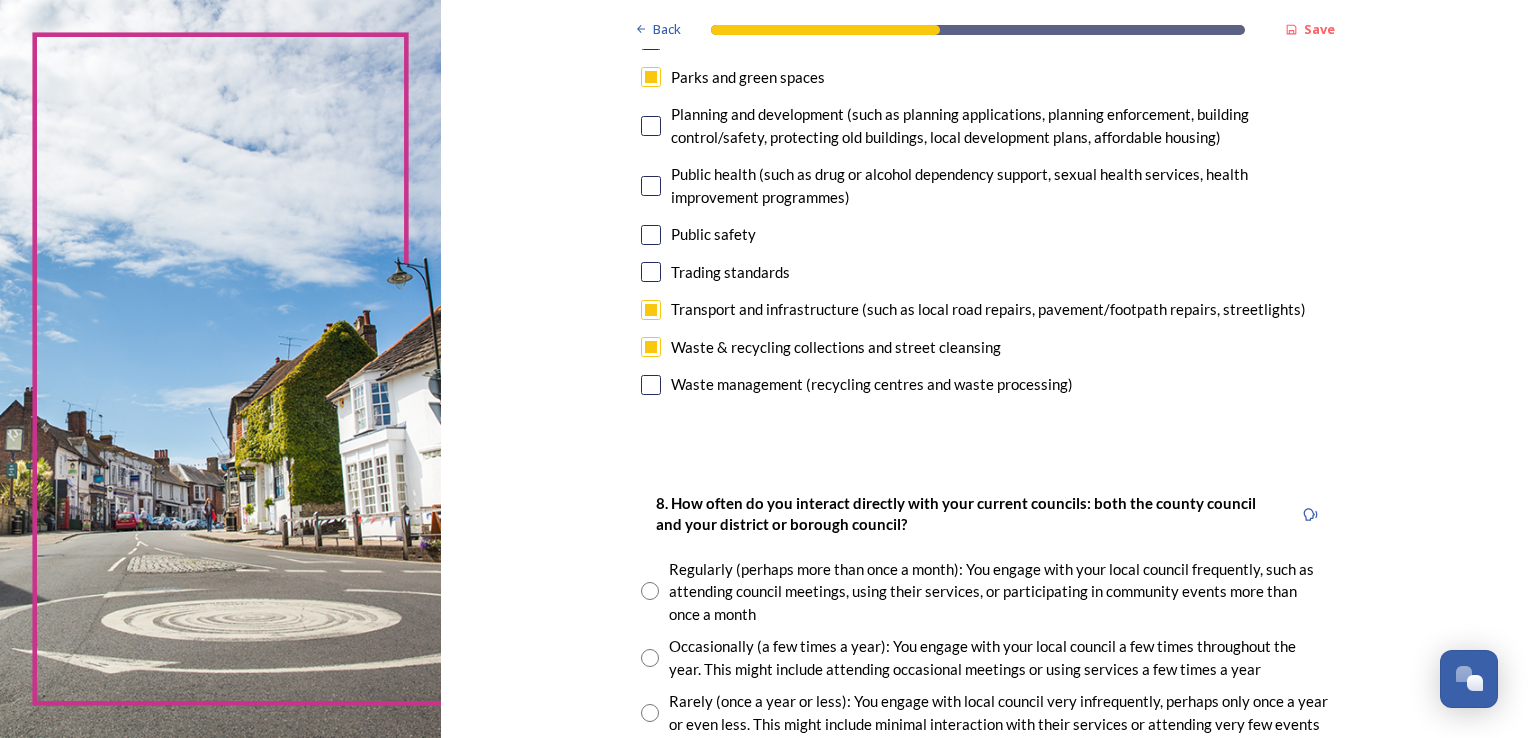 scroll, scrollTop: 800, scrollLeft: 0, axis: vertical 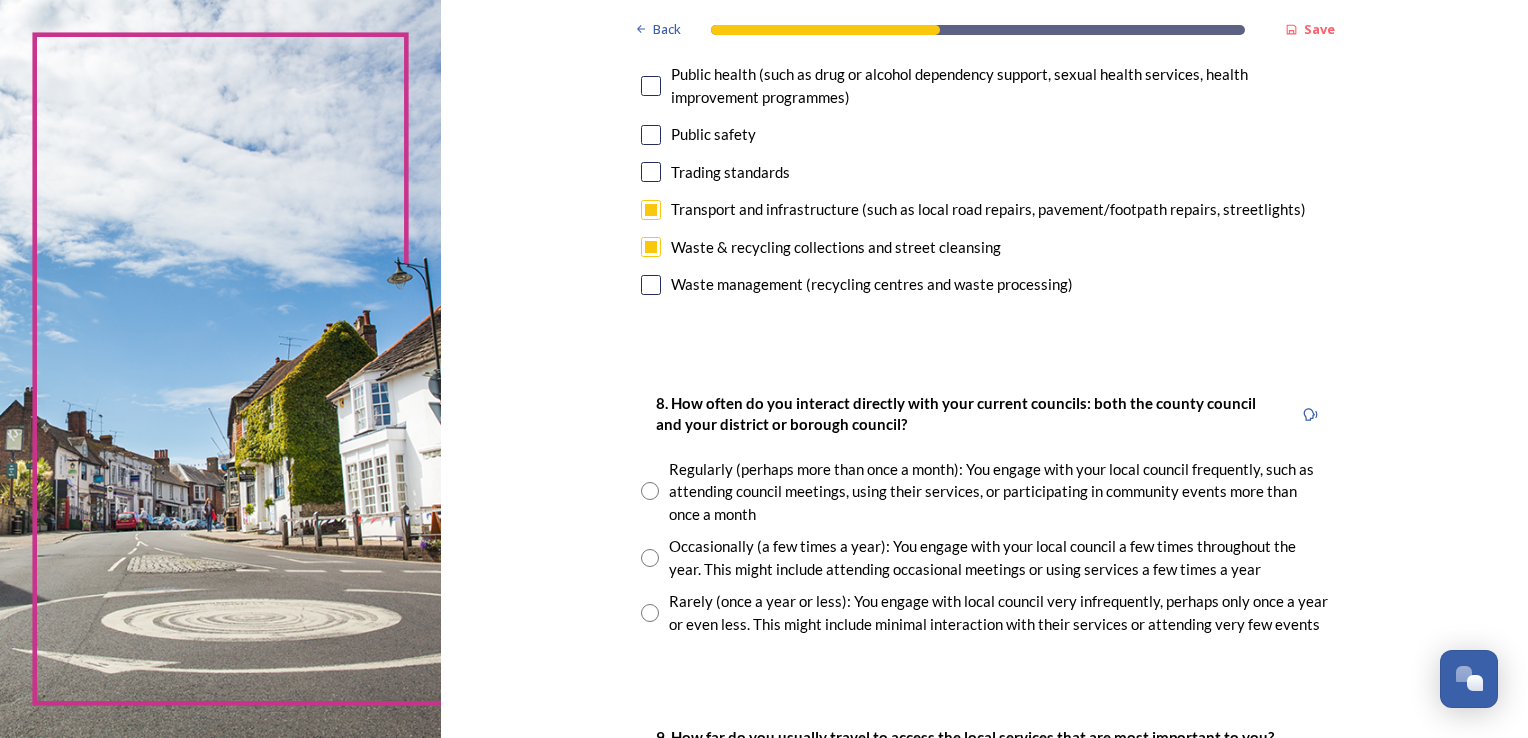 click at bounding box center (650, 558) 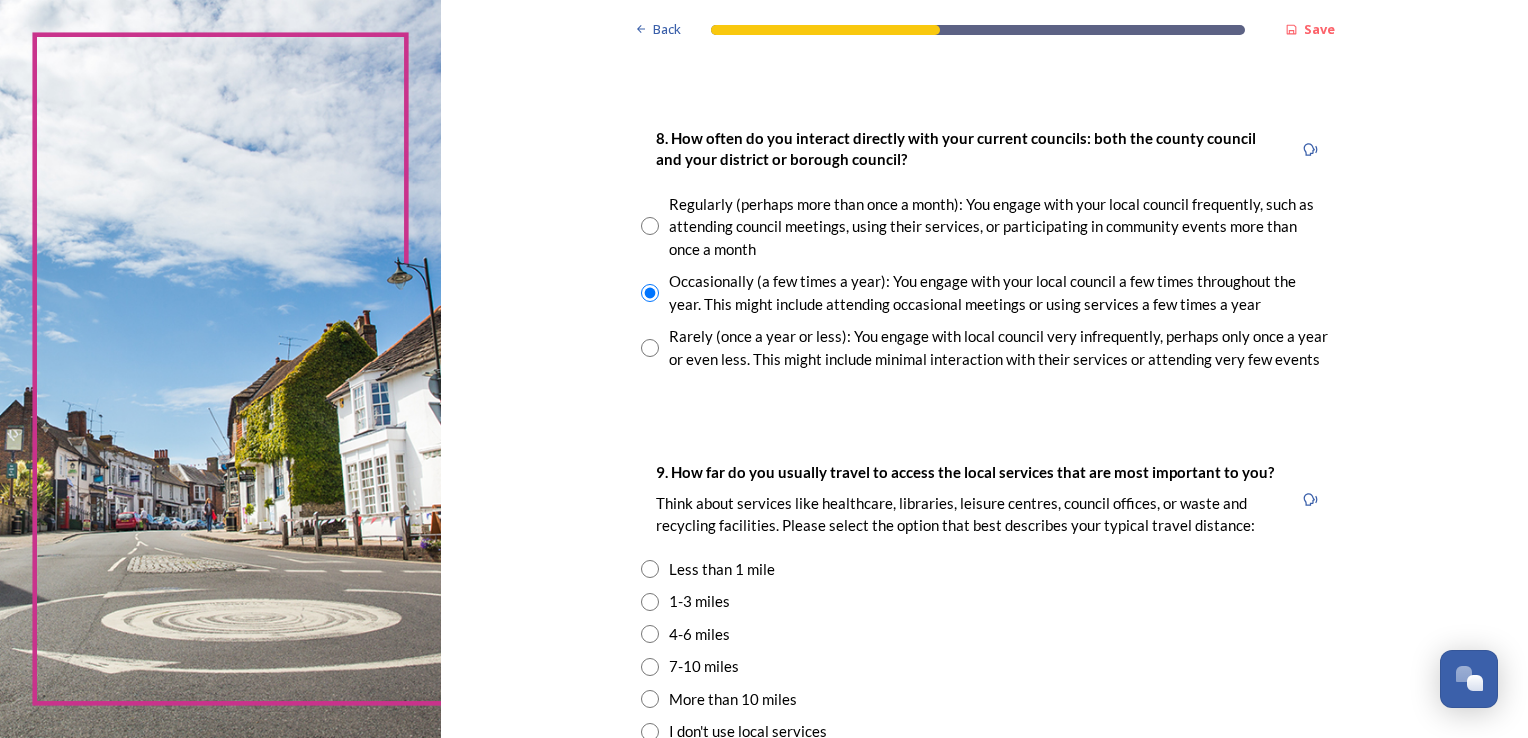 scroll, scrollTop: 1100, scrollLeft: 0, axis: vertical 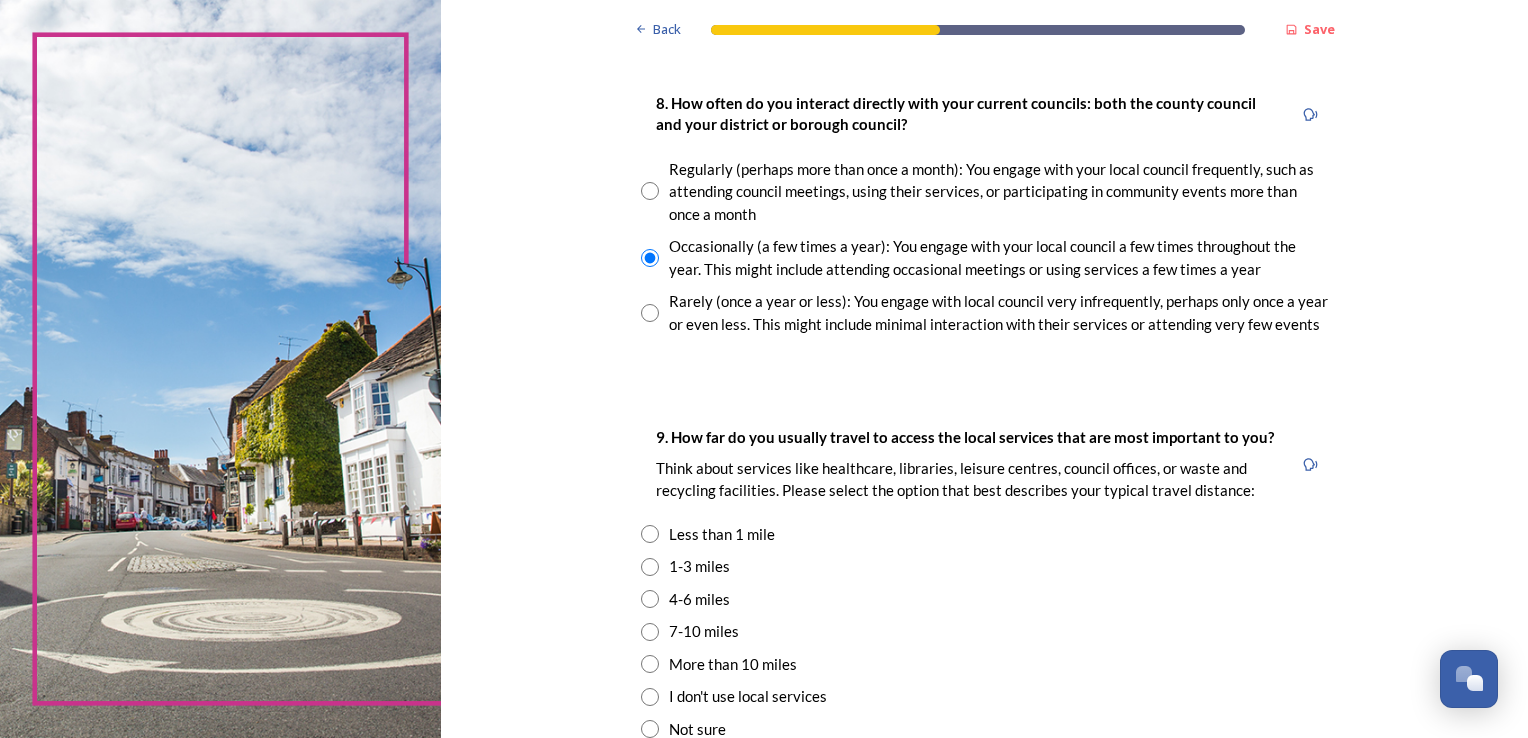 click at bounding box center [650, 599] 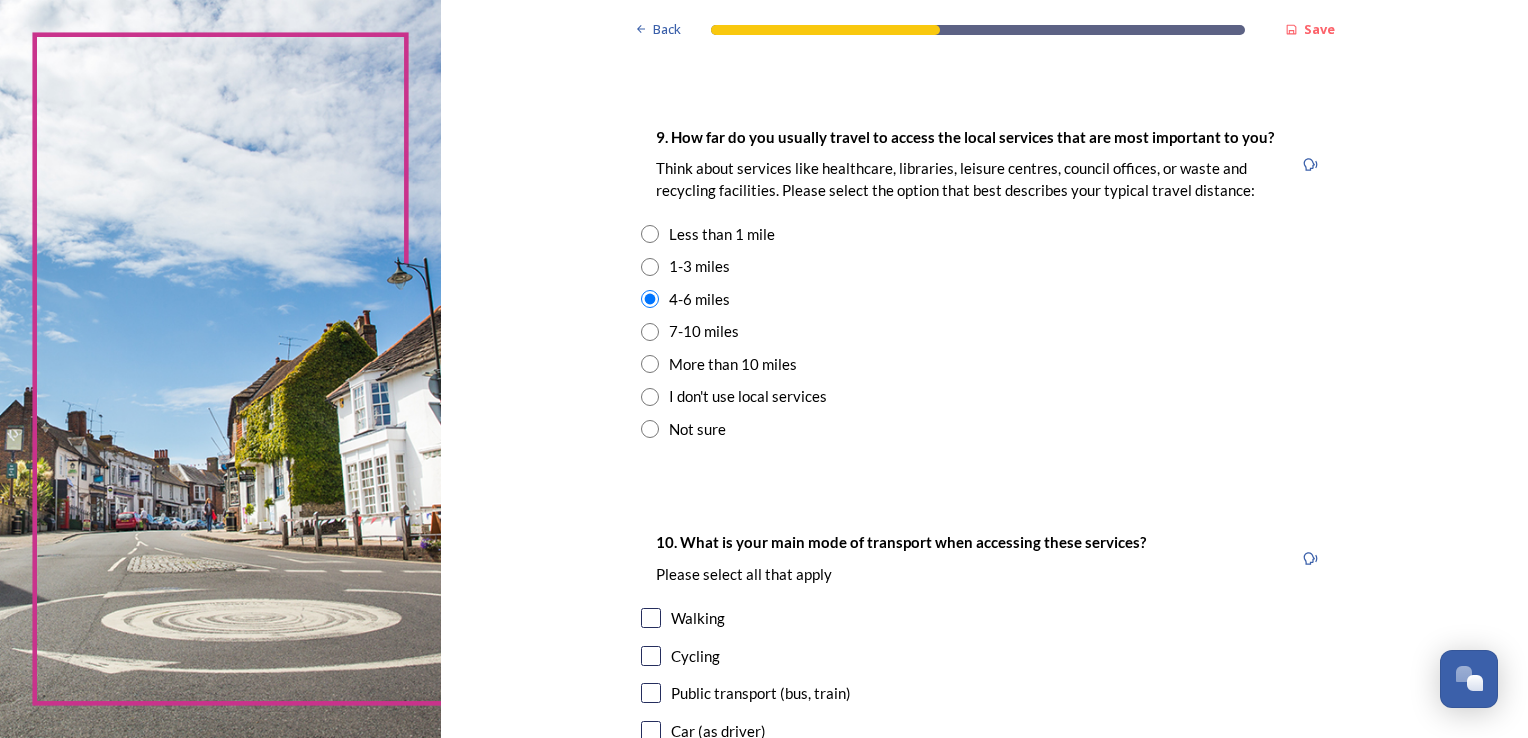 scroll, scrollTop: 1500, scrollLeft: 0, axis: vertical 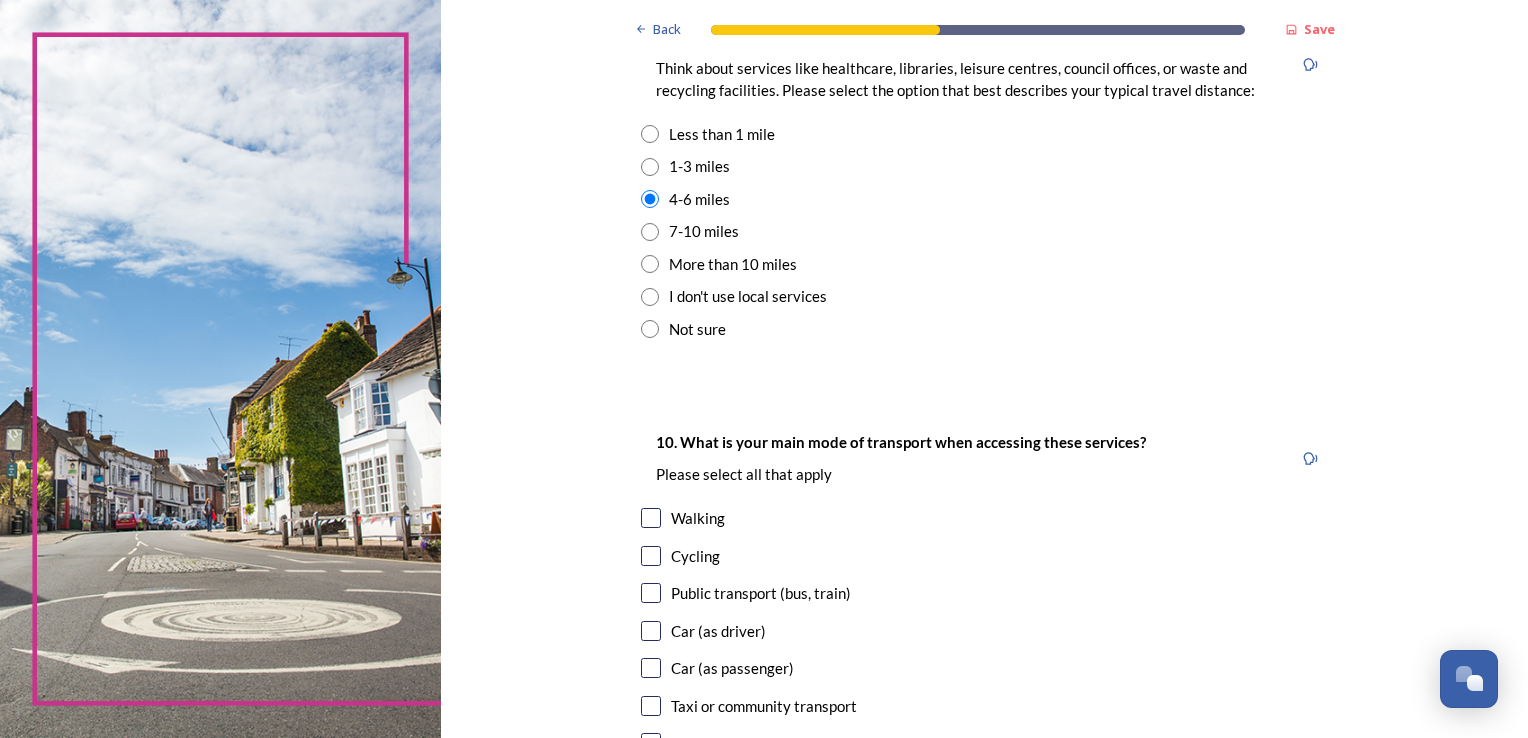 click at bounding box center (651, 631) 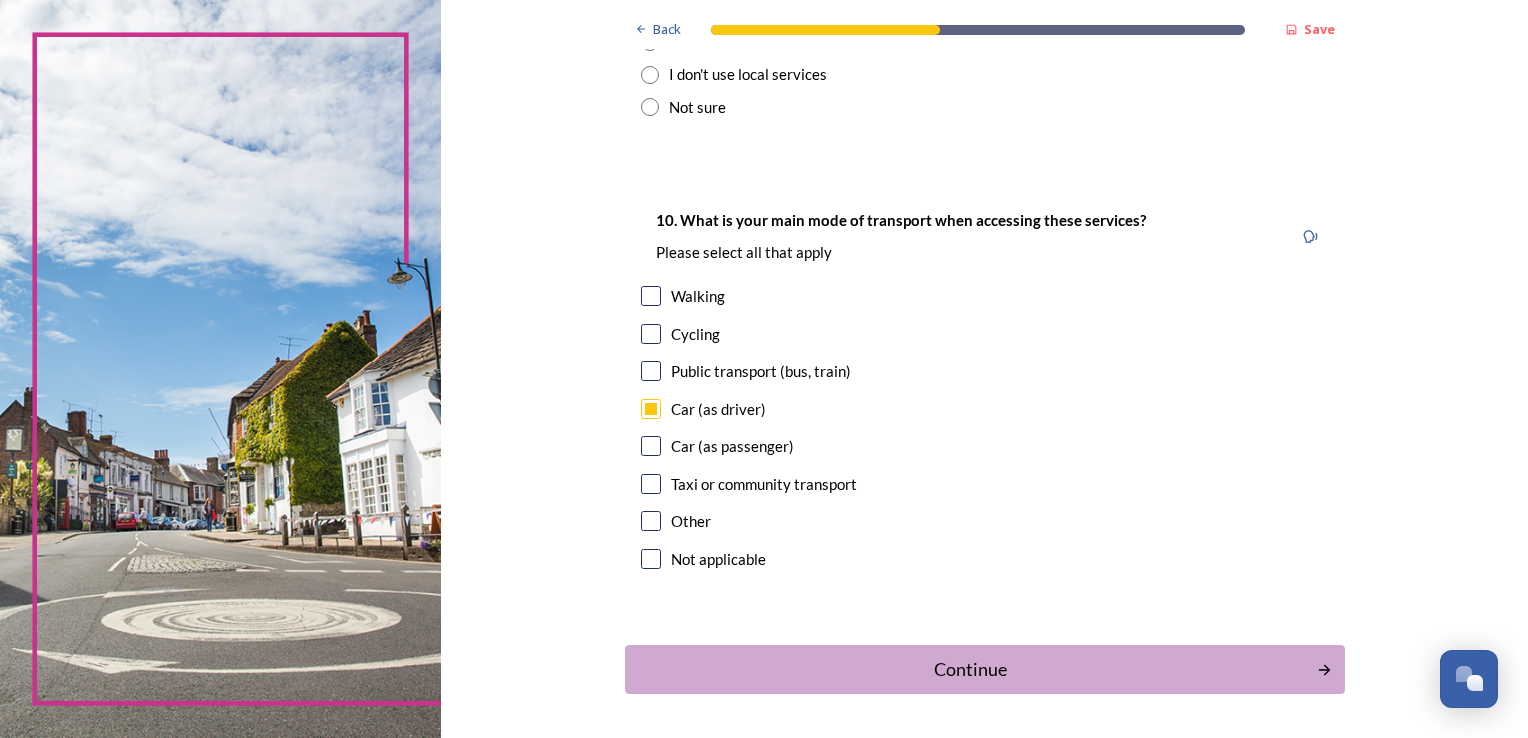 scroll, scrollTop: 1793, scrollLeft: 0, axis: vertical 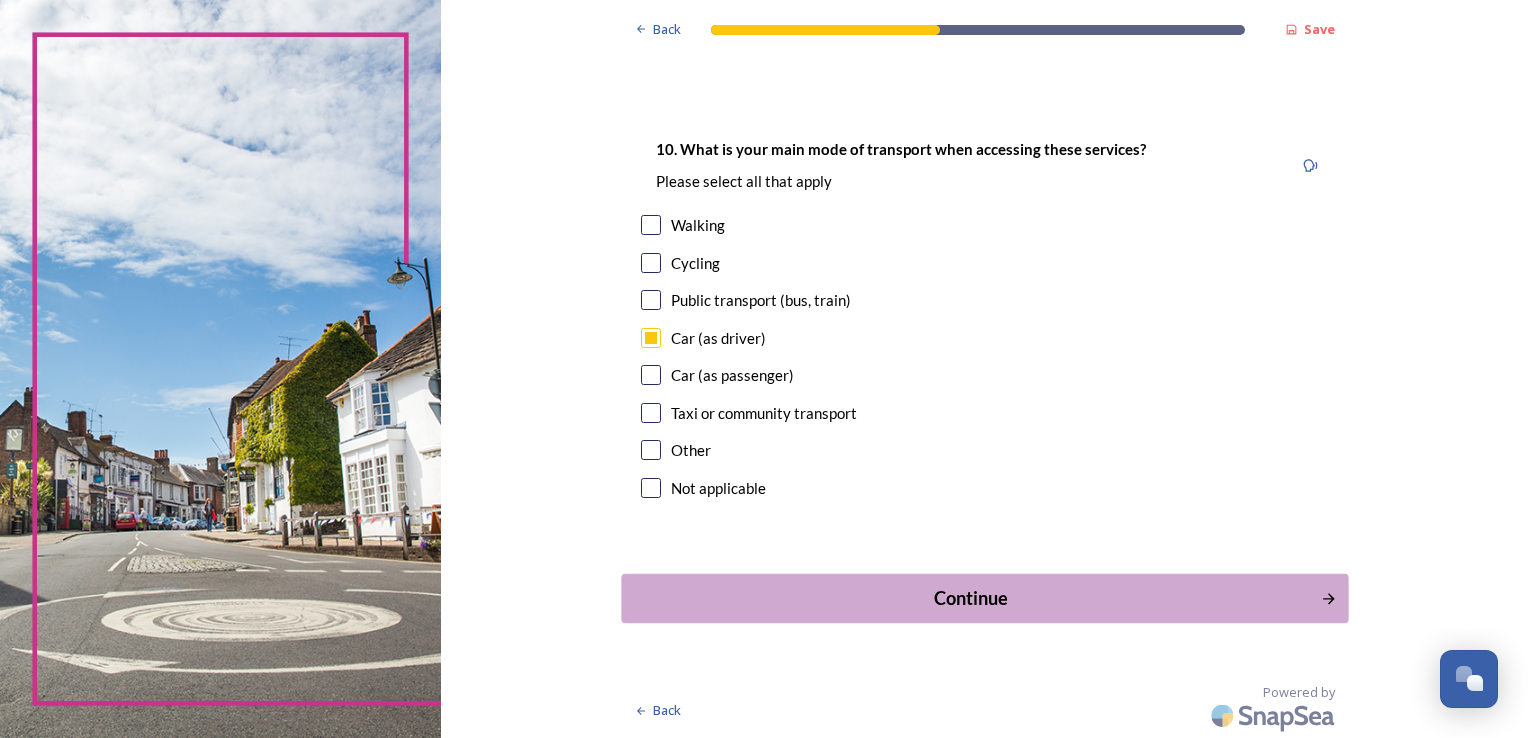 click on "Continue" at bounding box center [970, 598] 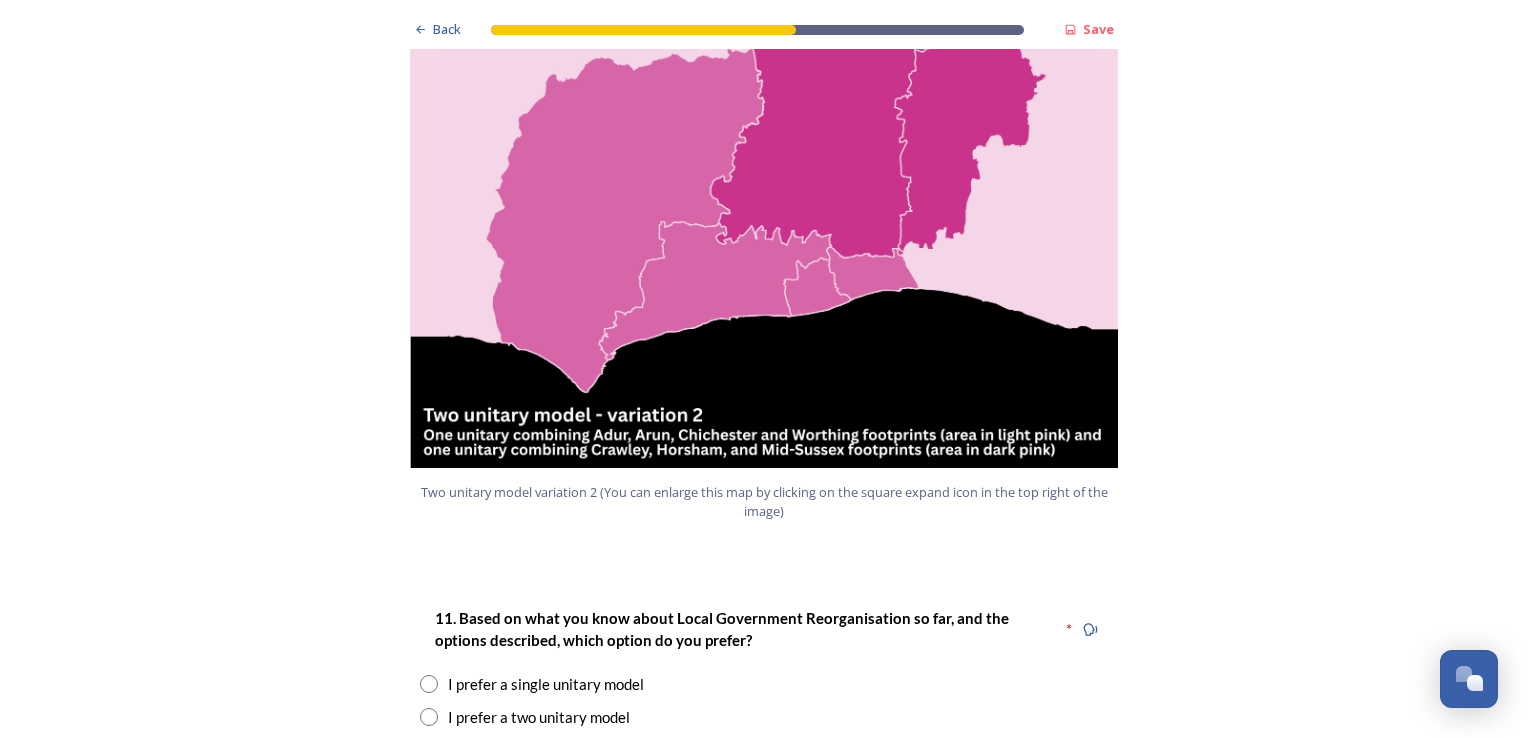 scroll, scrollTop: 2200, scrollLeft: 0, axis: vertical 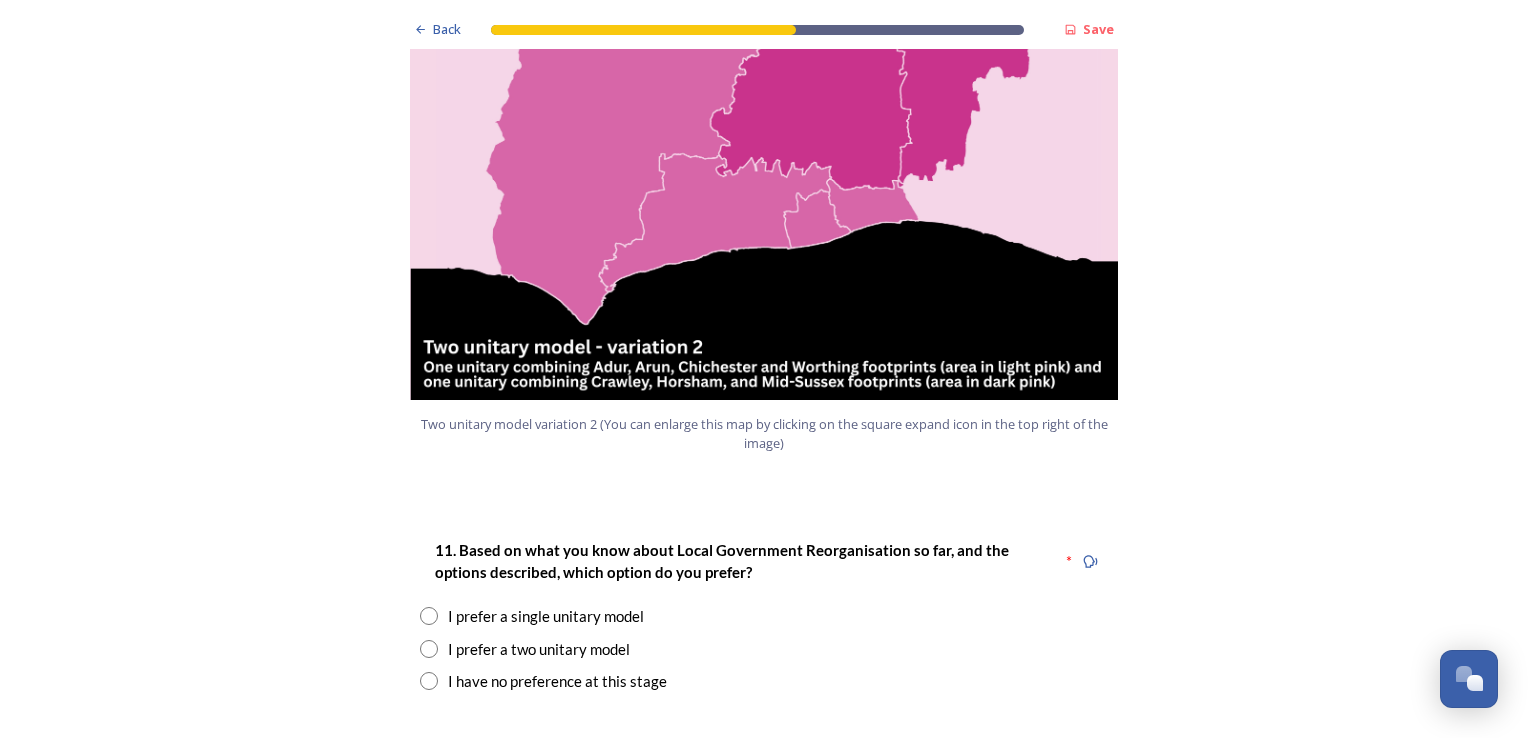 click at bounding box center (429, 649) 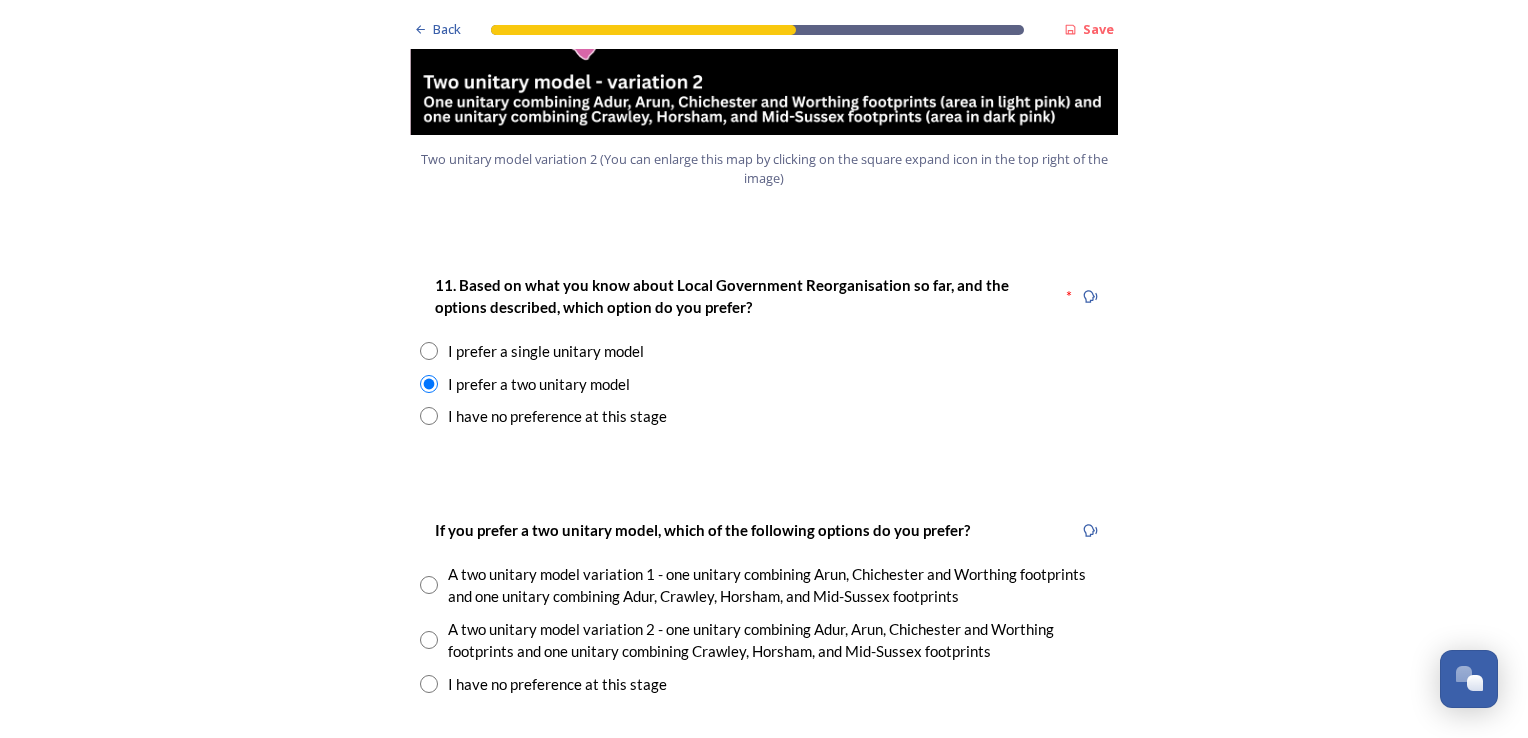 scroll, scrollTop: 2500, scrollLeft: 0, axis: vertical 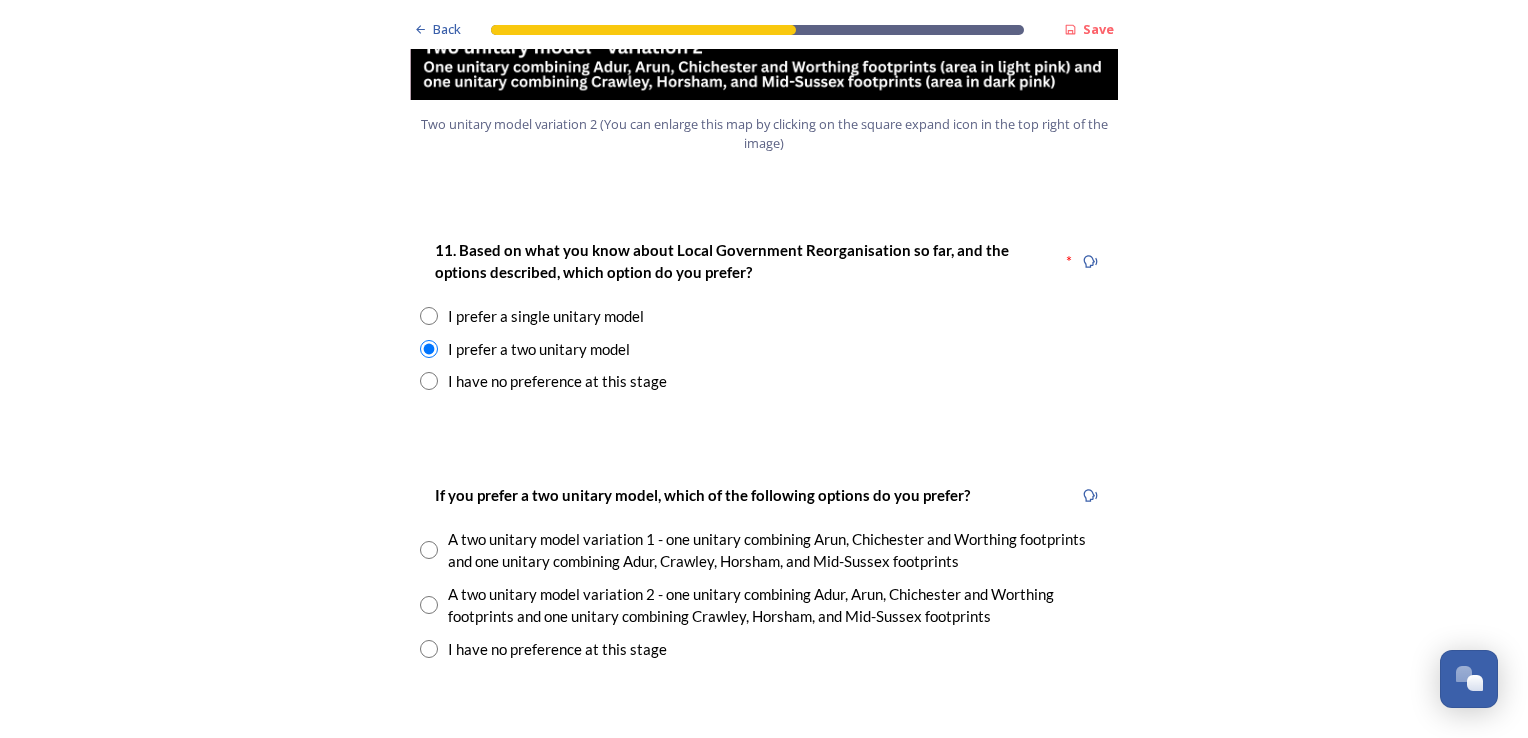 click at bounding box center (429, 605) 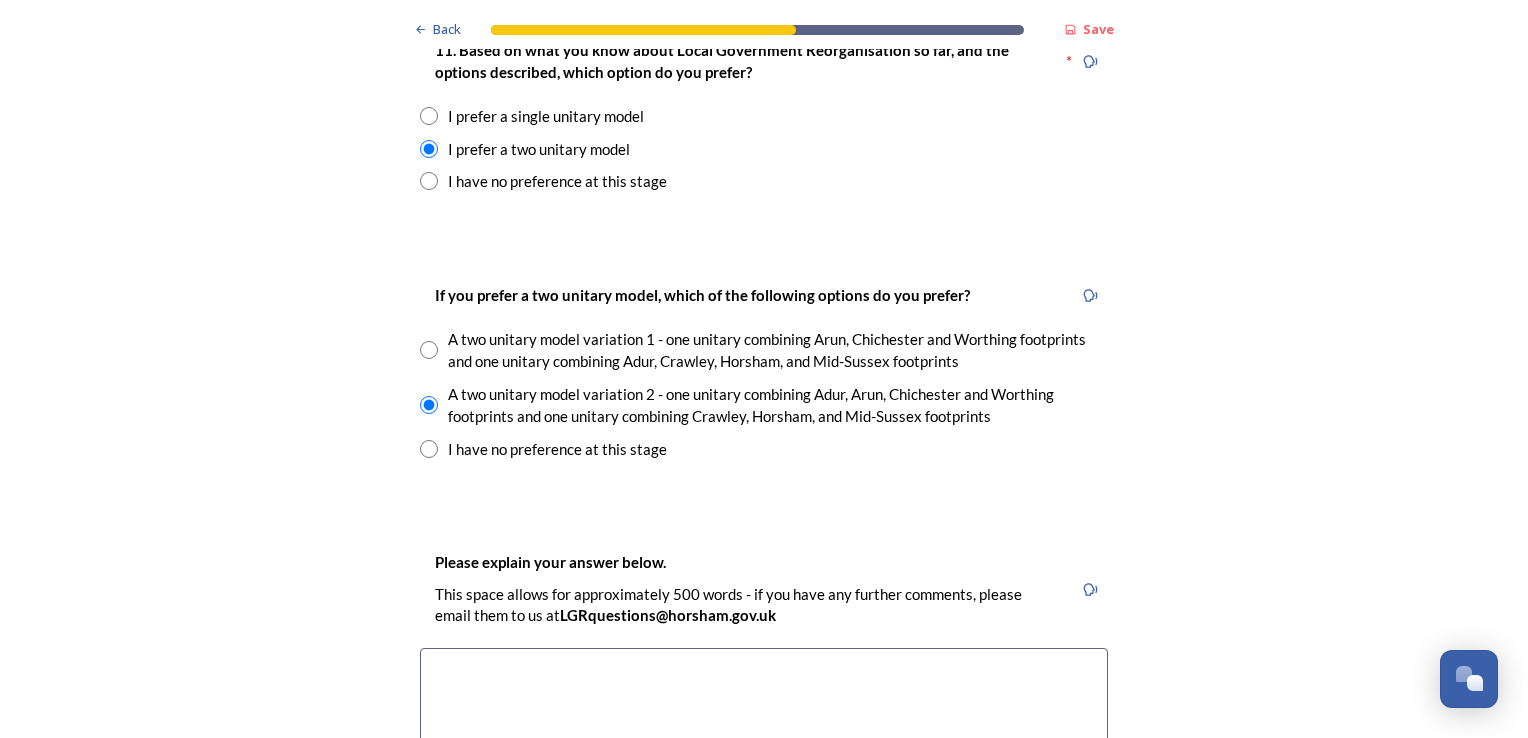 scroll, scrollTop: 2800, scrollLeft: 0, axis: vertical 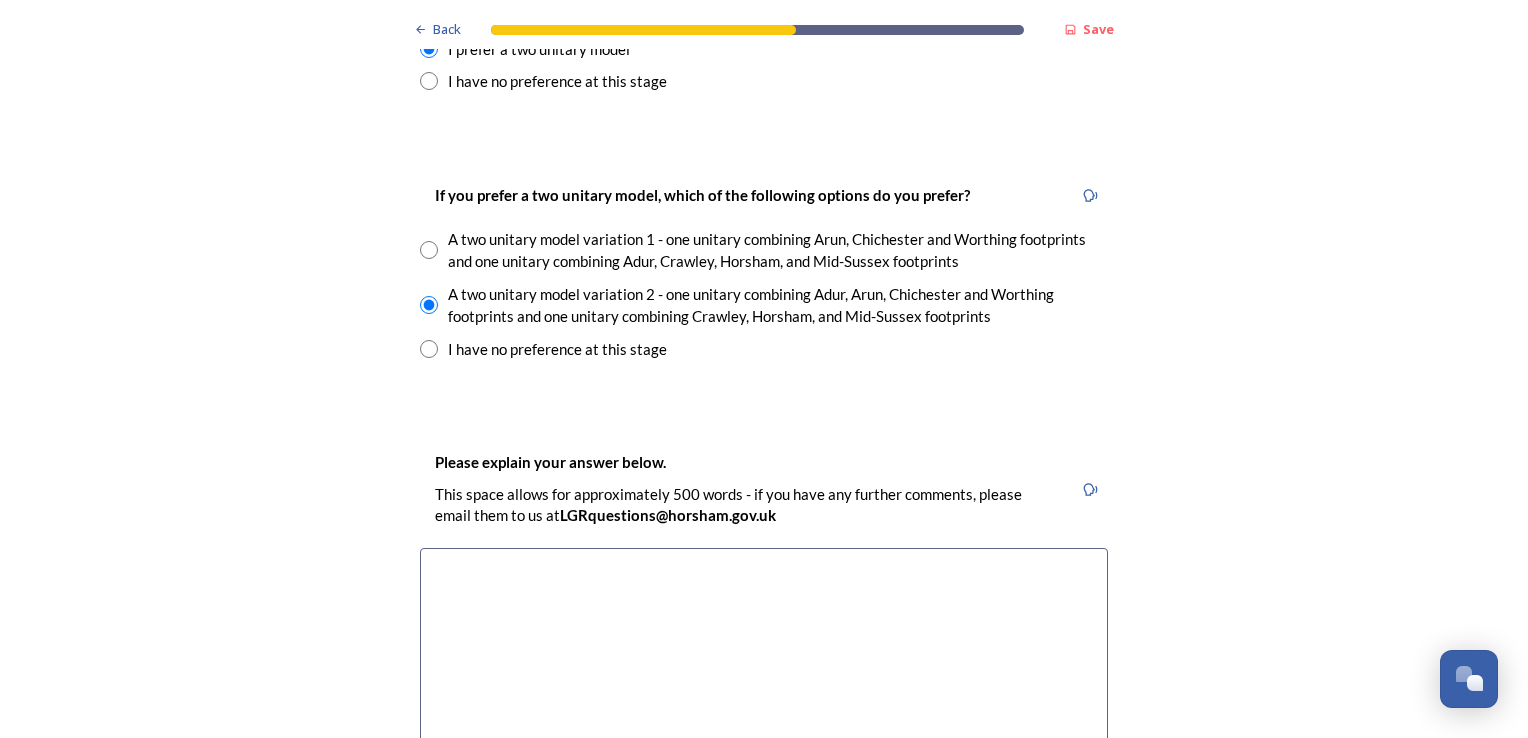 click at bounding box center (764, 660) 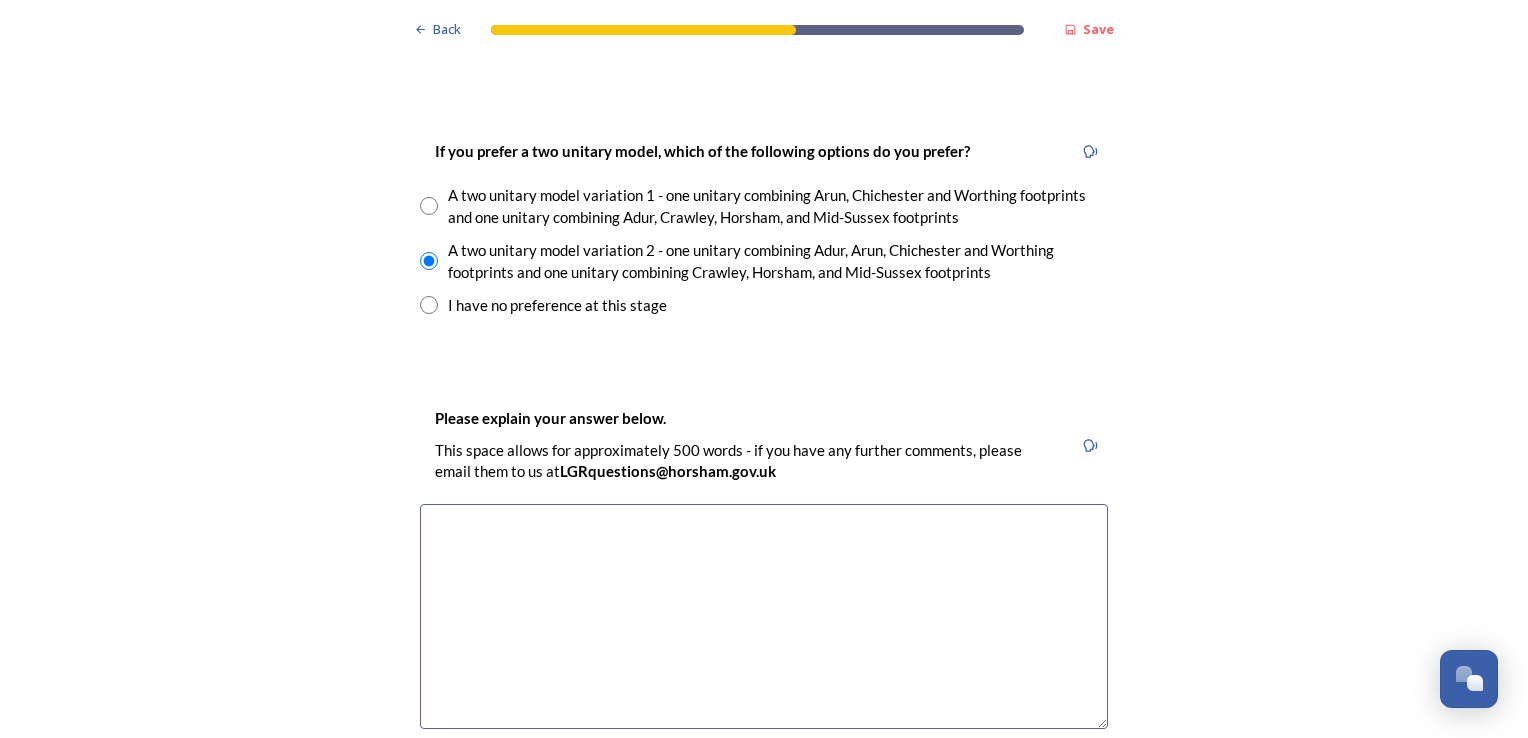 scroll, scrollTop: 2900, scrollLeft: 0, axis: vertical 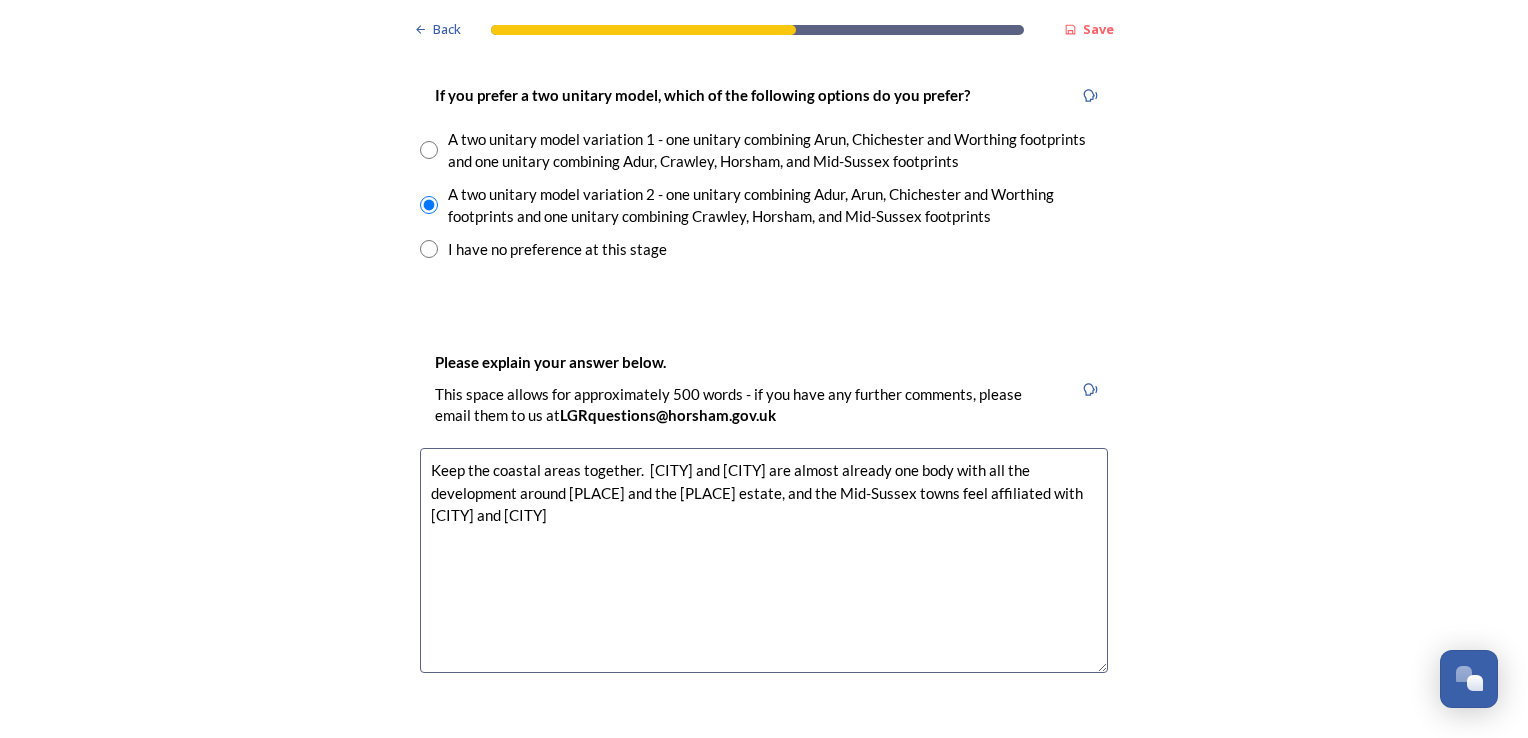 click on "Keep the coastal areas together.  [CITY] and [CITY] are almost already one body with all the development around [PLACE] and the [PLACE] estate, and the Mid-Sussex towns feel affiliated with [CITY] and [CITY]" at bounding box center (764, 560) 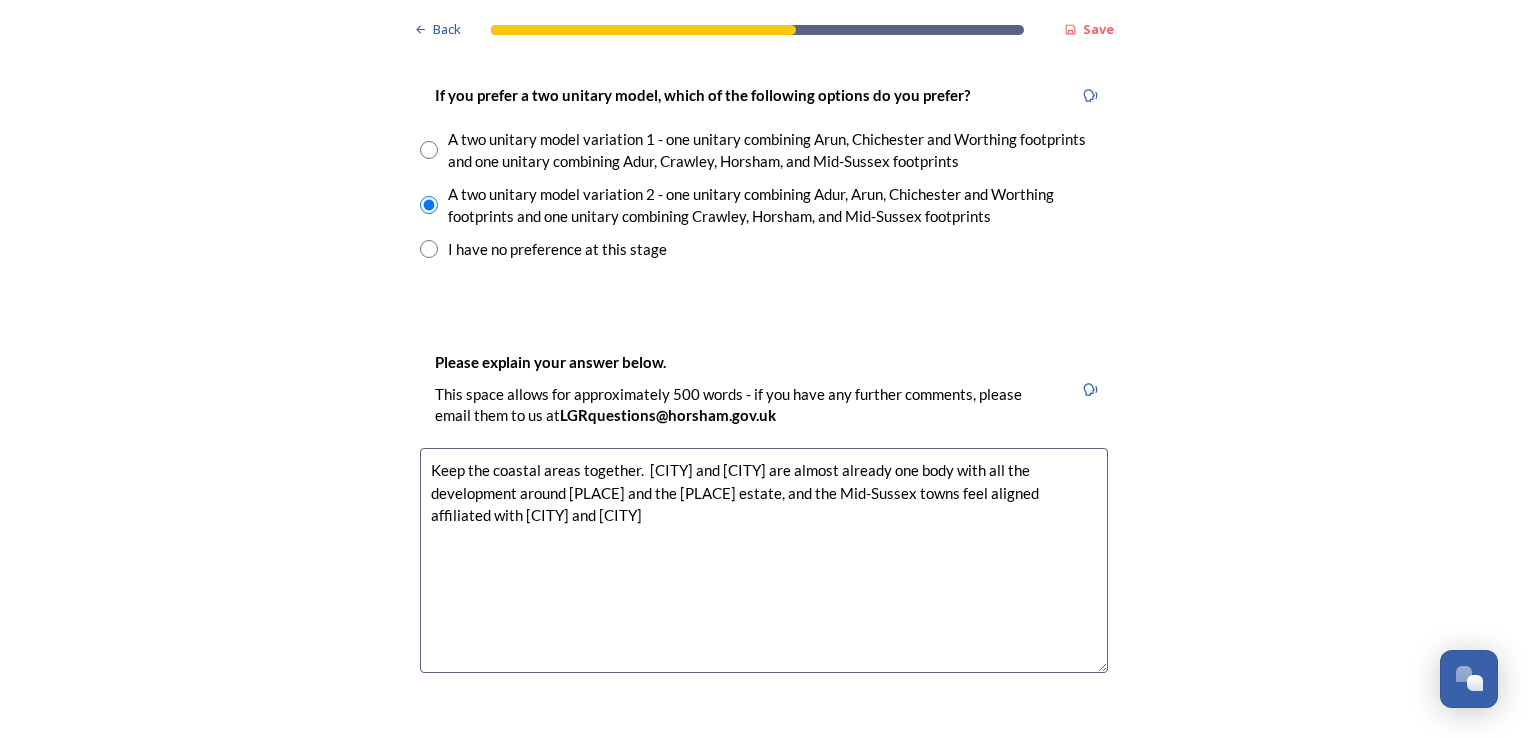 drag, startPoint x: 1004, startPoint y: 488, endPoint x: 1204, endPoint y: 528, distance: 203.96078 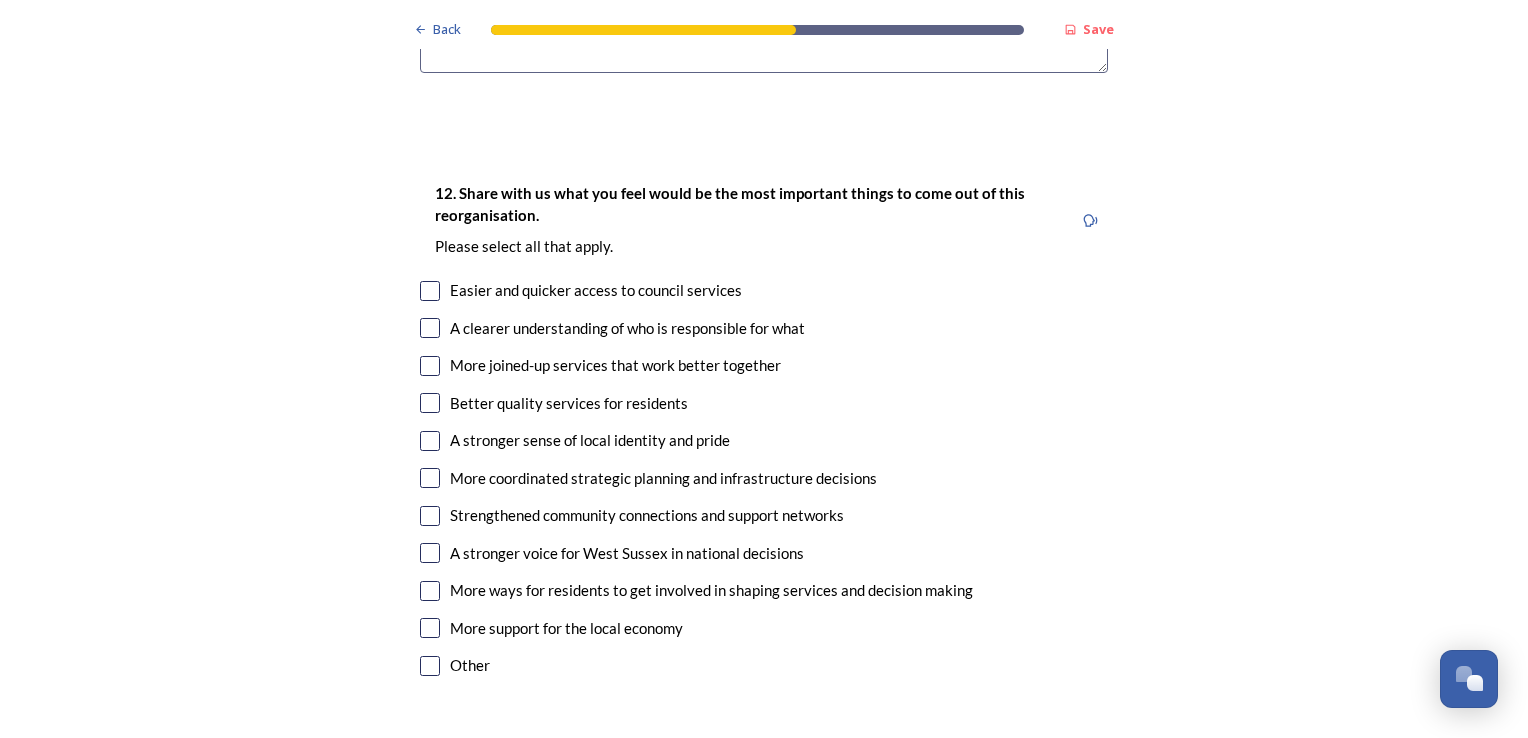 scroll, scrollTop: 3600, scrollLeft: 0, axis: vertical 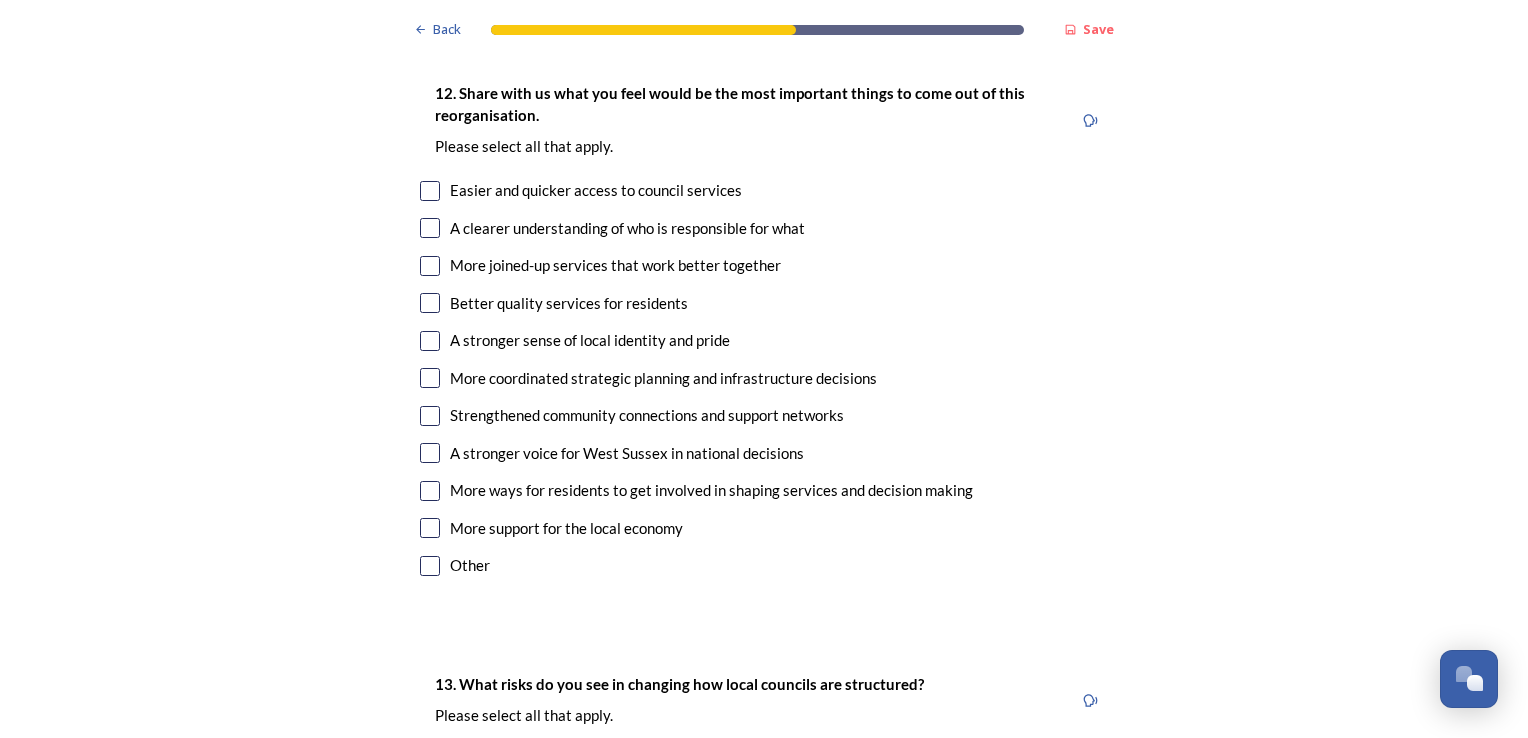 type on "Keep the coastal areas together.  [CITY] and [CITY] are almost already one body with all the development around [PLACE] and the [PLACE] estate, and it makes sense to add the [REGION] towns with [CITY] and [CITY]." 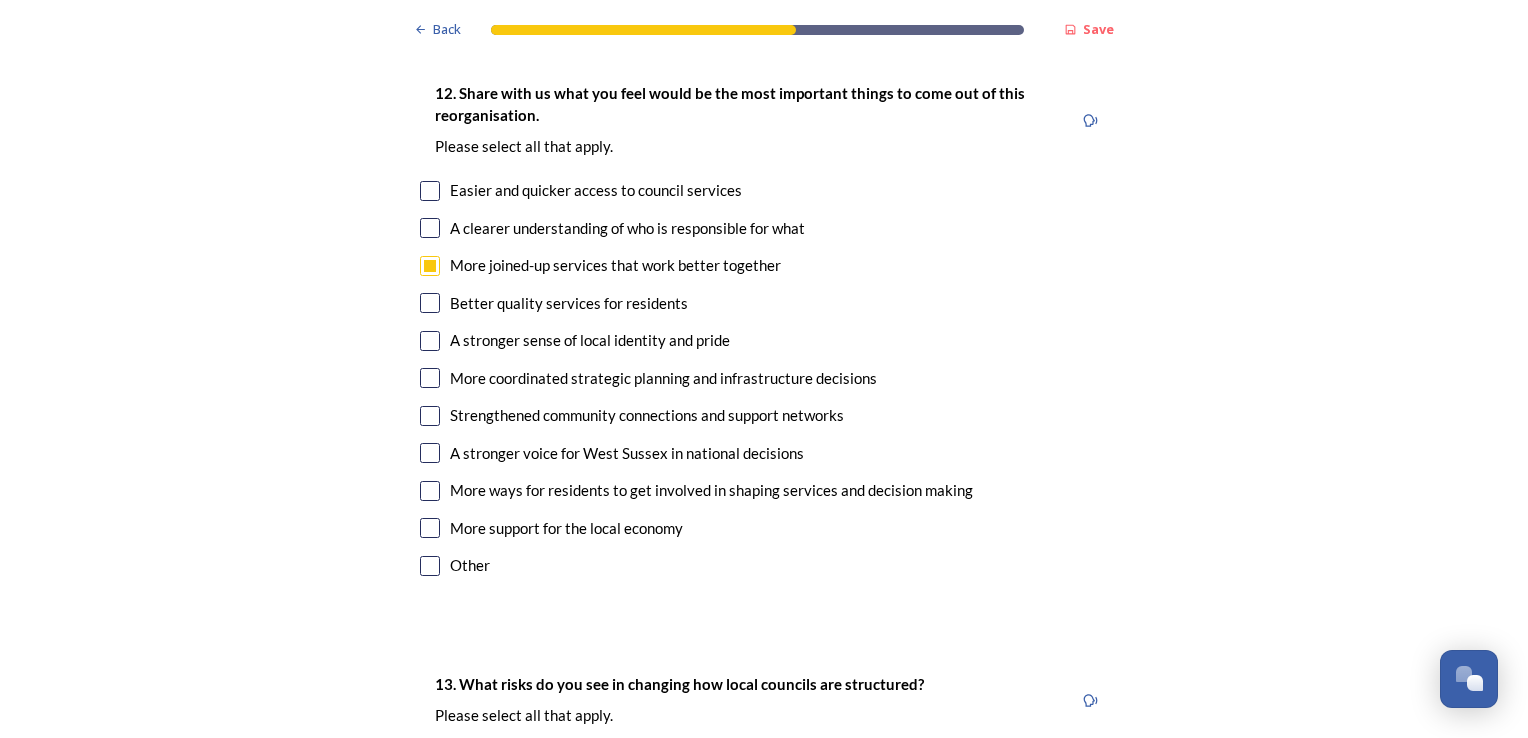 click at bounding box center [430, 228] 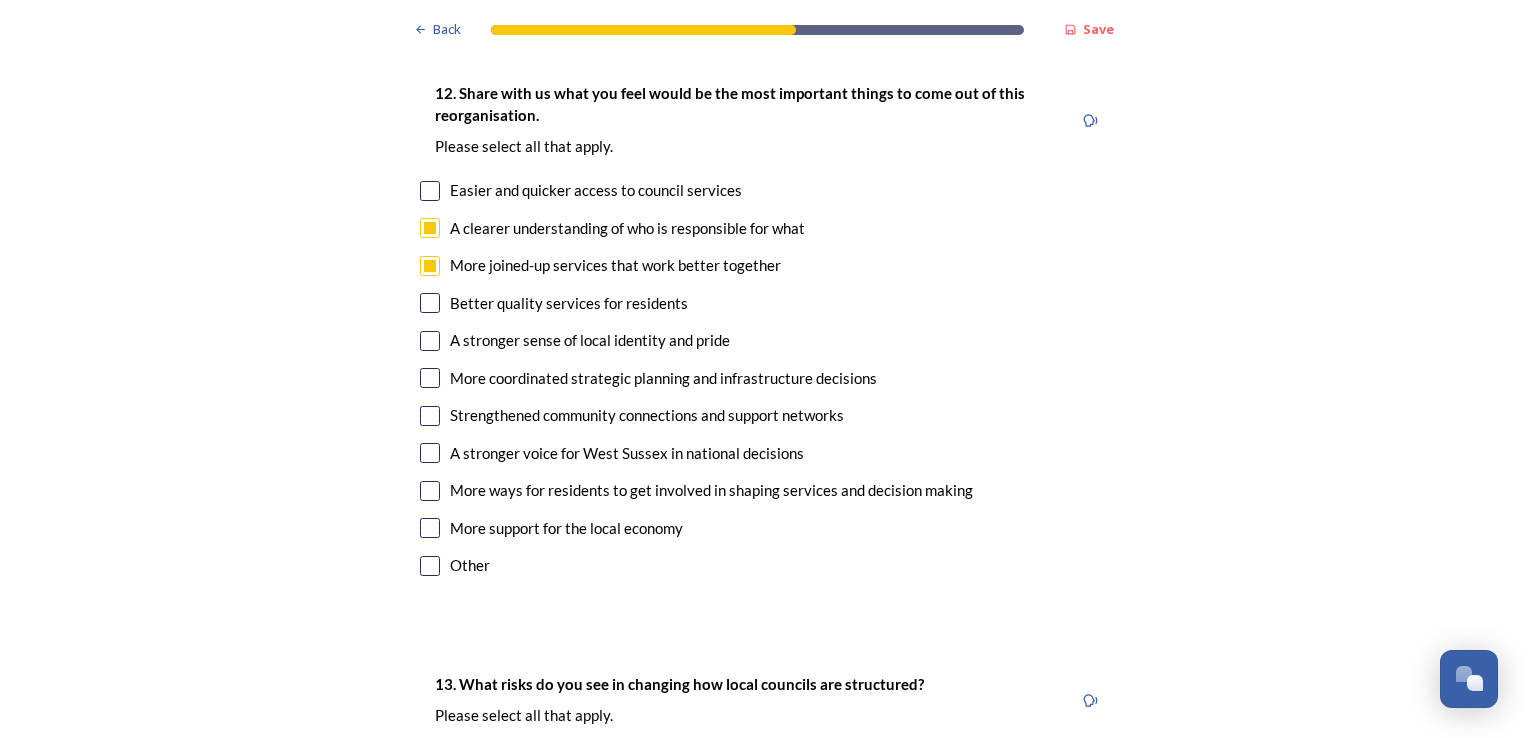 click at bounding box center (430, 191) 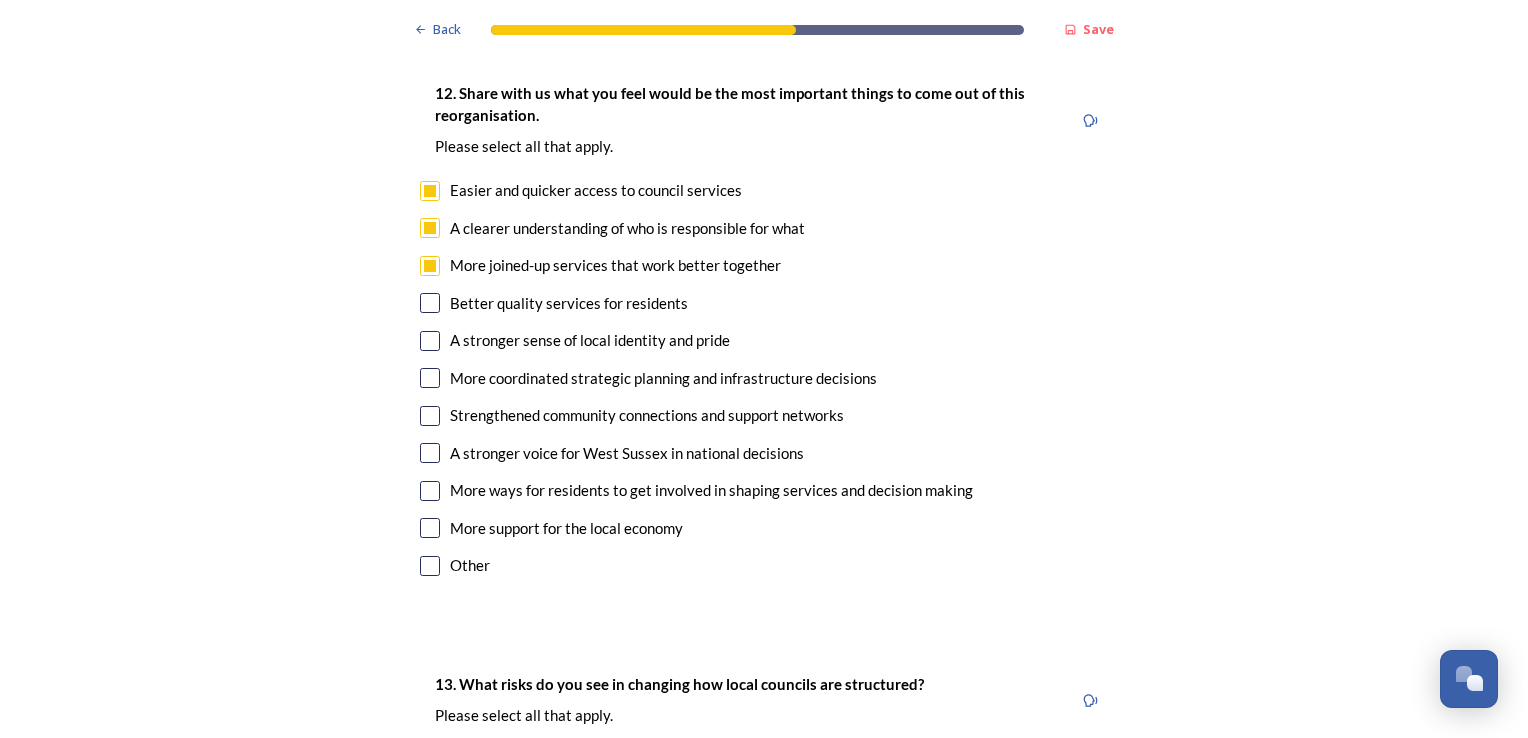 click at bounding box center (430, 303) 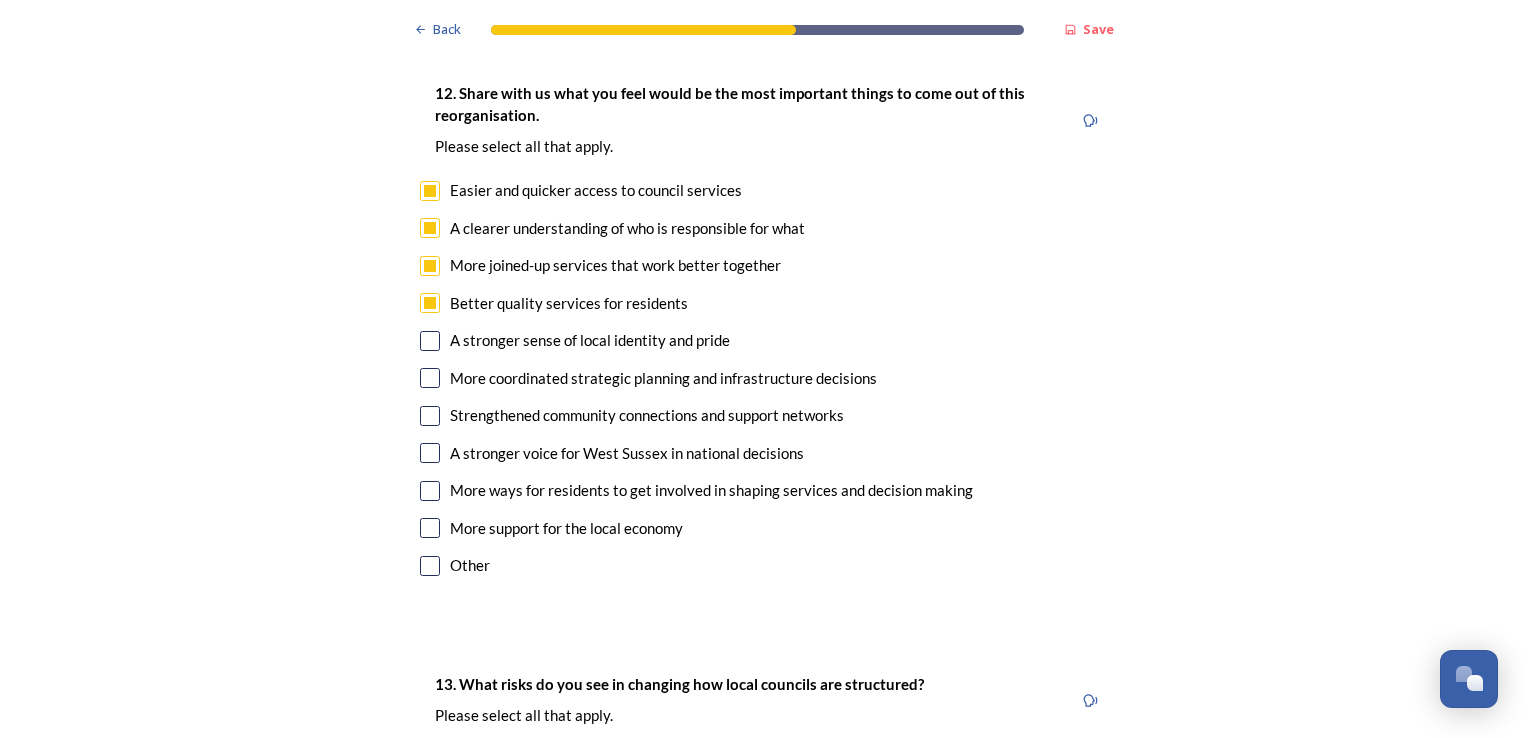 click at bounding box center (430, 341) 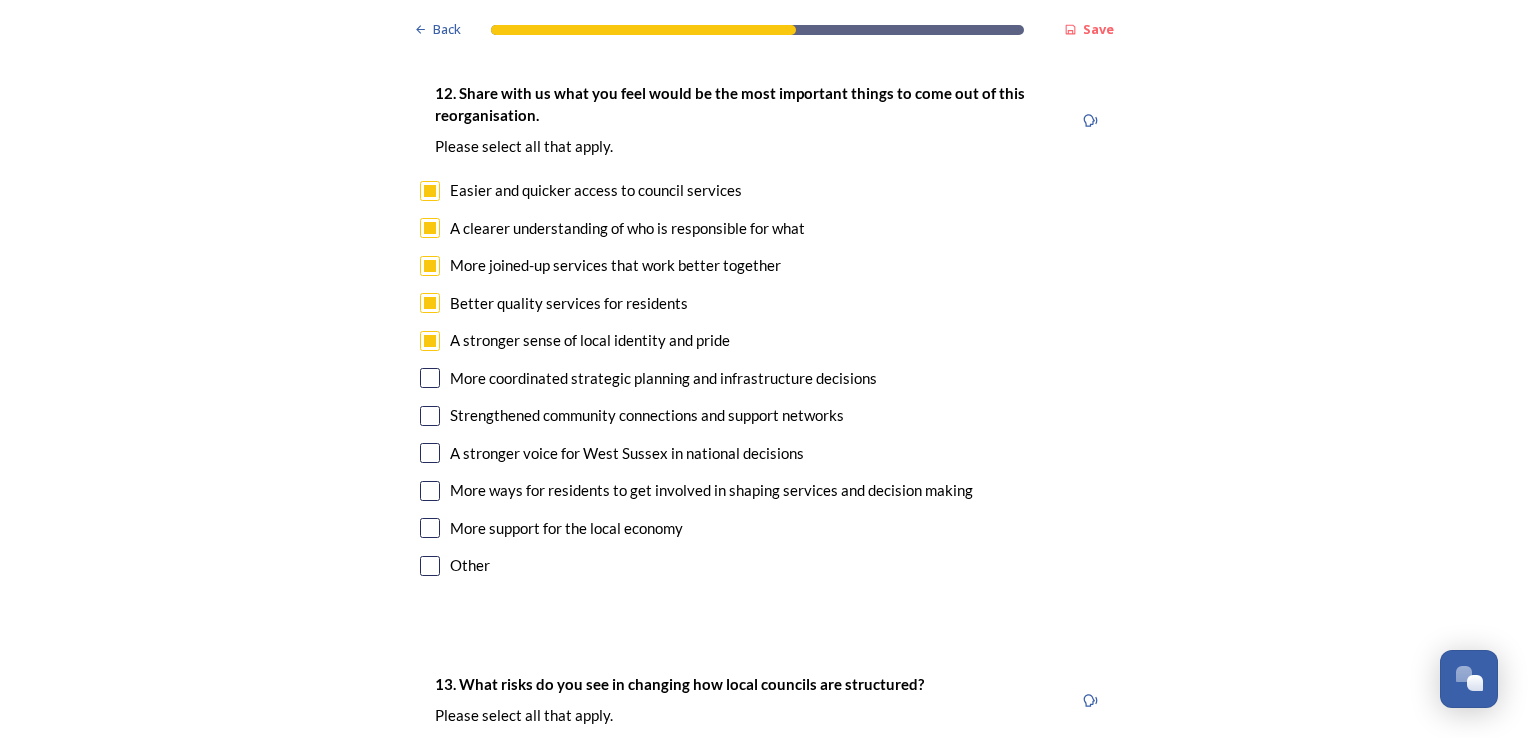 click at bounding box center [430, 341] 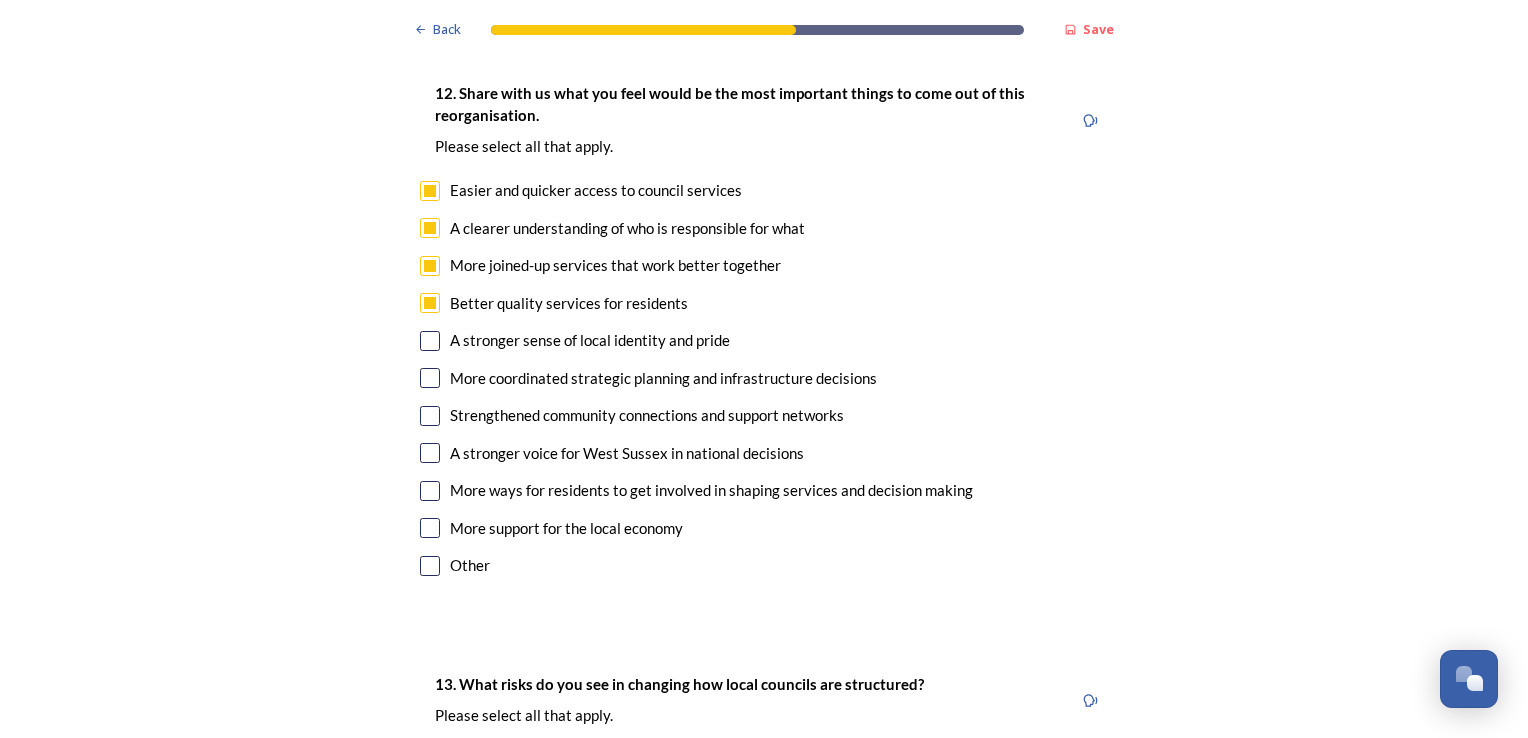 click at bounding box center (430, 378) 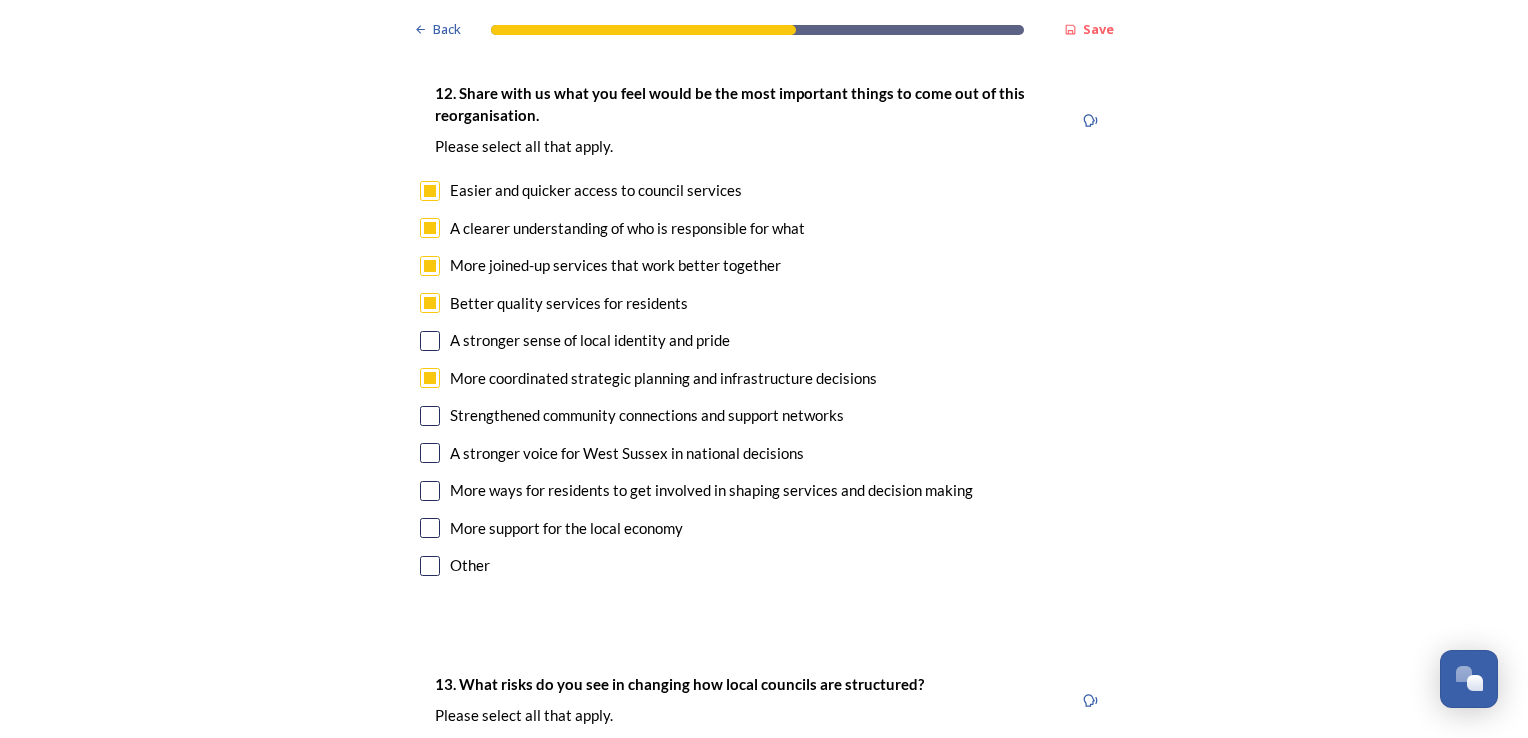 click at bounding box center [430, 416] 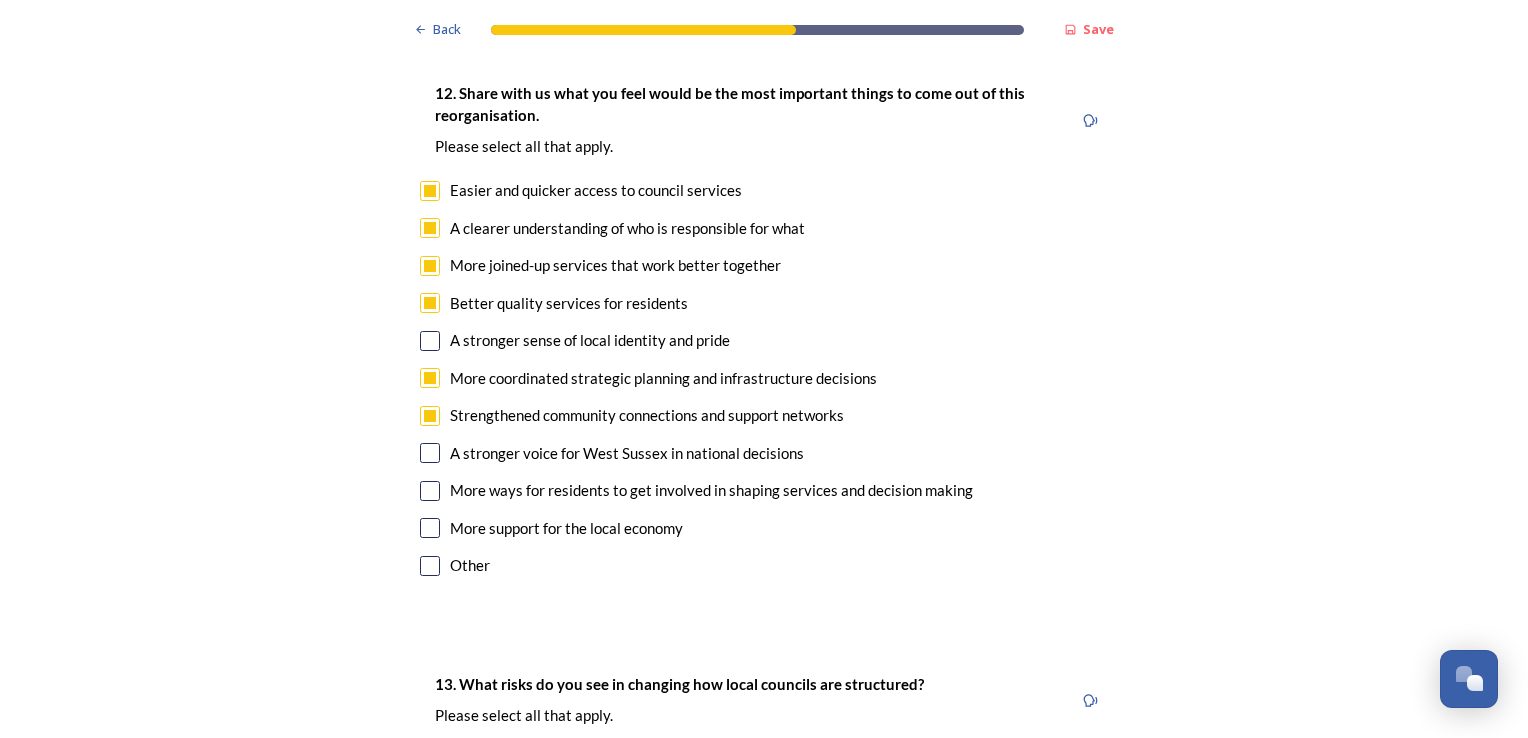 click at bounding box center [430, 453] 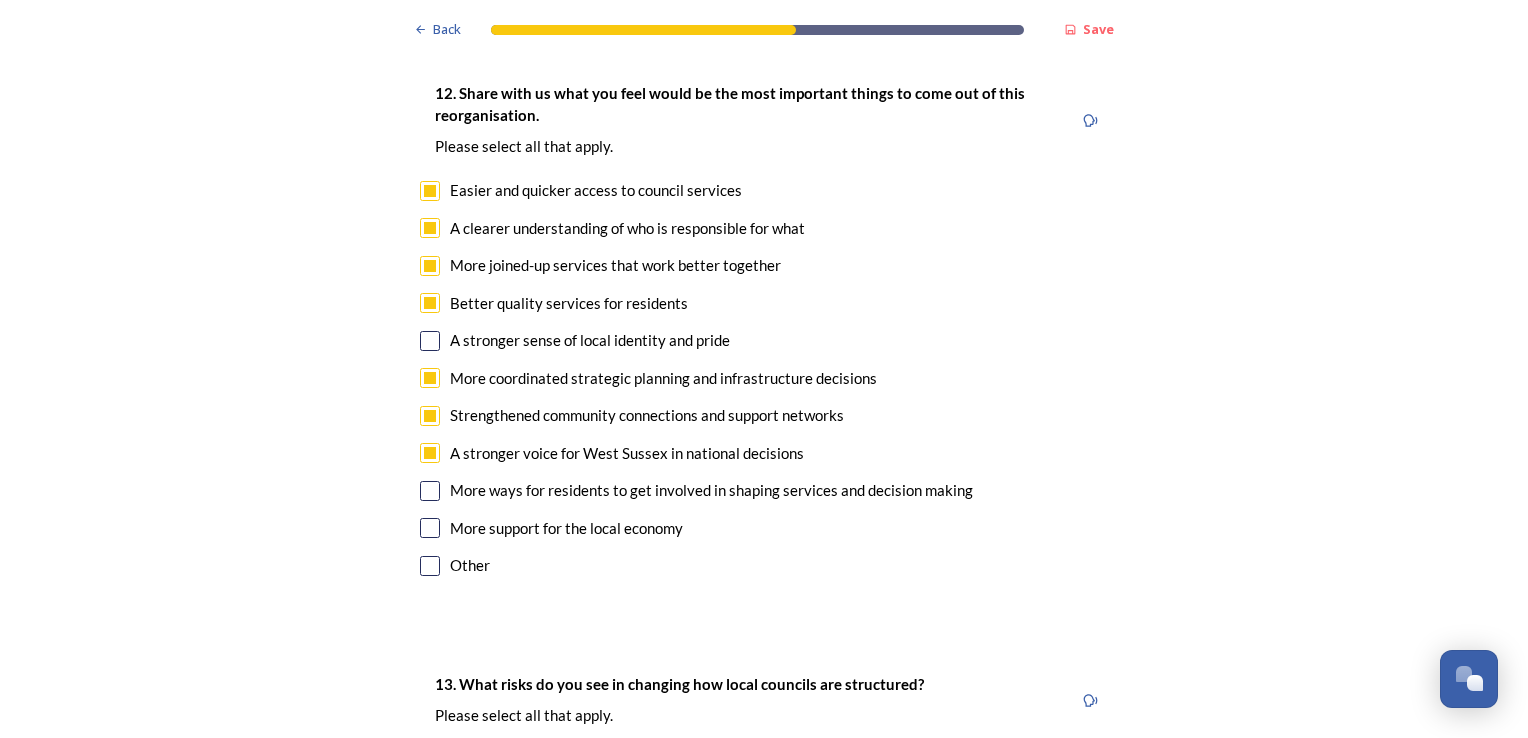 click at bounding box center (430, 491) 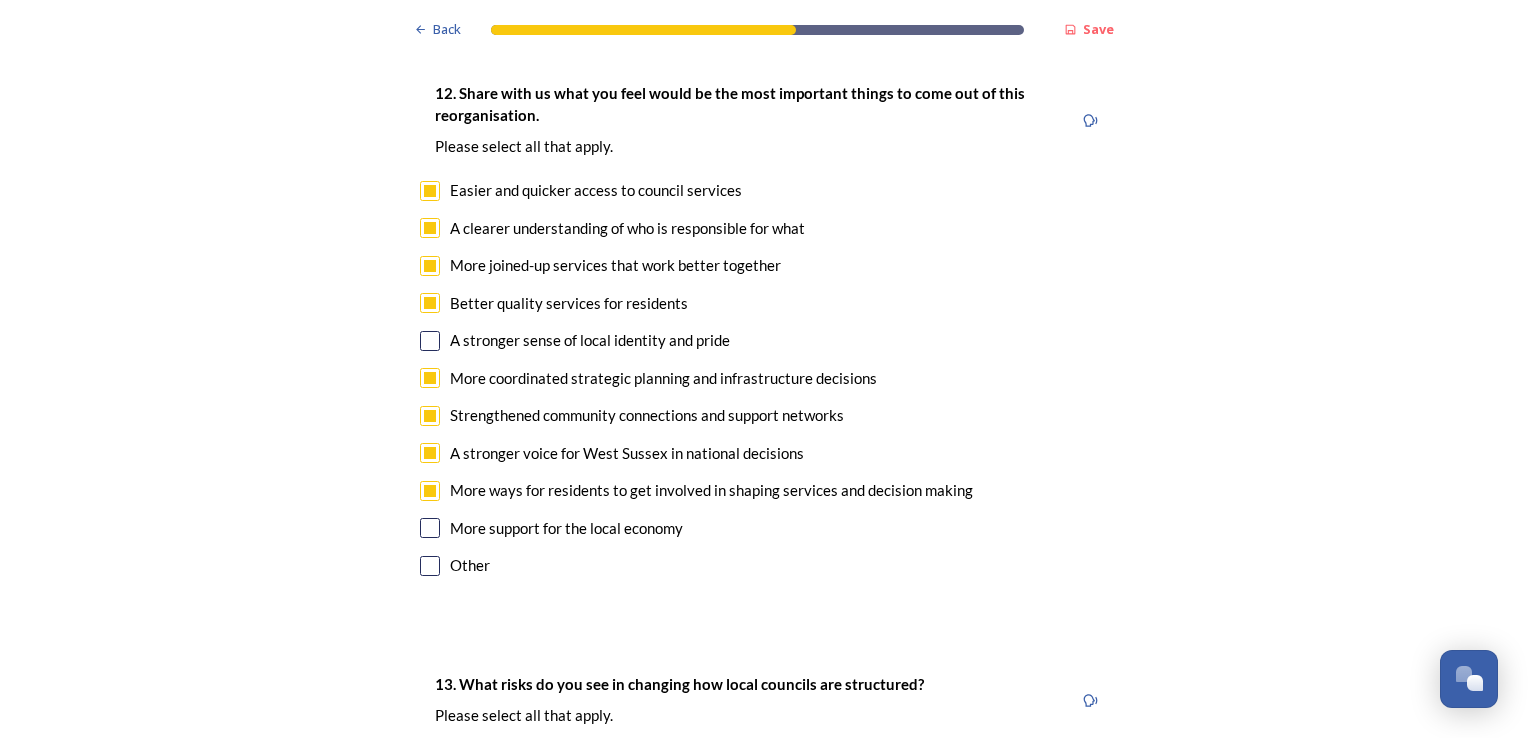 click at bounding box center [430, 528] 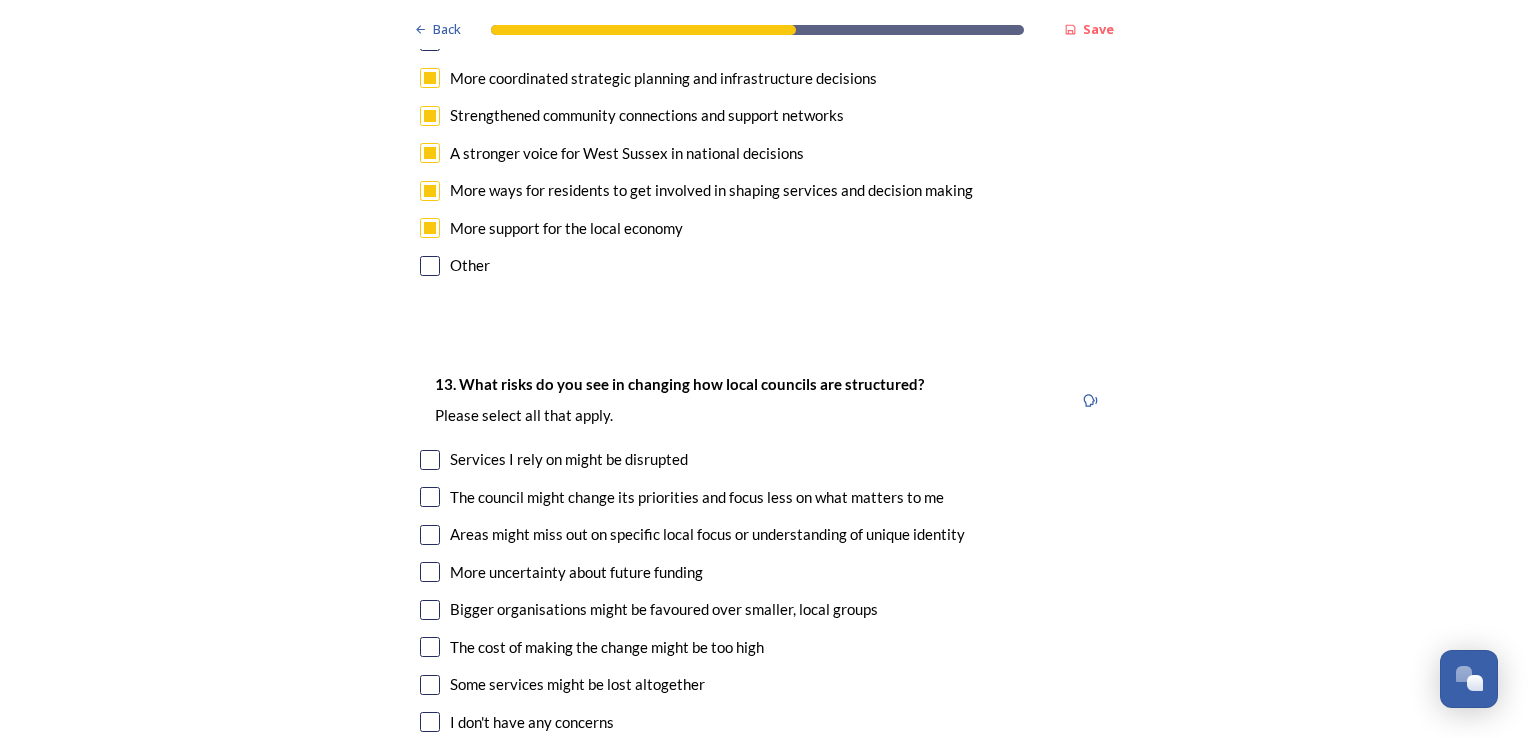 scroll, scrollTop: 4000, scrollLeft: 0, axis: vertical 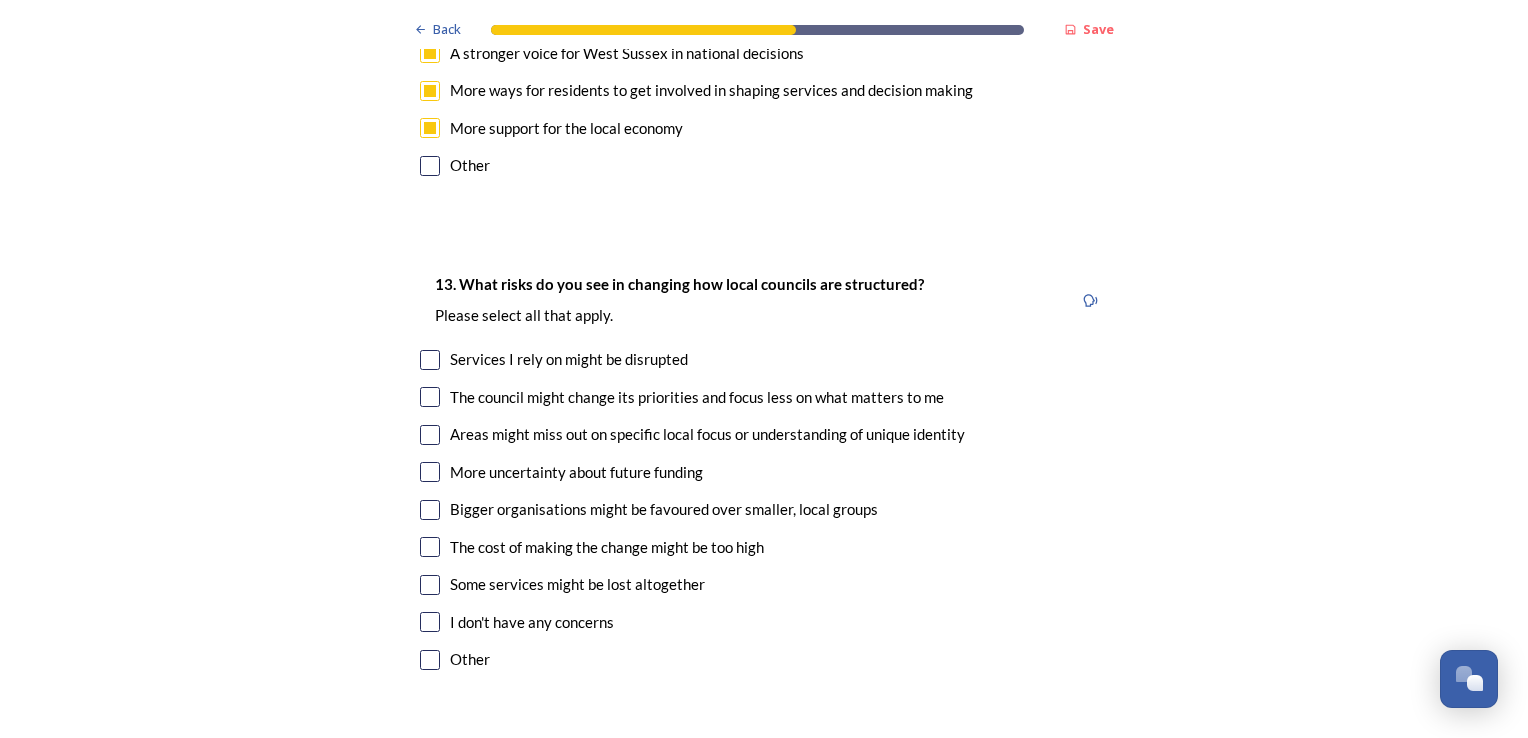click at bounding box center (430, 360) 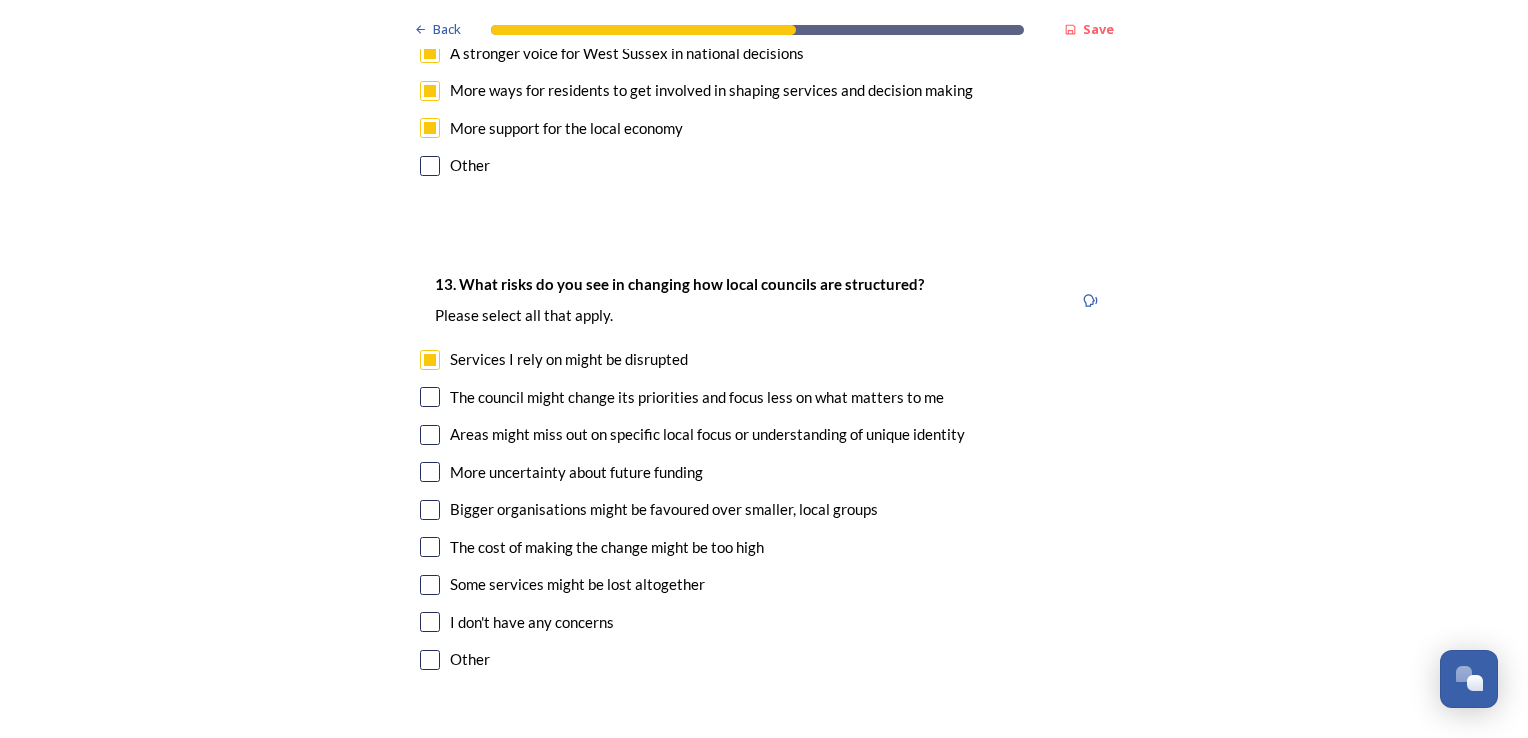 click at bounding box center (430, 397) 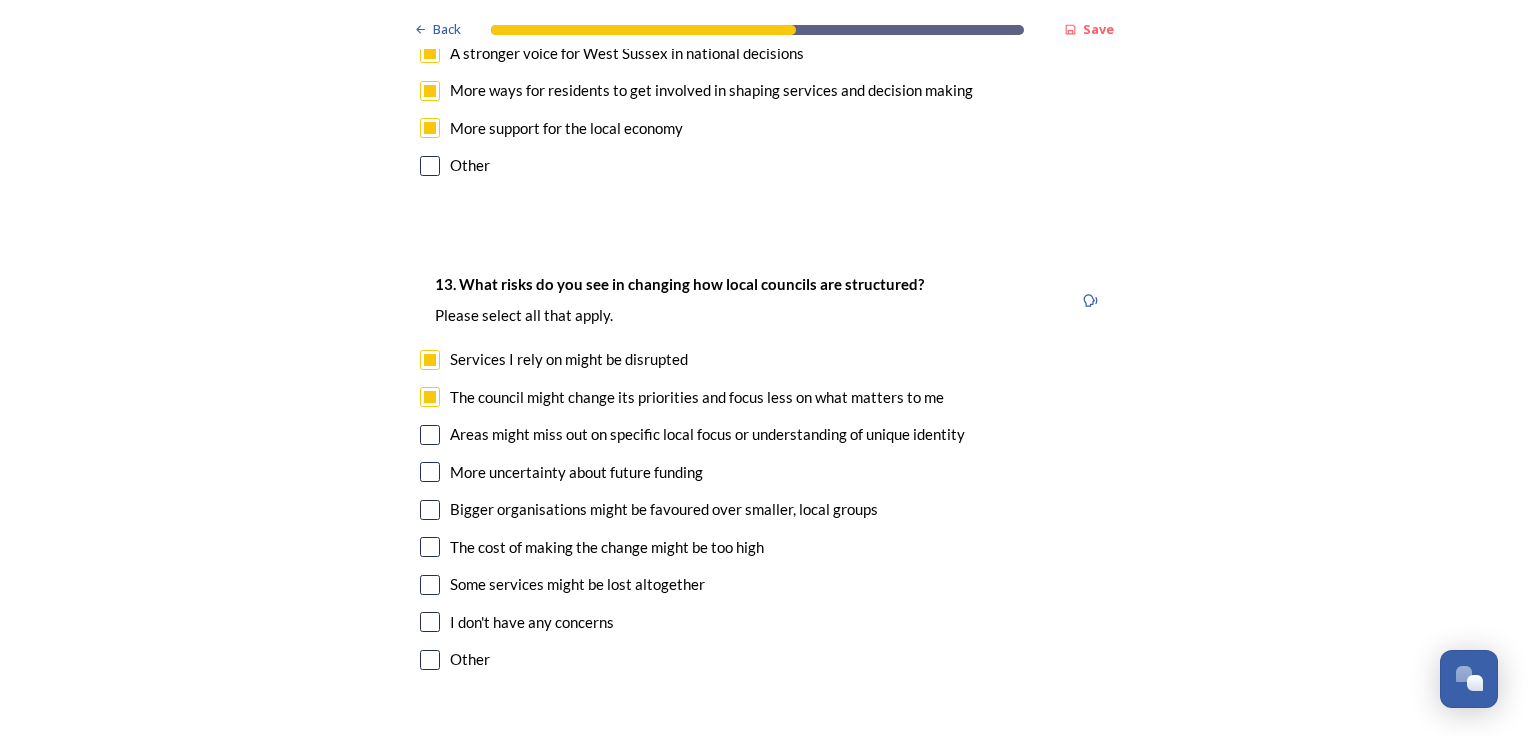 click on "13. What risks do you see in changing how local councils are structured? ﻿Please select all that apply. Services I rely on might be disrupted The council might change its priorities and focus less on what matters to me Areas might miss out on specific local focus or understanding of unique identity More uncertainty about future funding Bigger organisations might be favoured over smaller, local groups The cost of making the change might be too high Some services might be lost altogether I don't have any concerns Other" at bounding box center (764, 474) 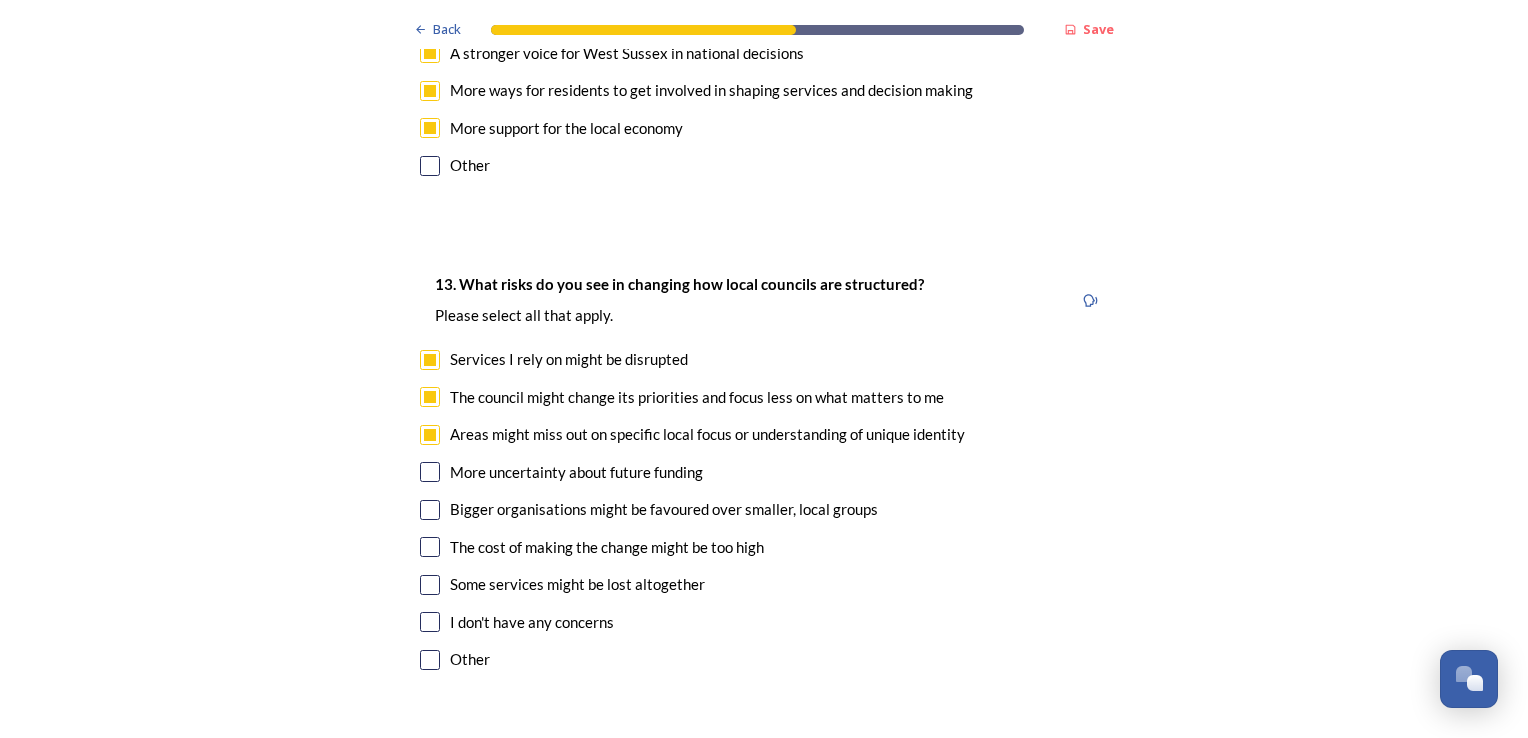 click at bounding box center (430, 472) 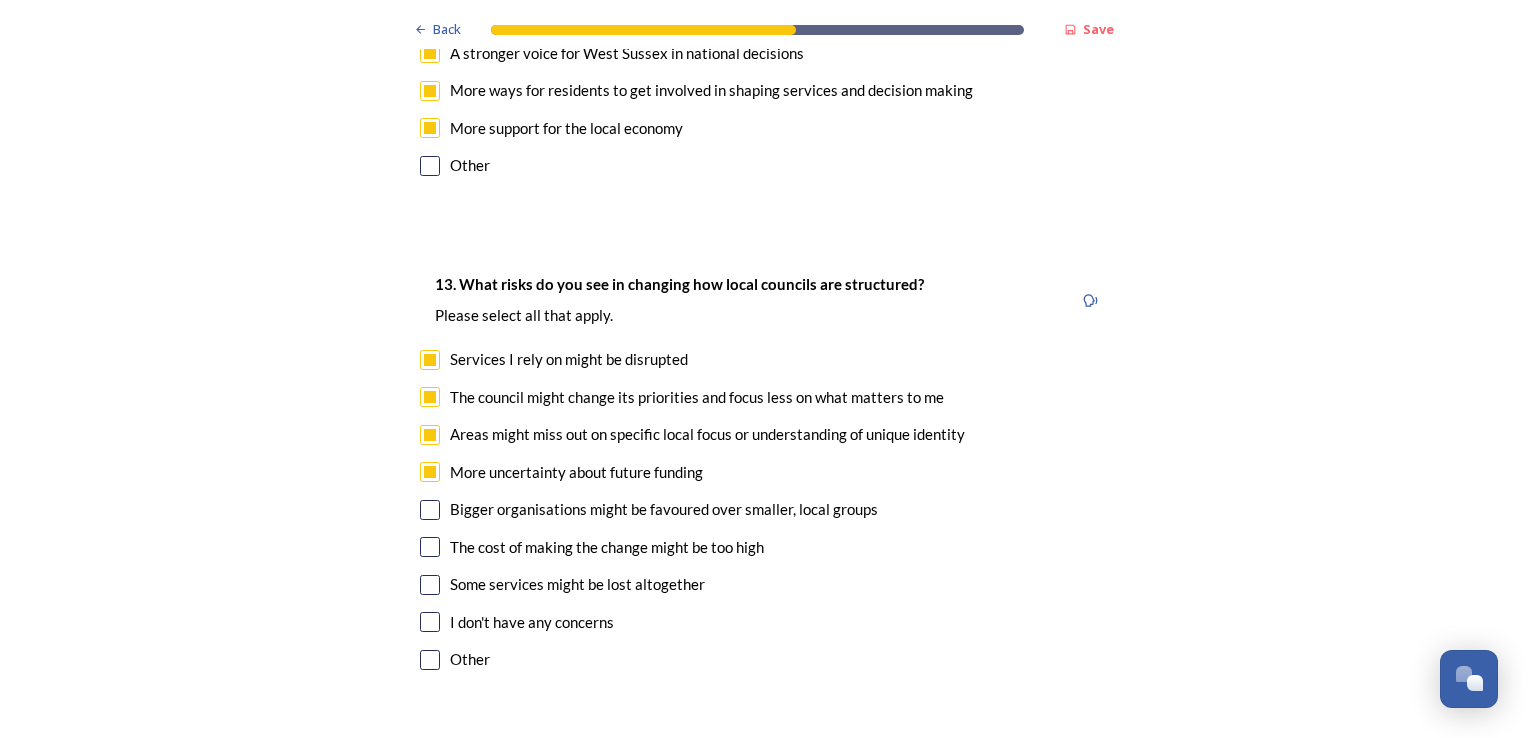 click at bounding box center [430, 510] 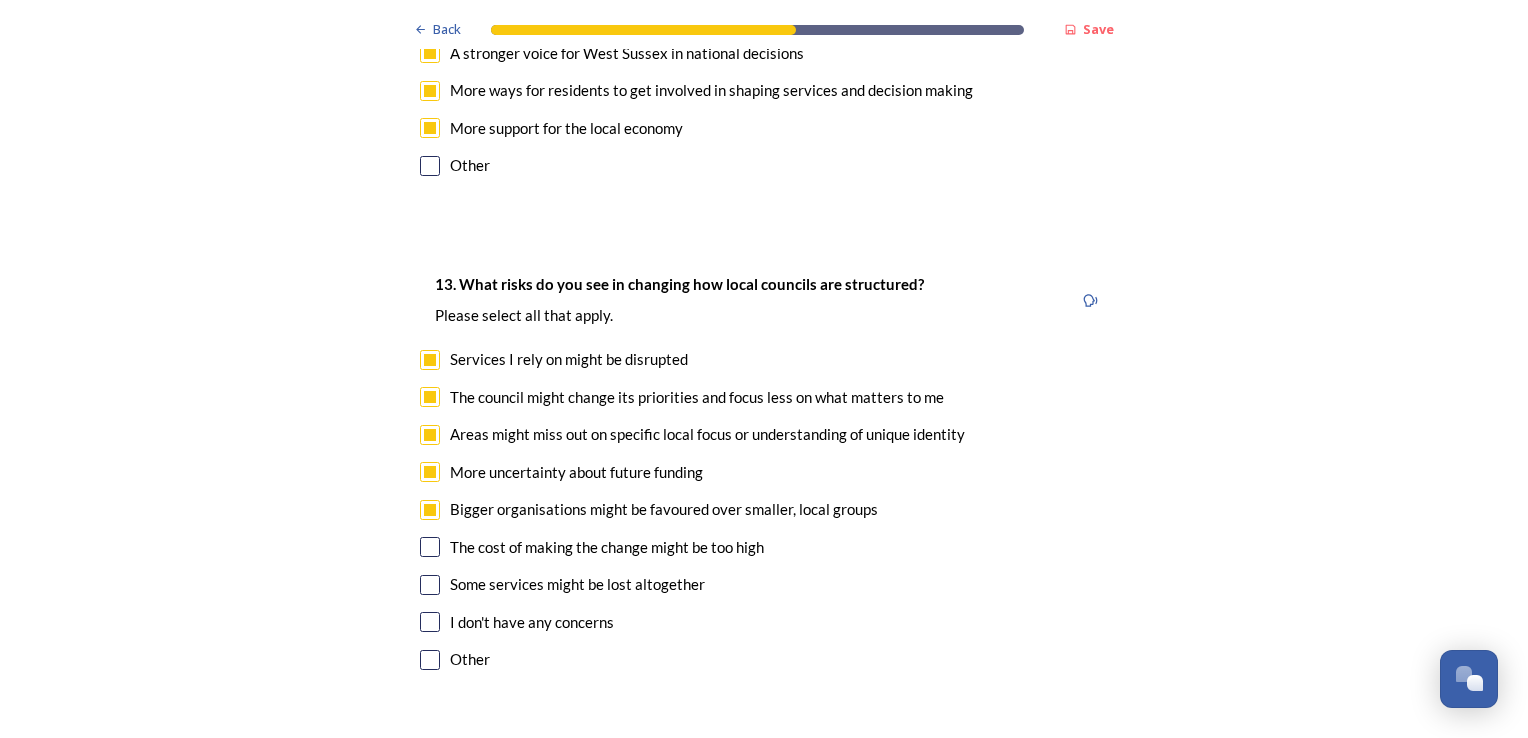 click at bounding box center (430, 547) 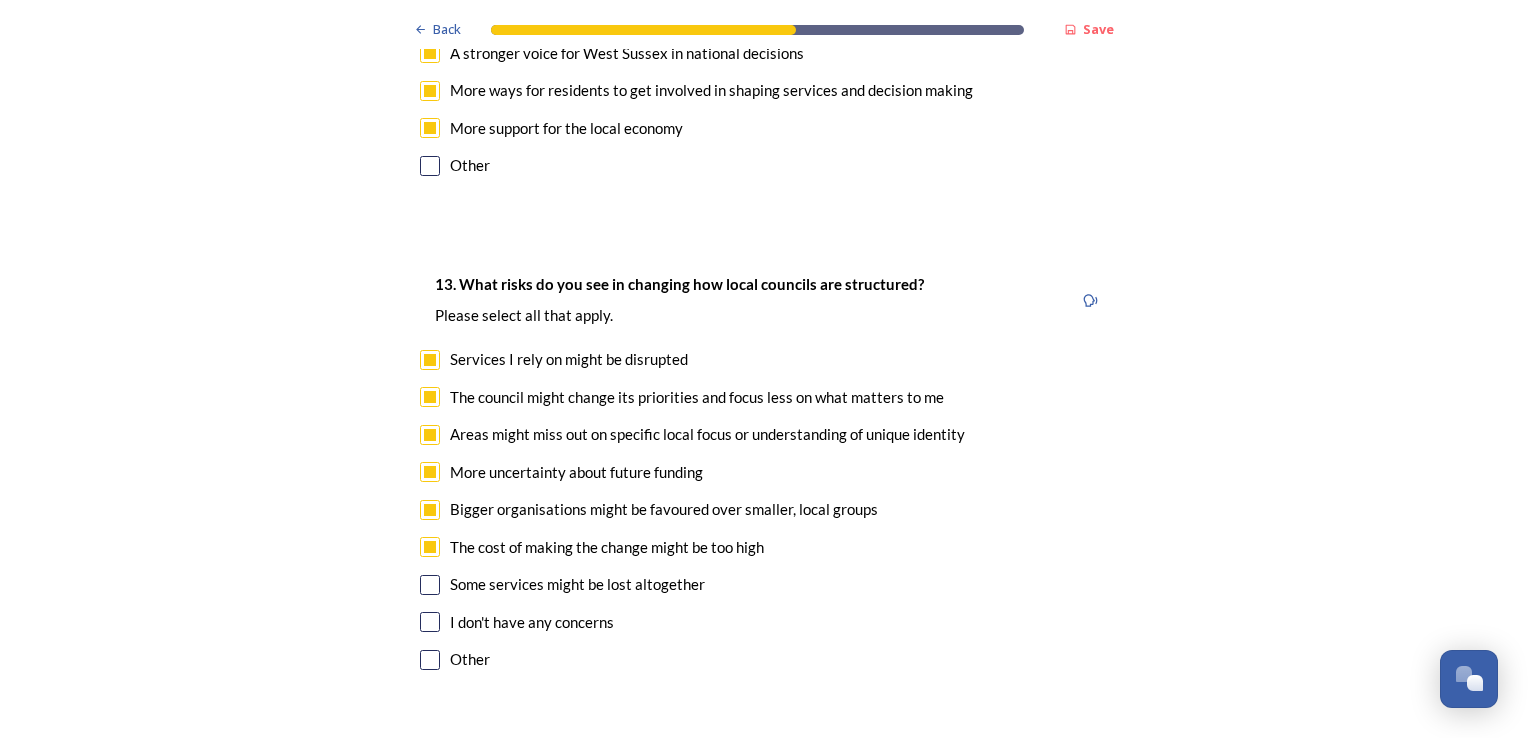 click at bounding box center [430, 585] 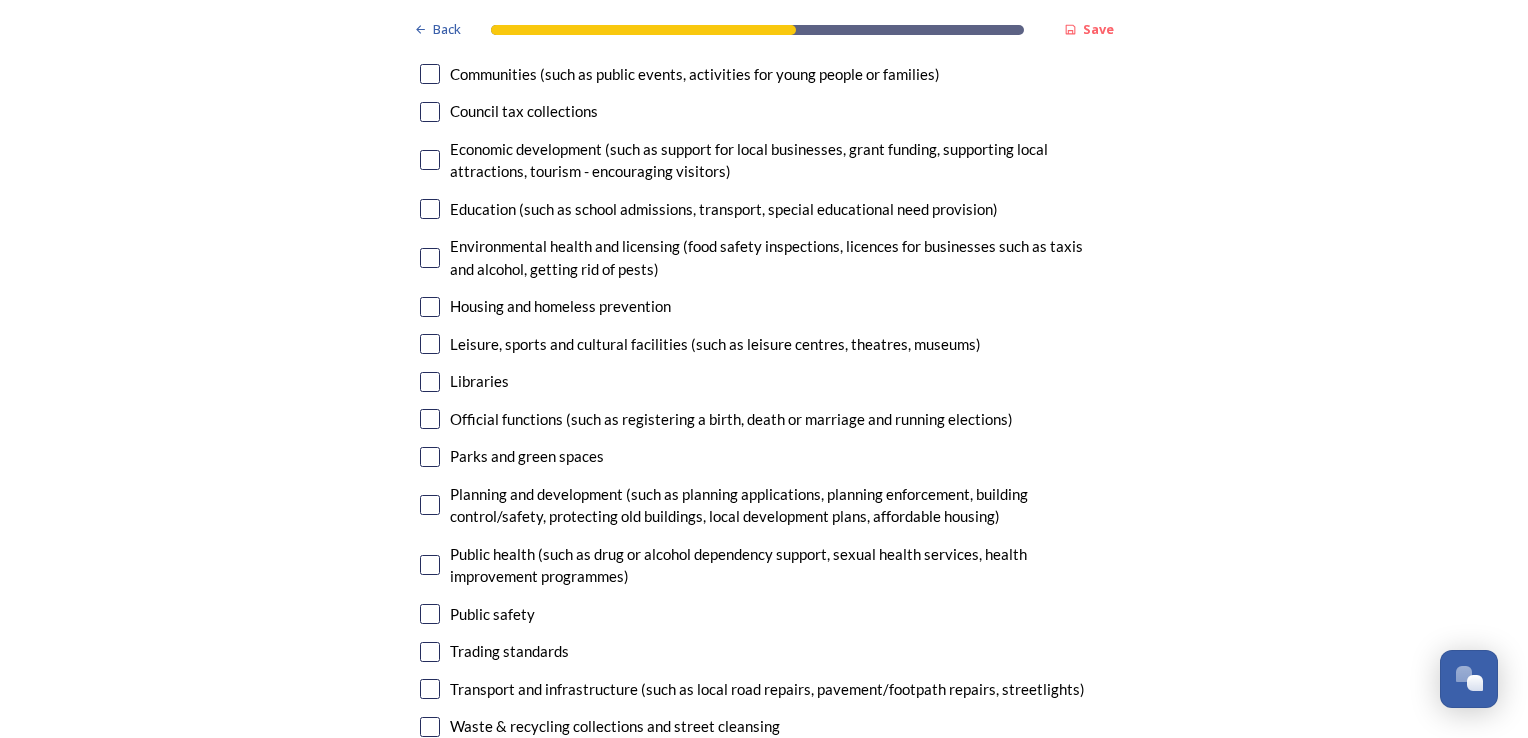 scroll, scrollTop: 4900, scrollLeft: 0, axis: vertical 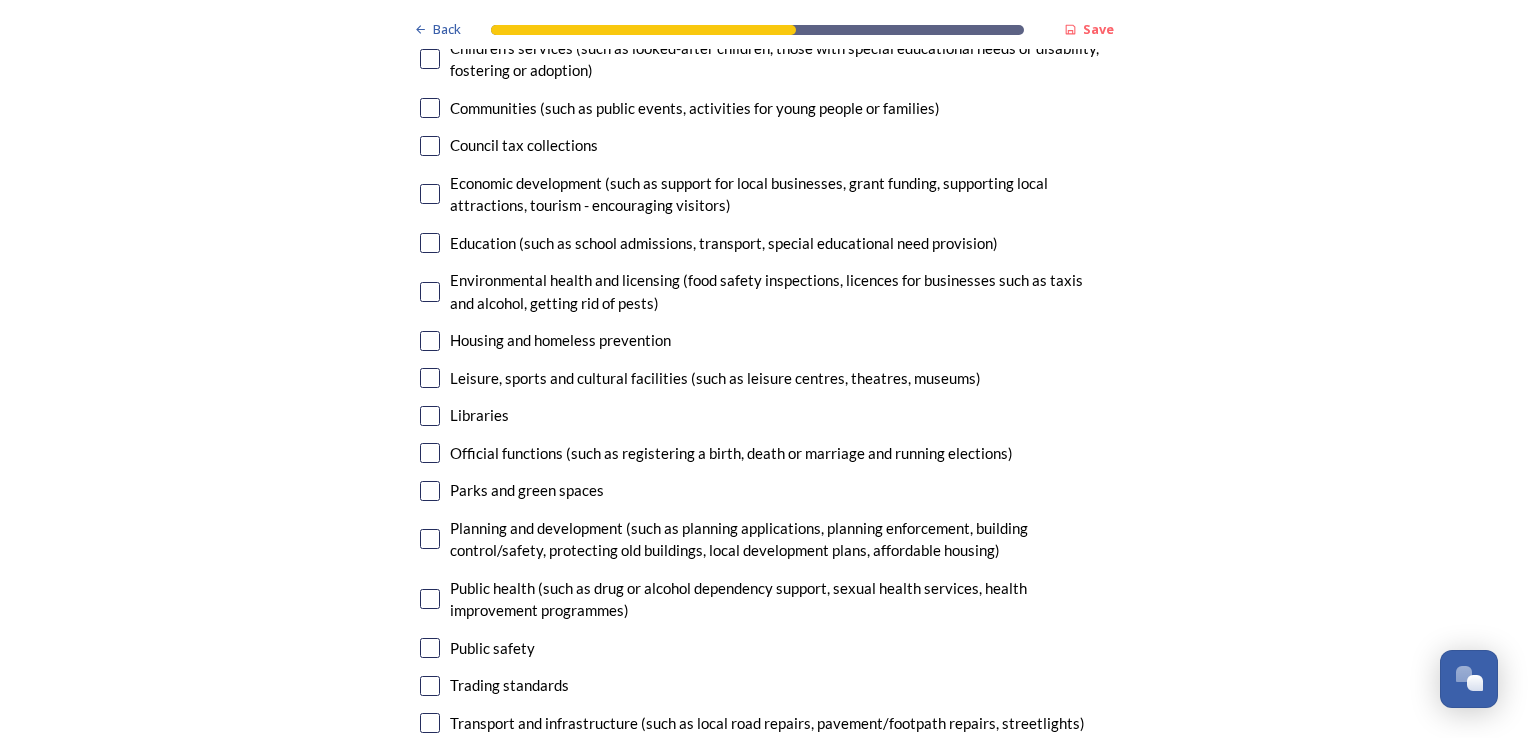 click at bounding box center (430, 341) 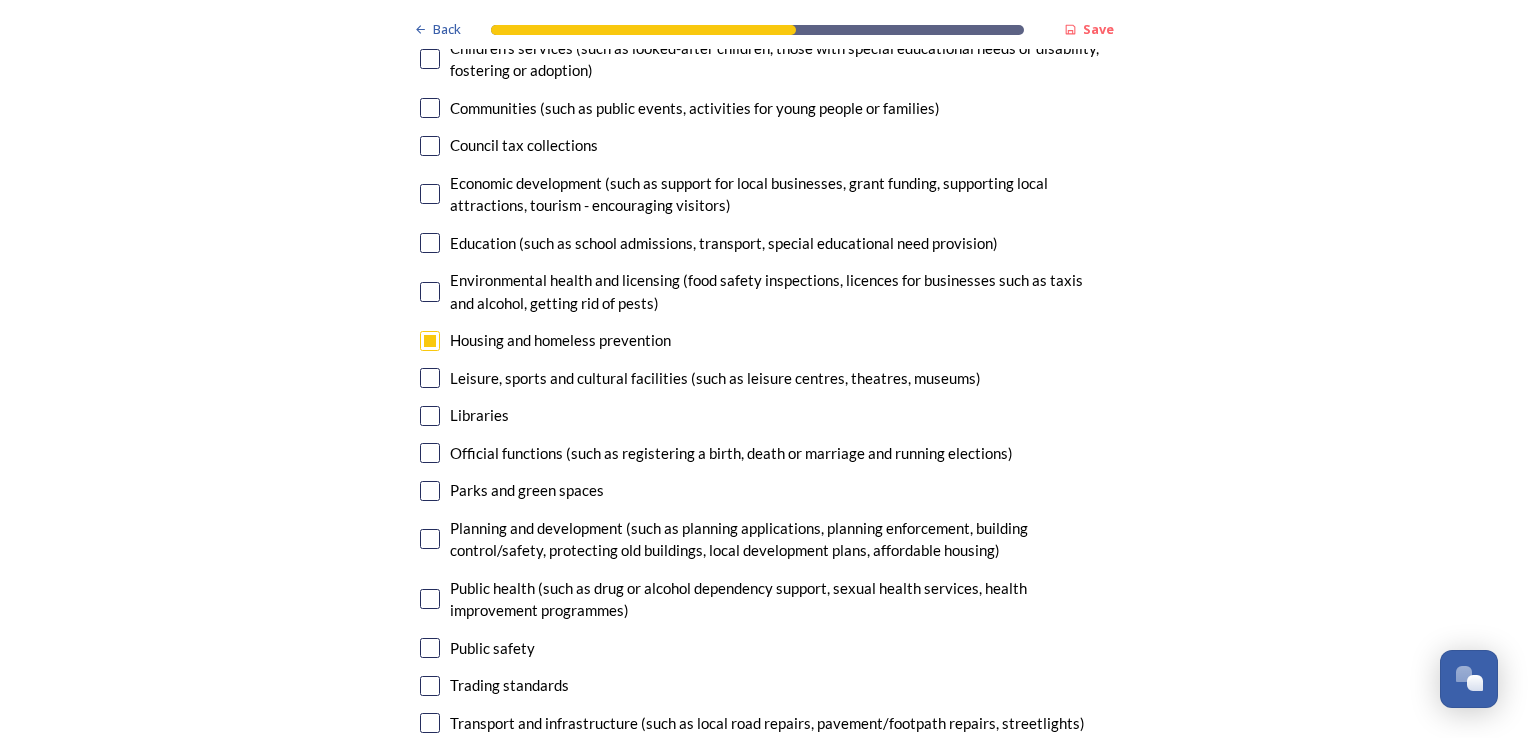 click at bounding box center [430, 146] 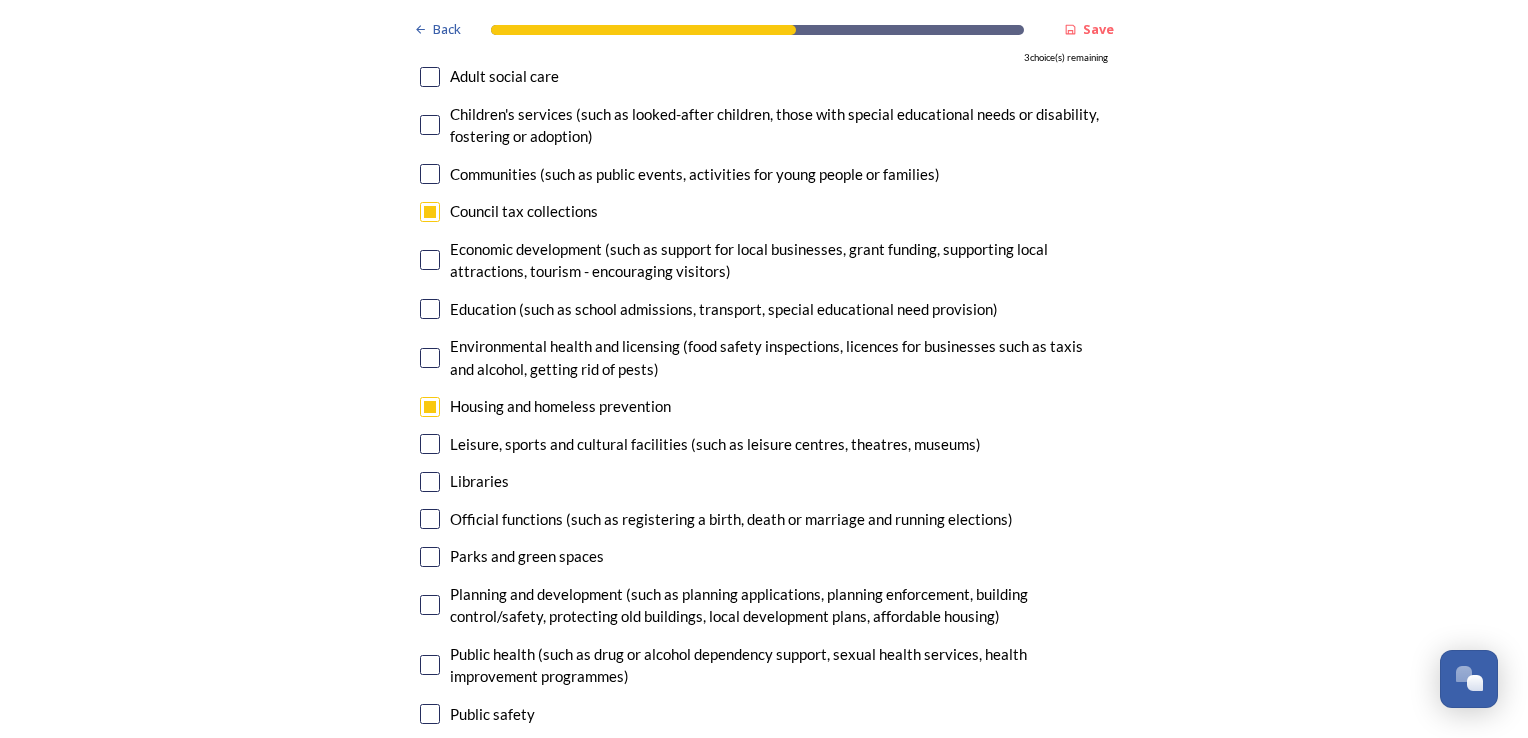 scroll, scrollTop: 4800, scrollLeft: 0, axis: vertical 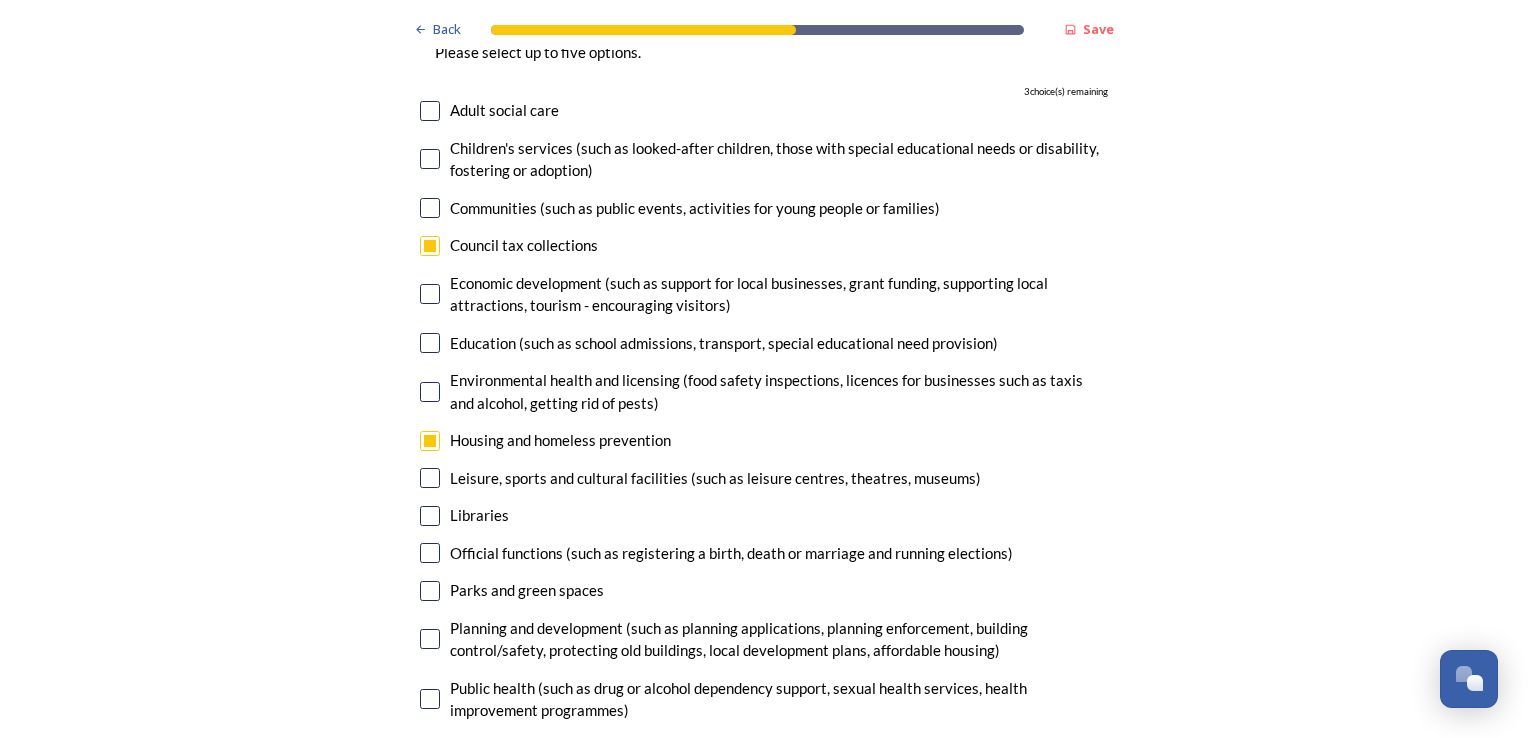 click at bounding box center (430, 111) 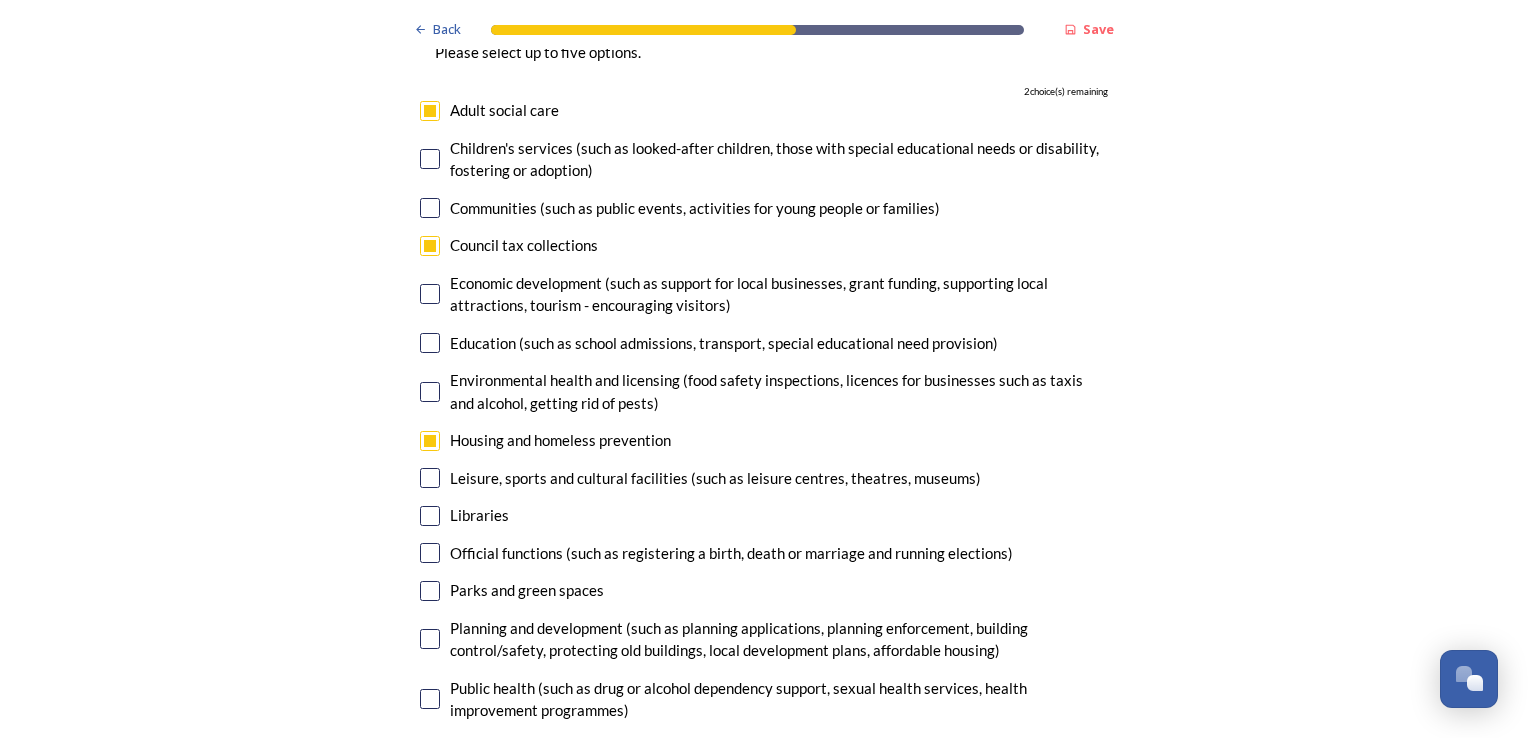 click at bounding box center [430, 159] 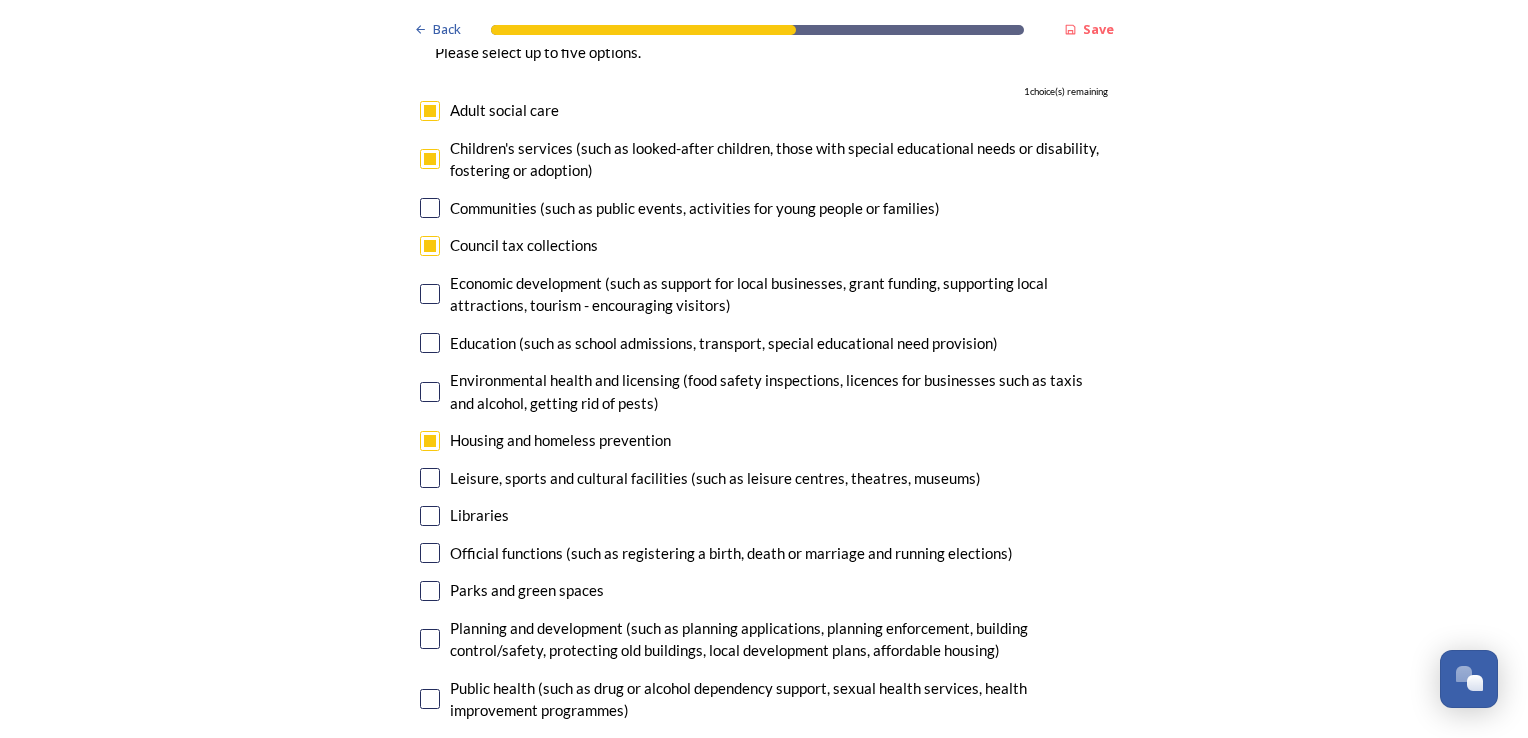 click at bounding box center (430, 208) 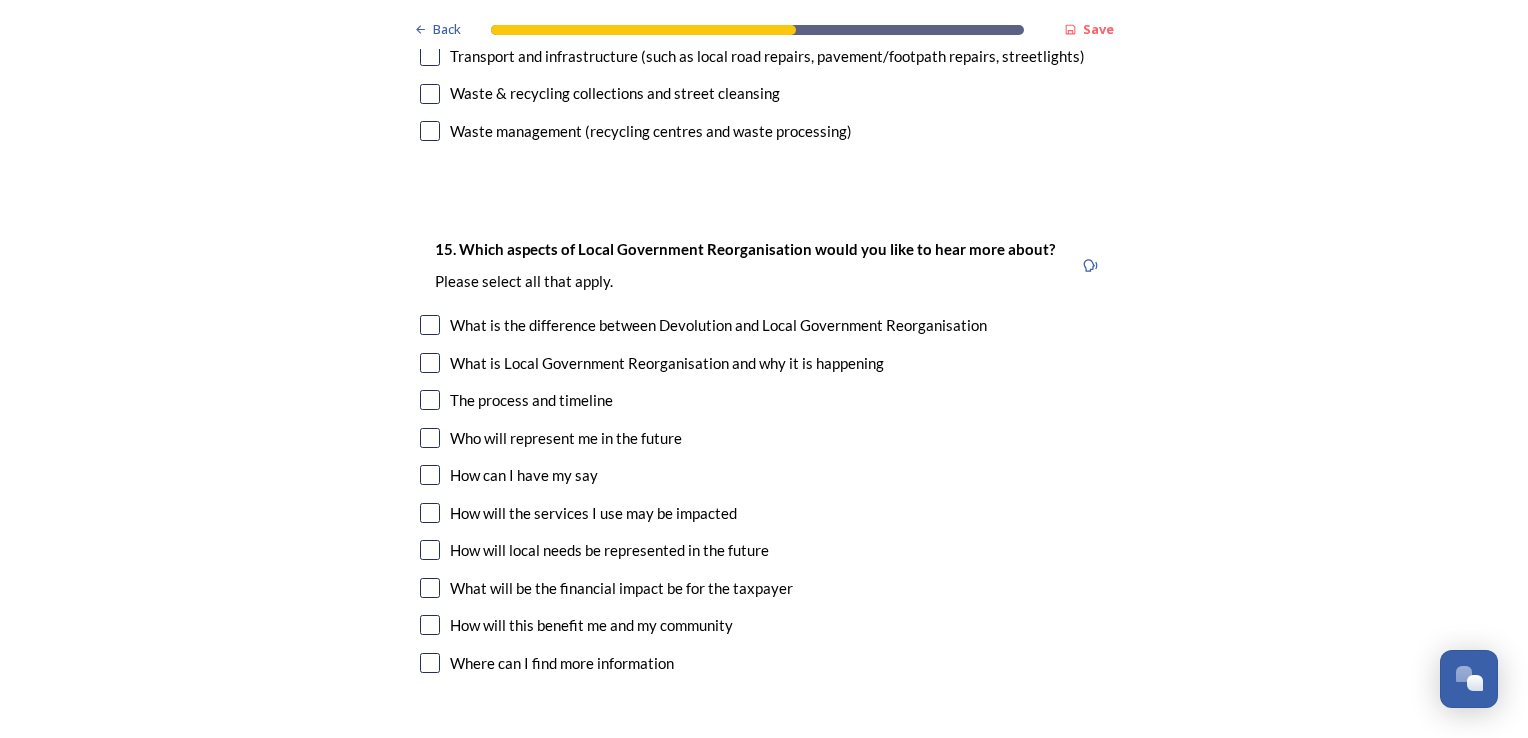 scroll, scrollTop: 5600, scrollLeft: 0, axis: vertical 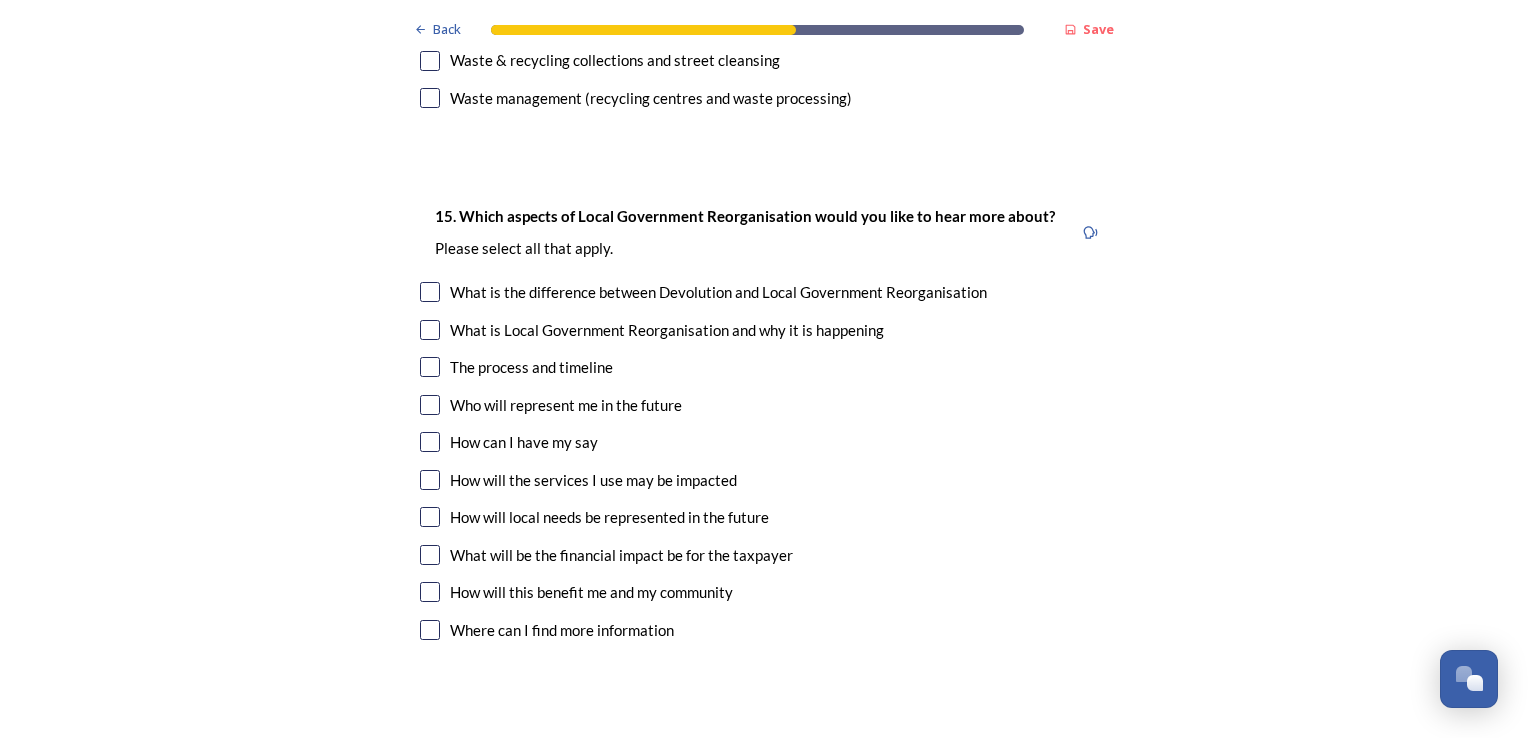 click at bounding box center [430, 367] 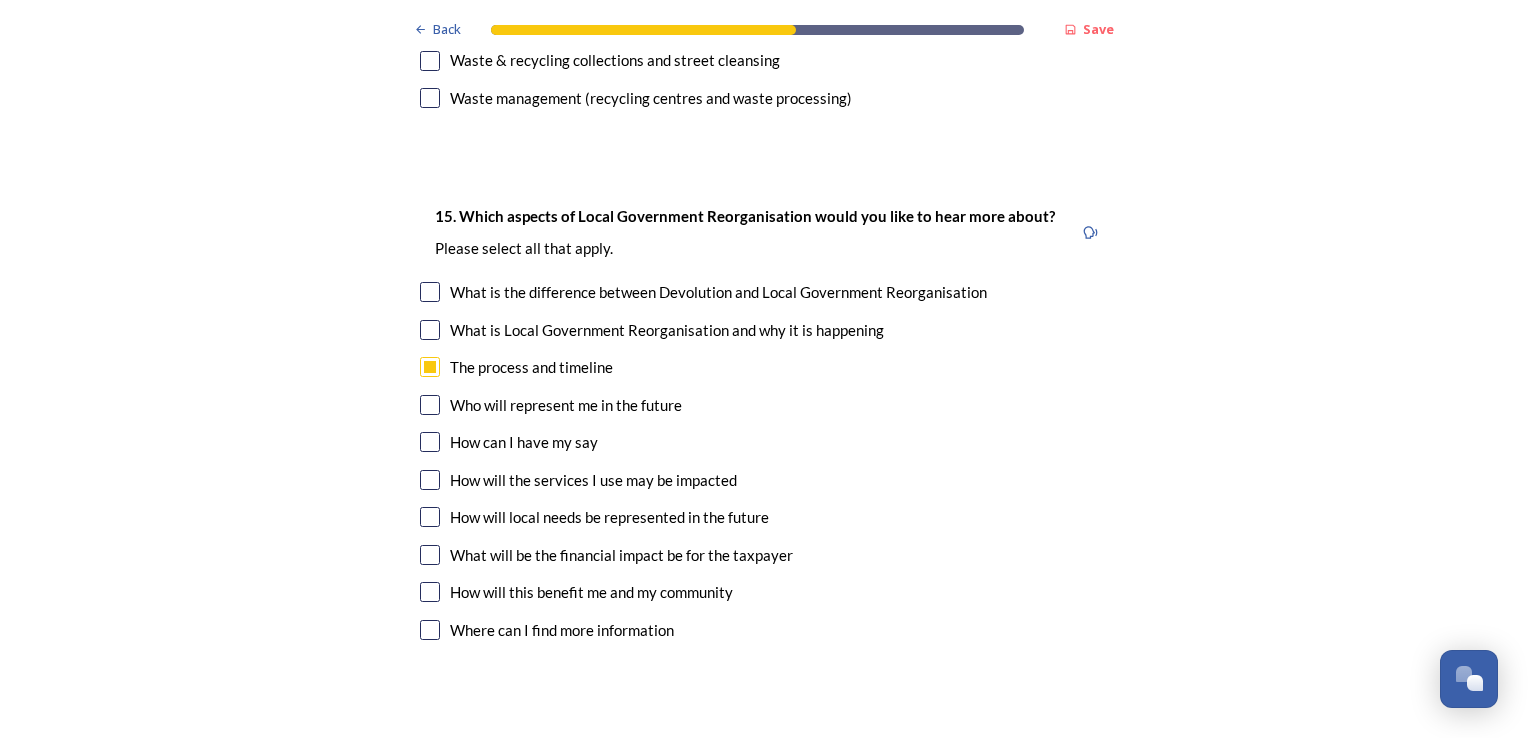 click at bounding box center [430, 405] 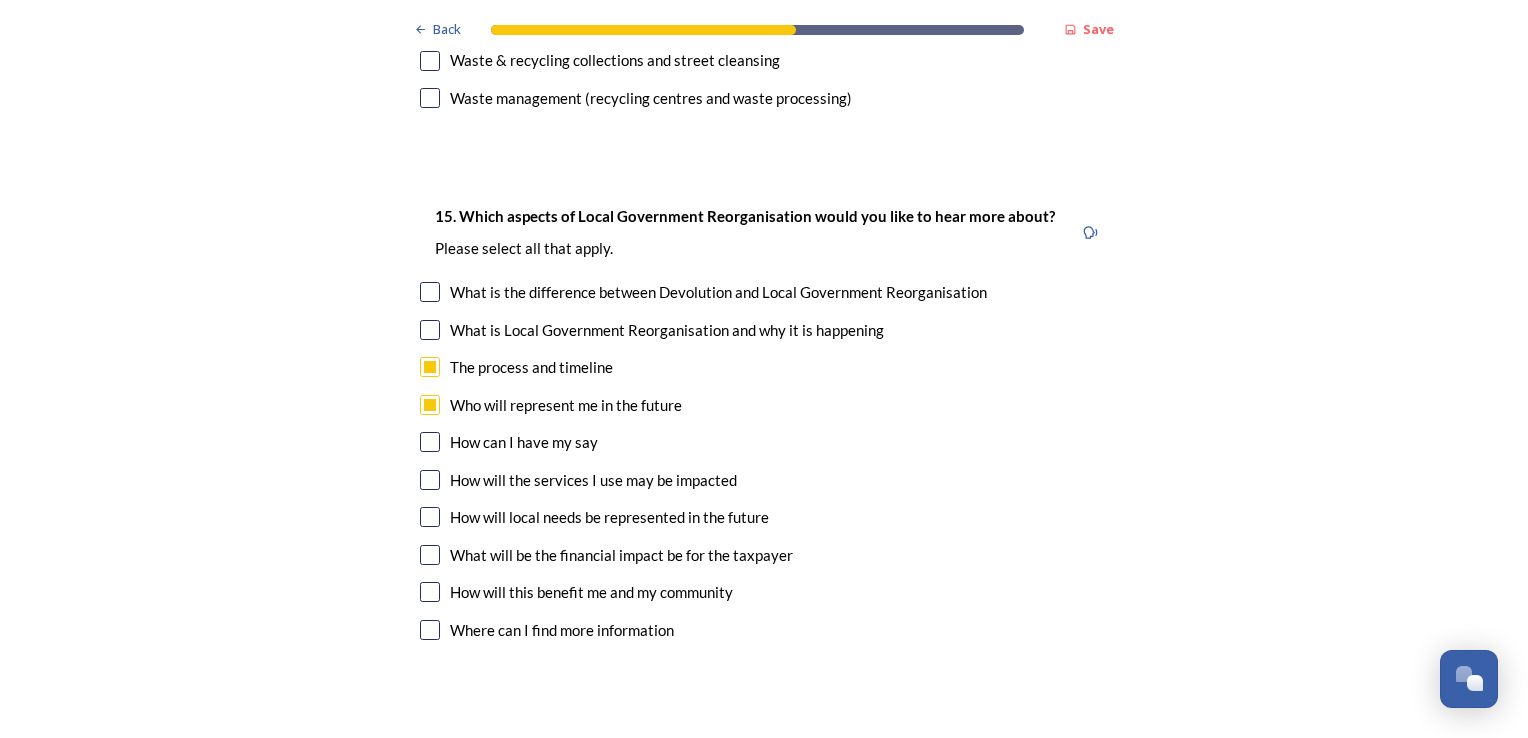 click at bounding box center [430, 480] 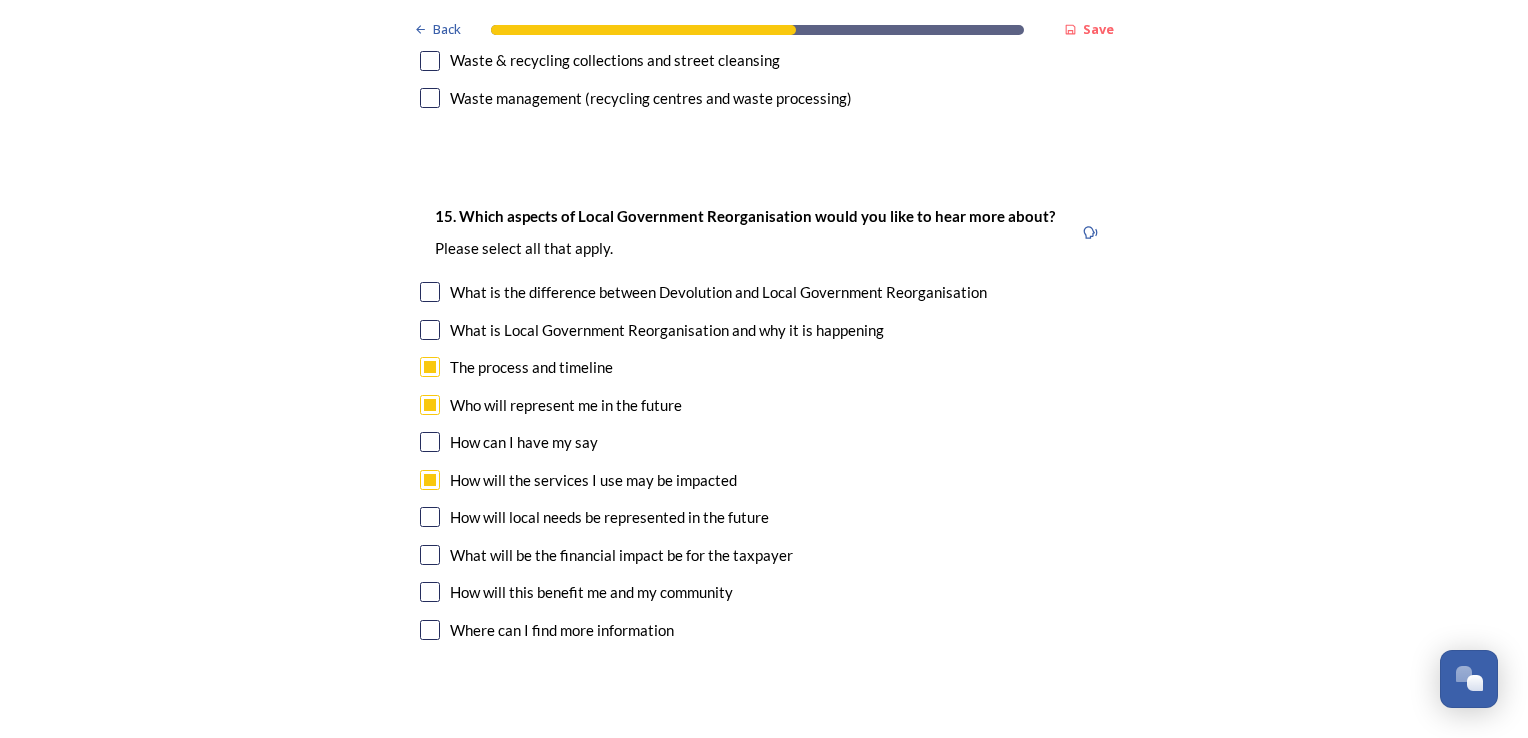 click at bounding box center (430, 517) 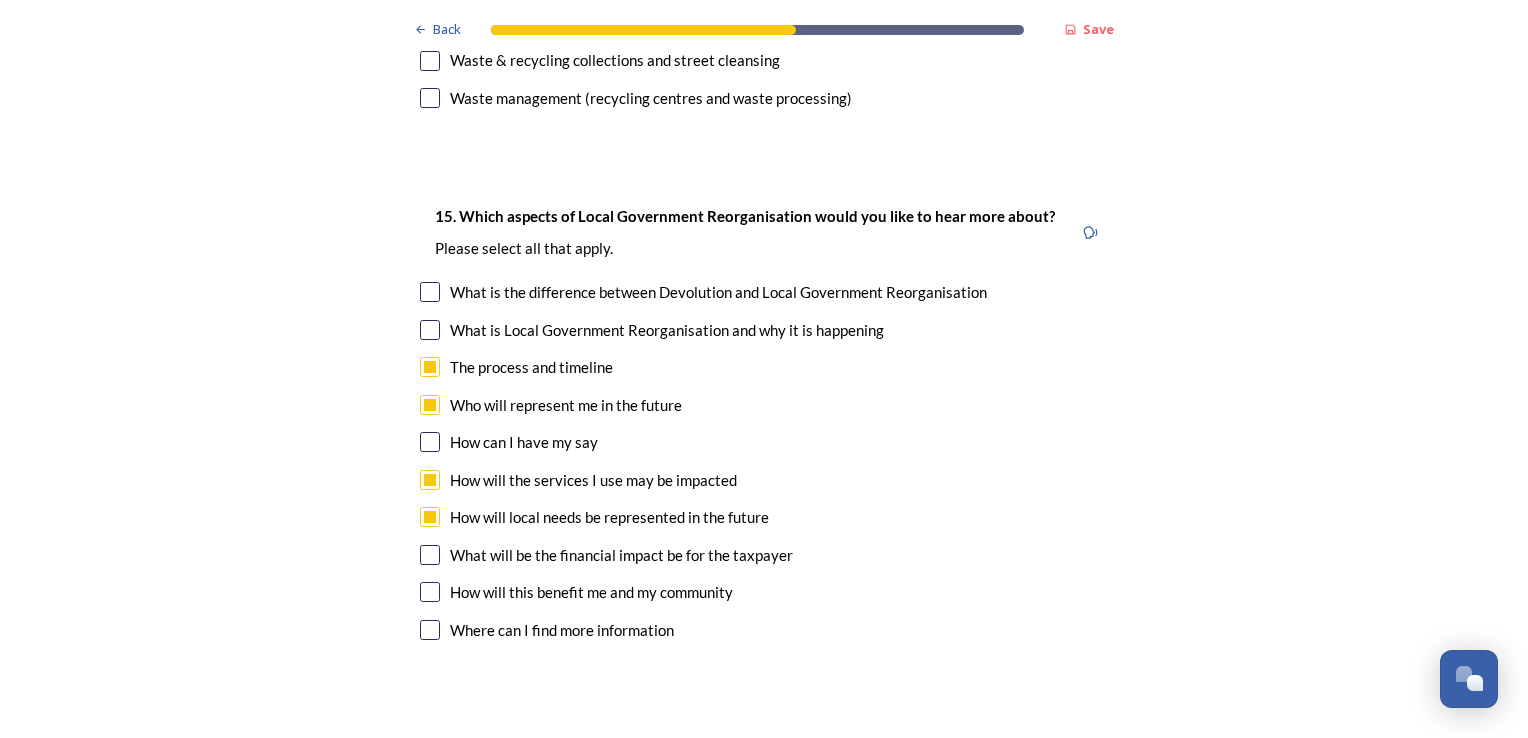 click at bounding box center (430, 555) 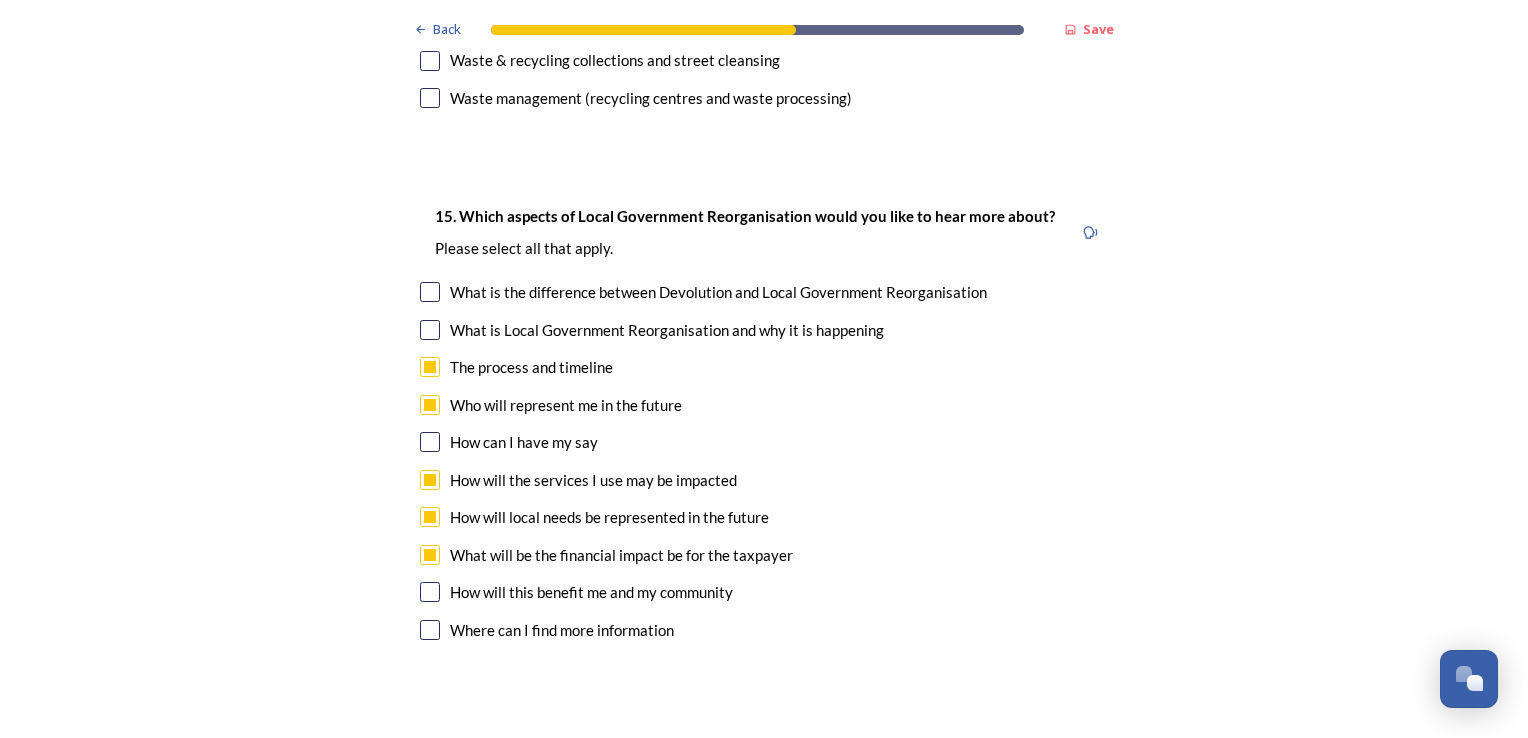 click at bounding box center (430, 592) 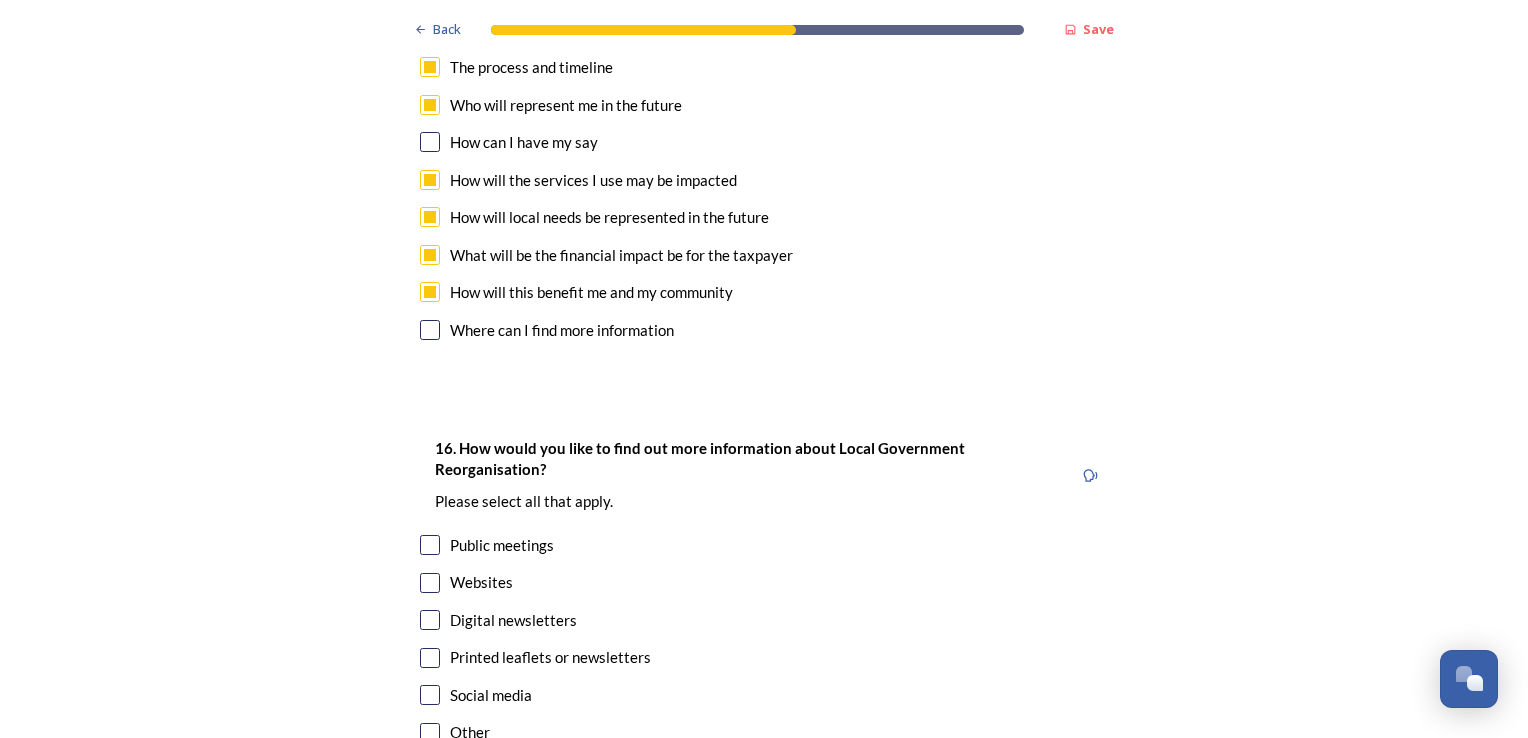 scroll, scrollTop: 6000, scrollLeft: 0, axis: vertical 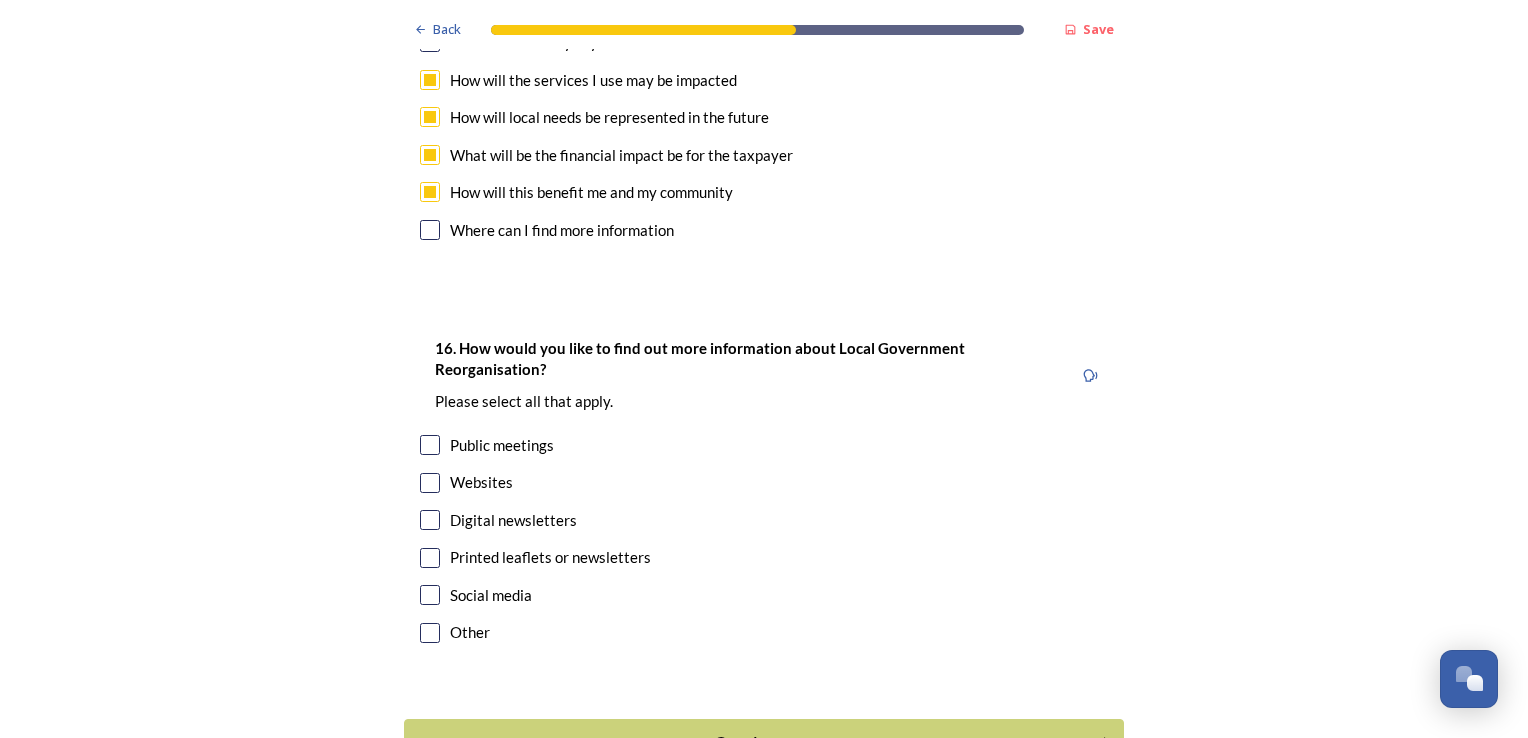 click at bounding box center (430, 558) 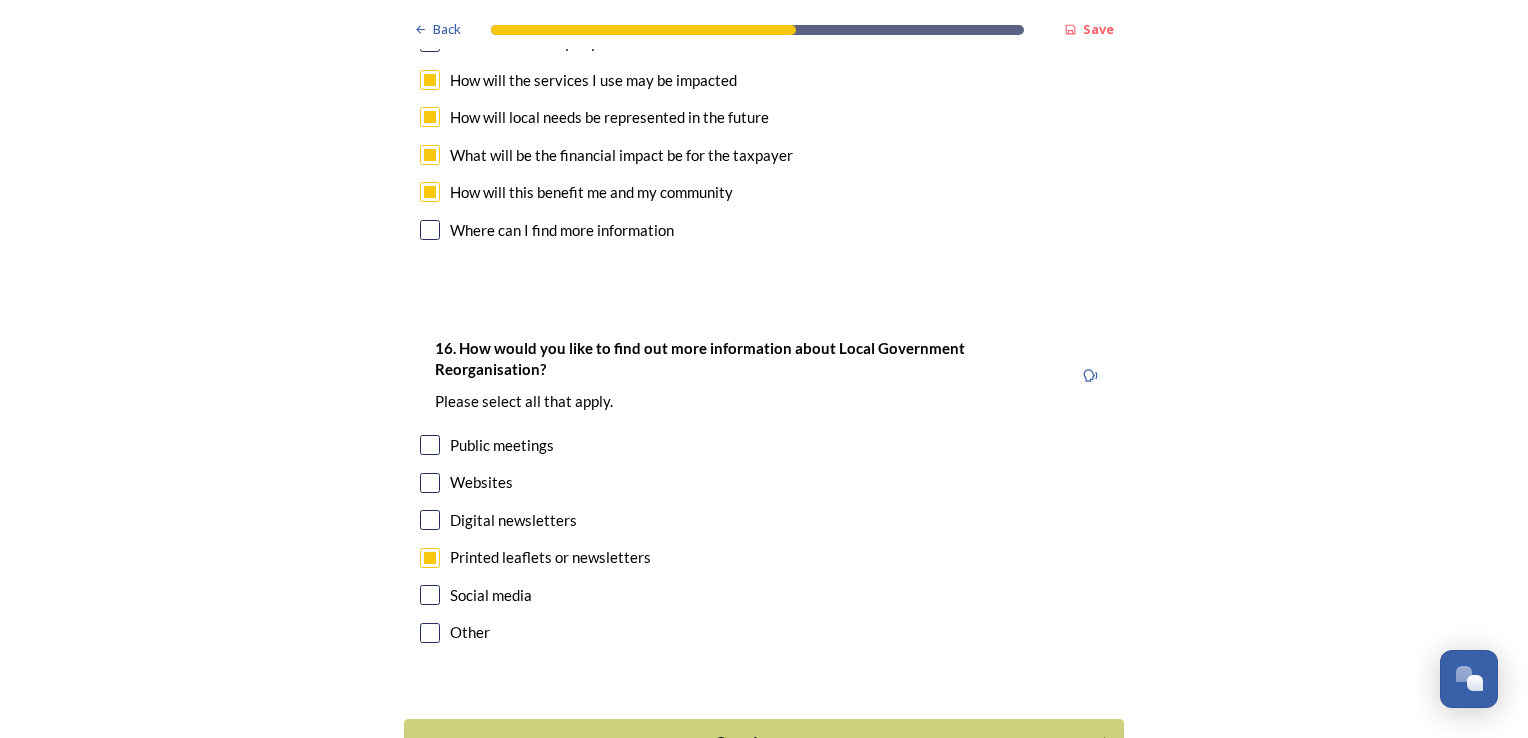 click at bounding box center (430, 520) 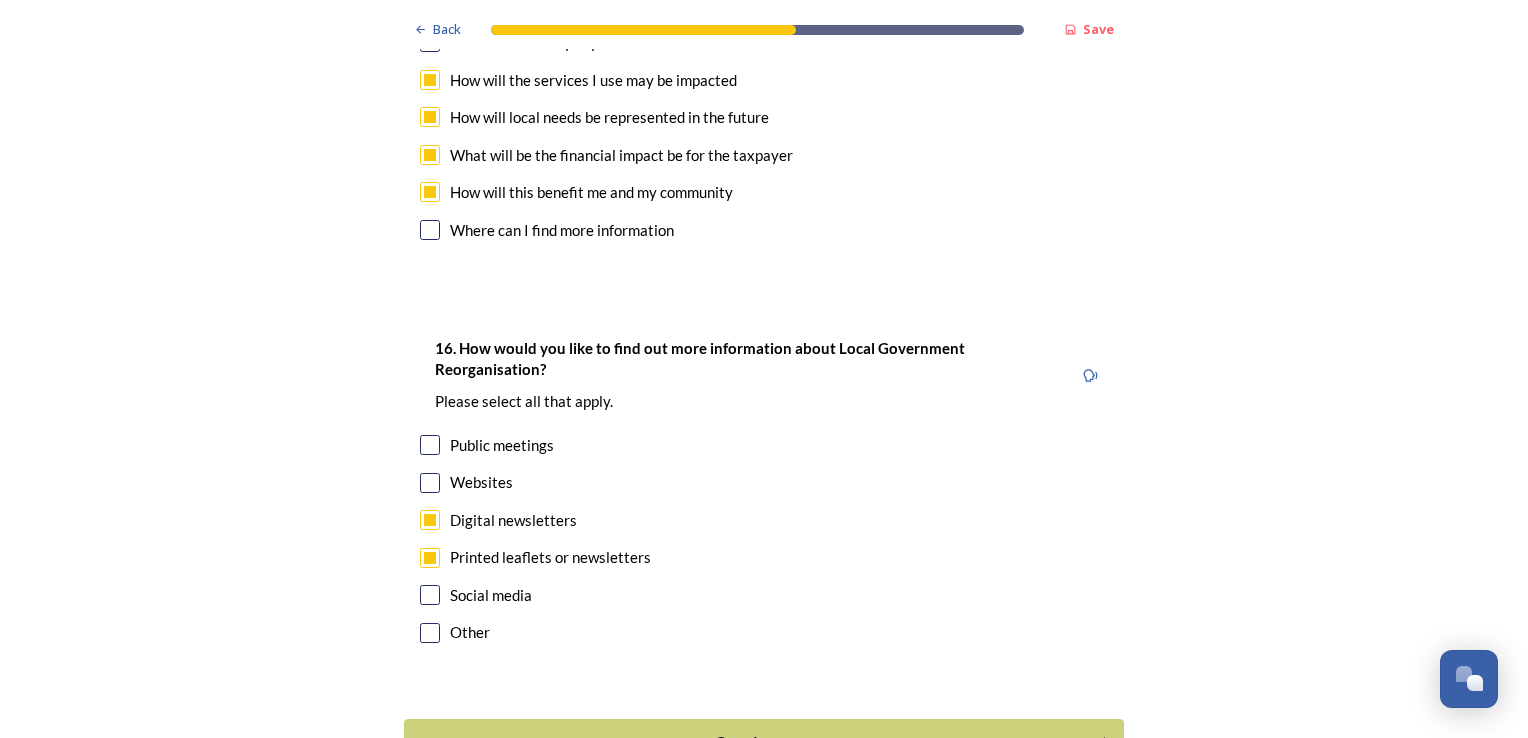 click at bounding box center (430, 483) 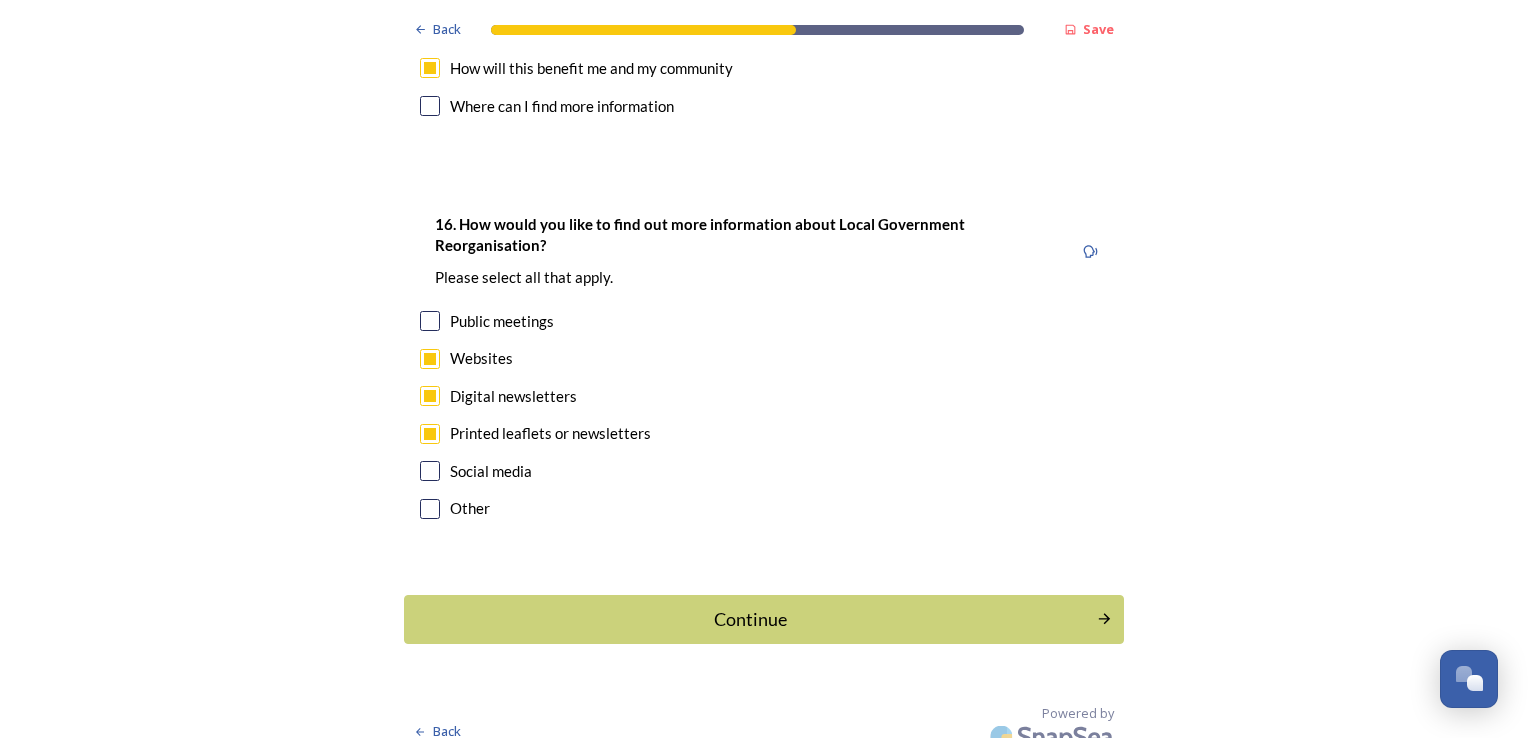 scroll, scrollTop: 6144, scrollLeft: 0, axis: vertical 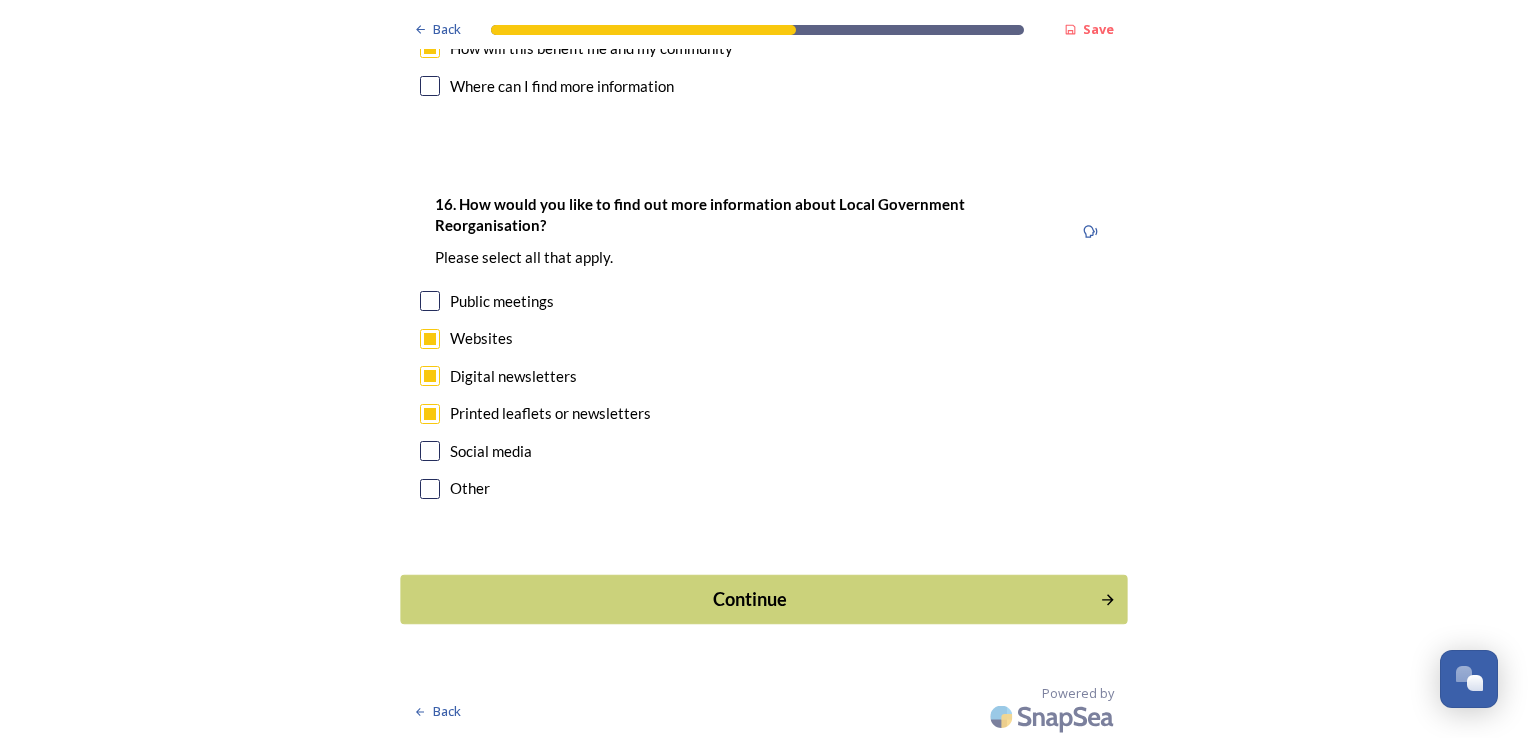 click on "Continue" at bounding box center (750, 599) 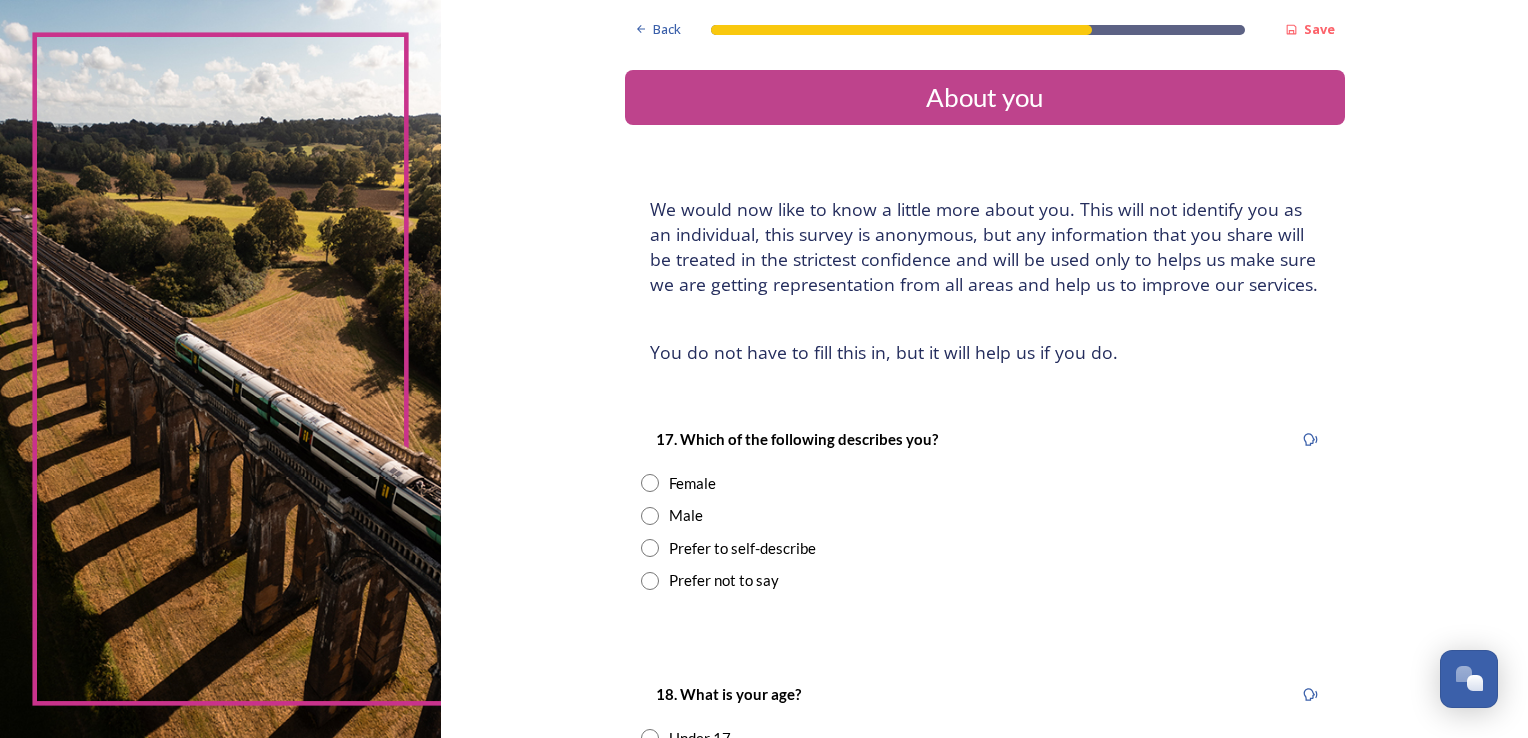 click at bounding box center (650, 483) 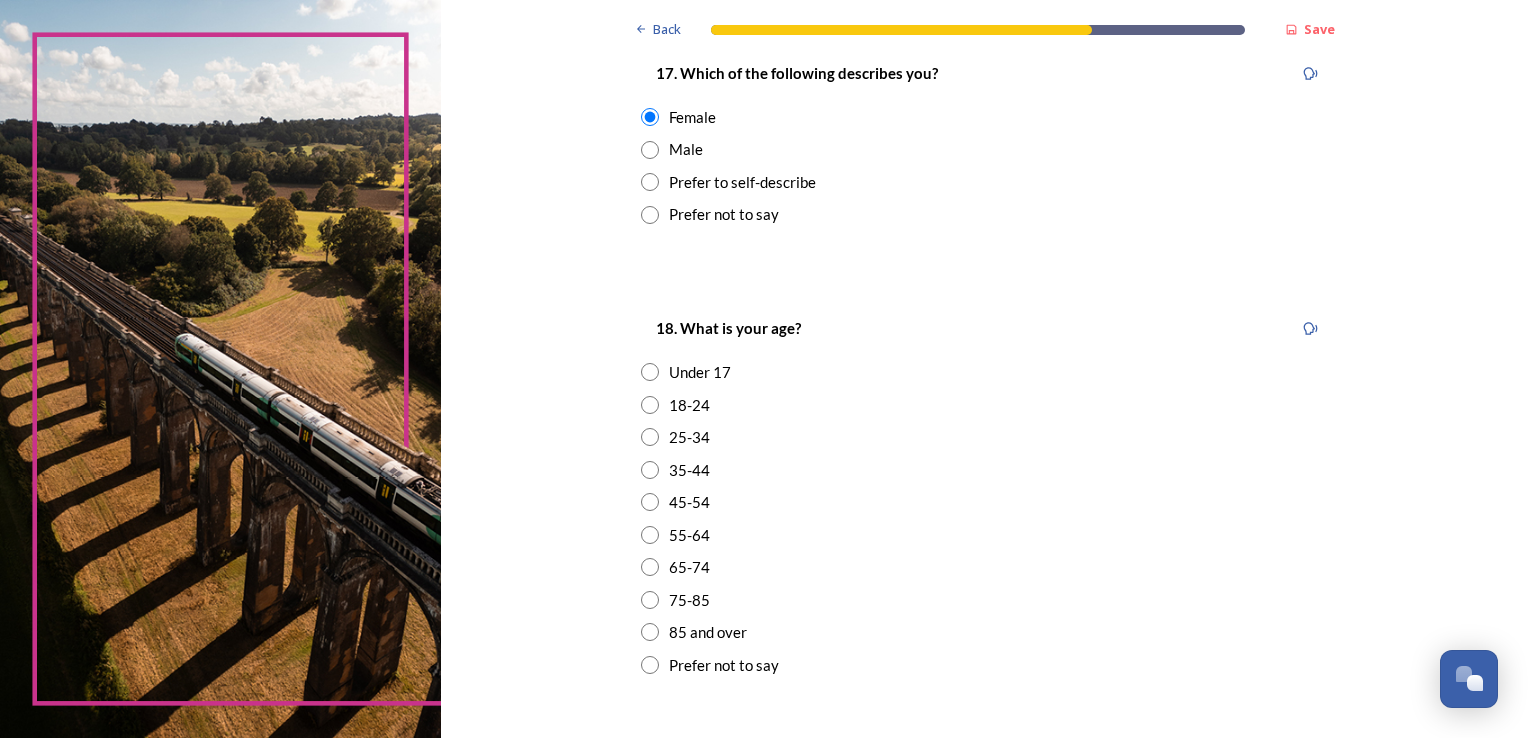 scroll, scrollTop: 400, scrollLeft: 0, axis: vertical 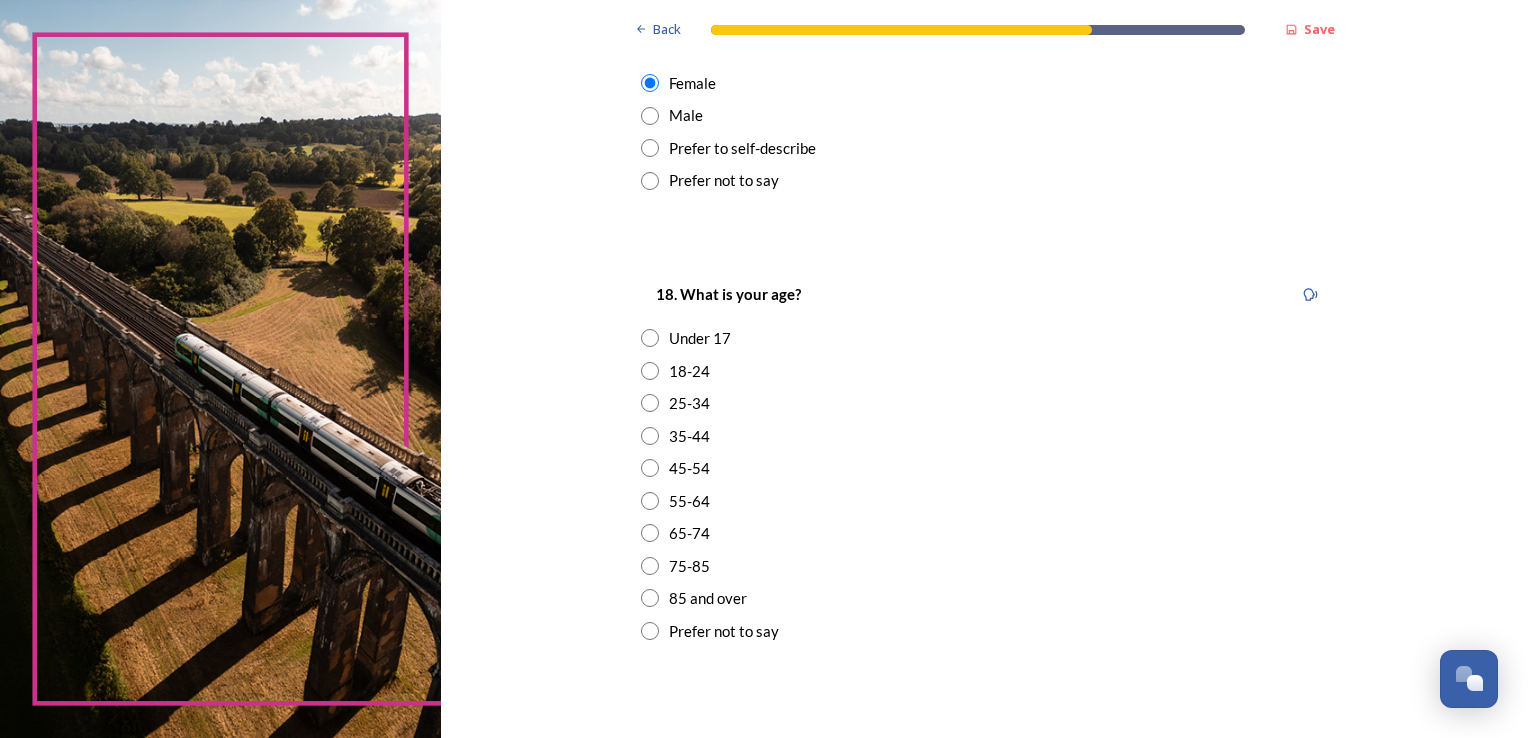 click at bounding box center [650, 501] 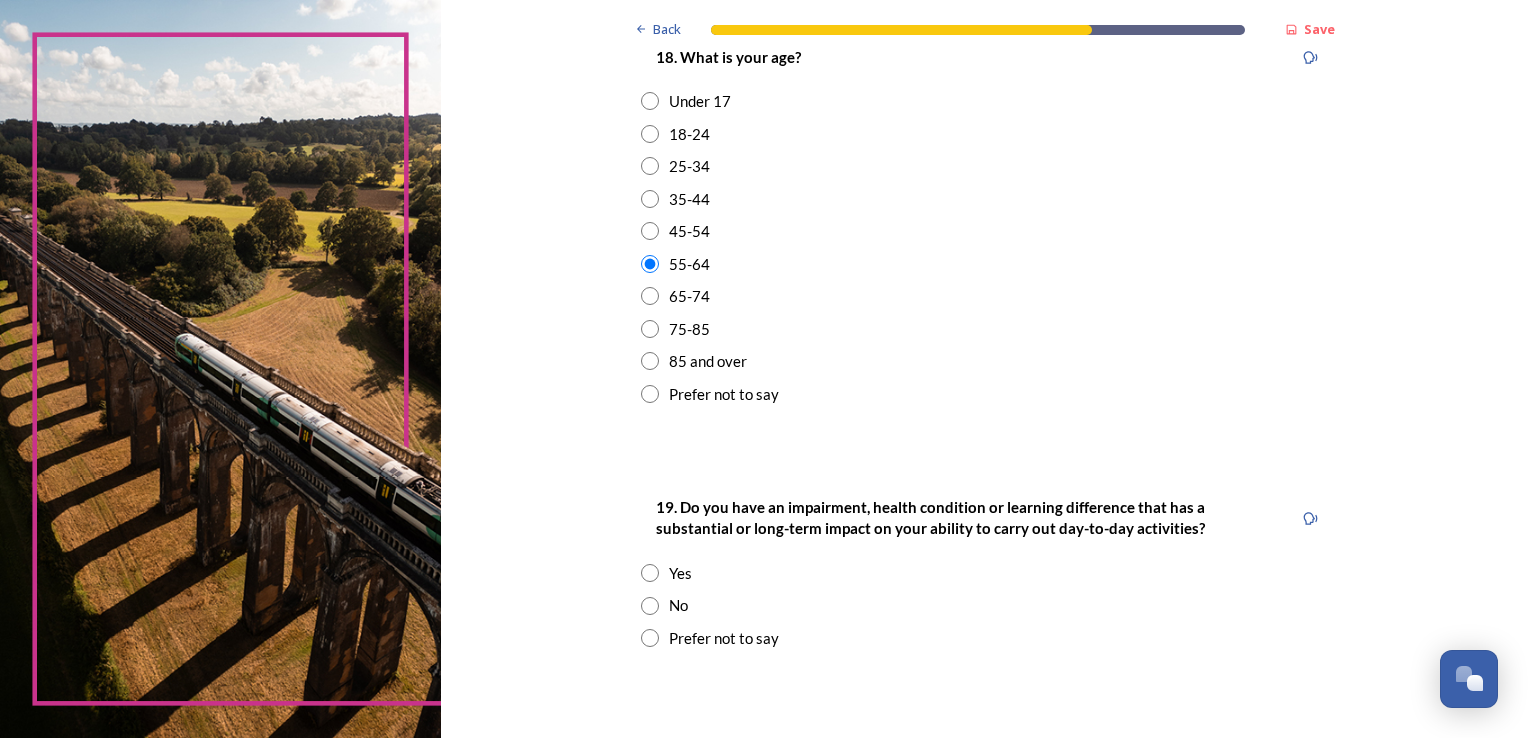 scroll, scrollTop: 700, scrollLeft: 0, axis: vertical 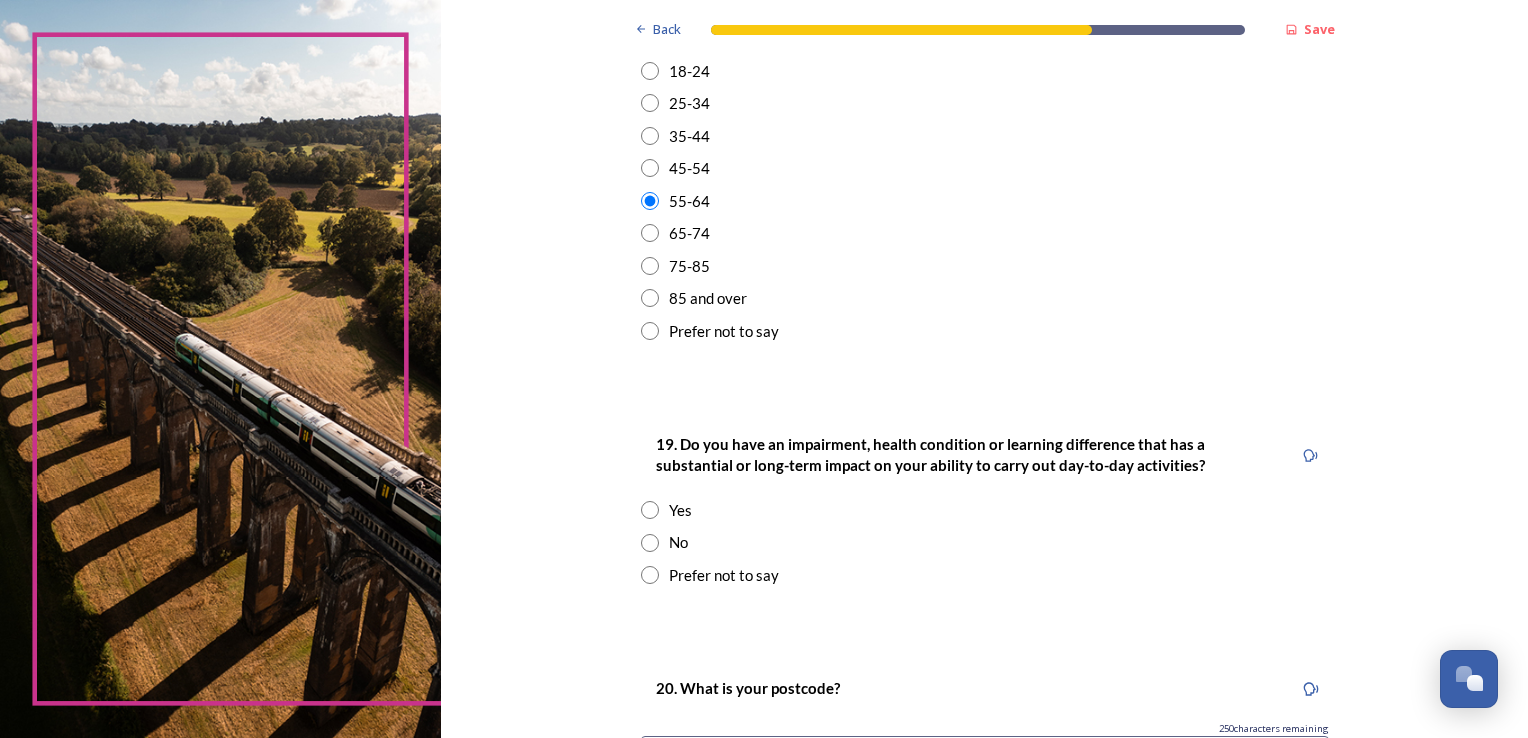 click at bounding box center [650, 543] 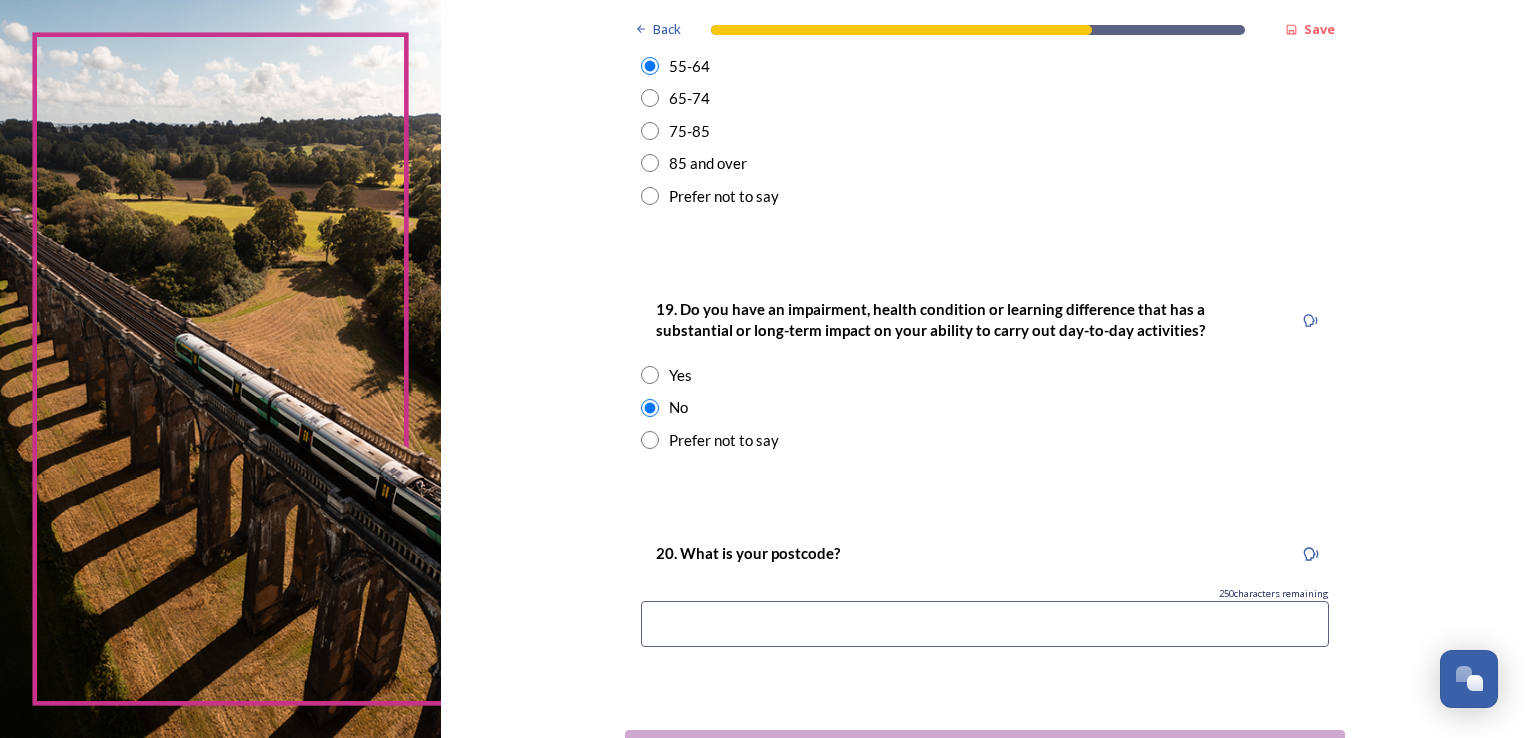 scroll, scrollTop: 900, scrollLeft: 0, axis: vertical 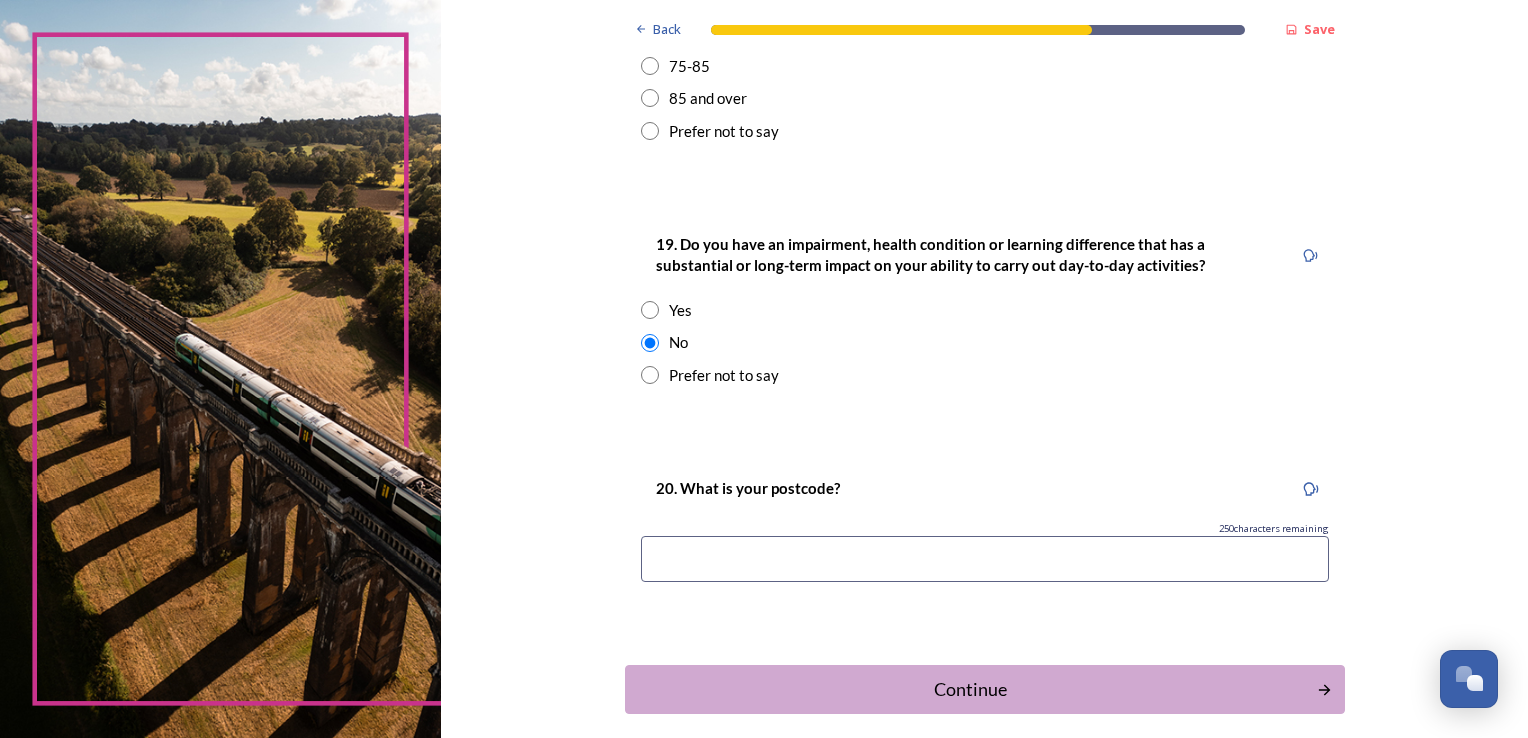 click at bounding box center (985, 559) 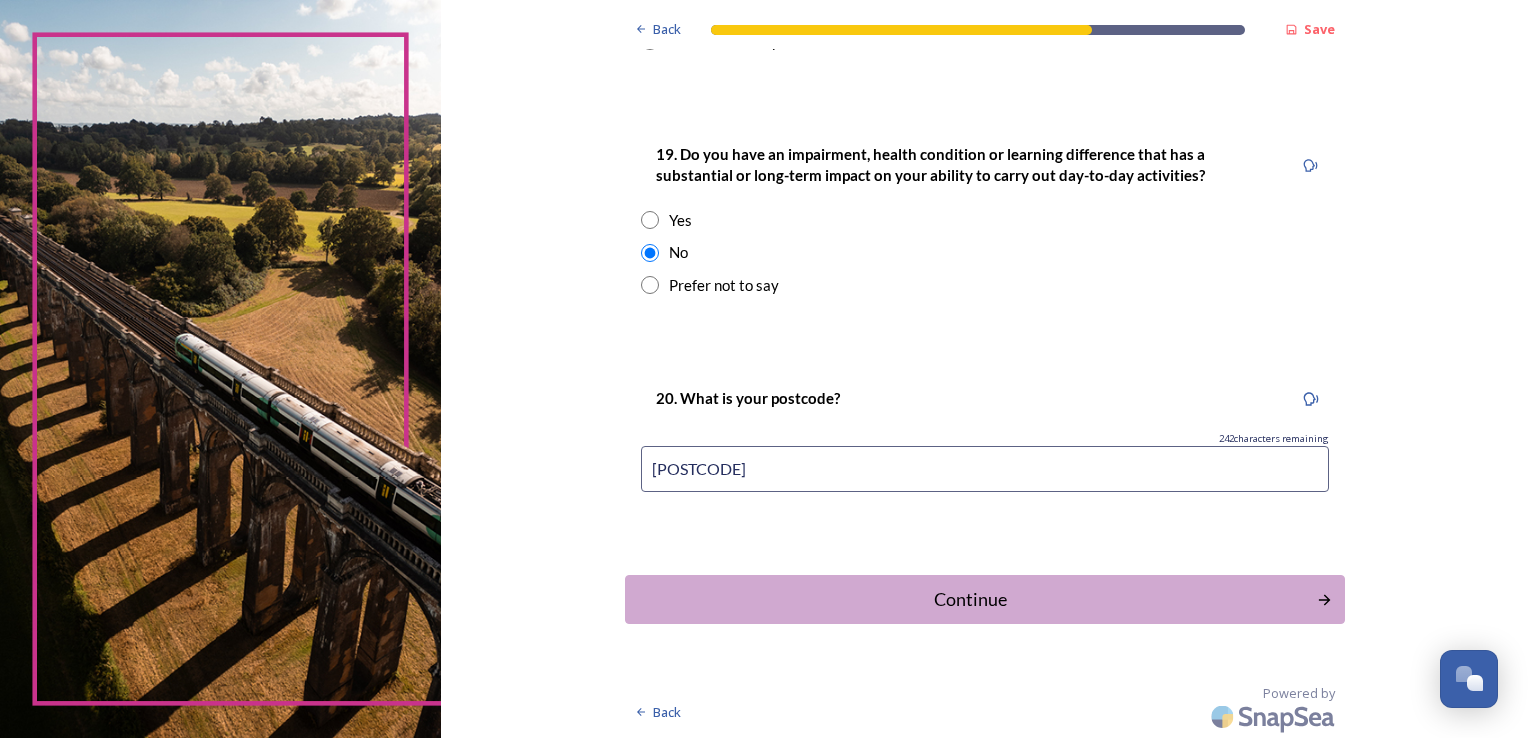 scroll, scrollTop: 991, scrollLeft: 0, axis: vertical 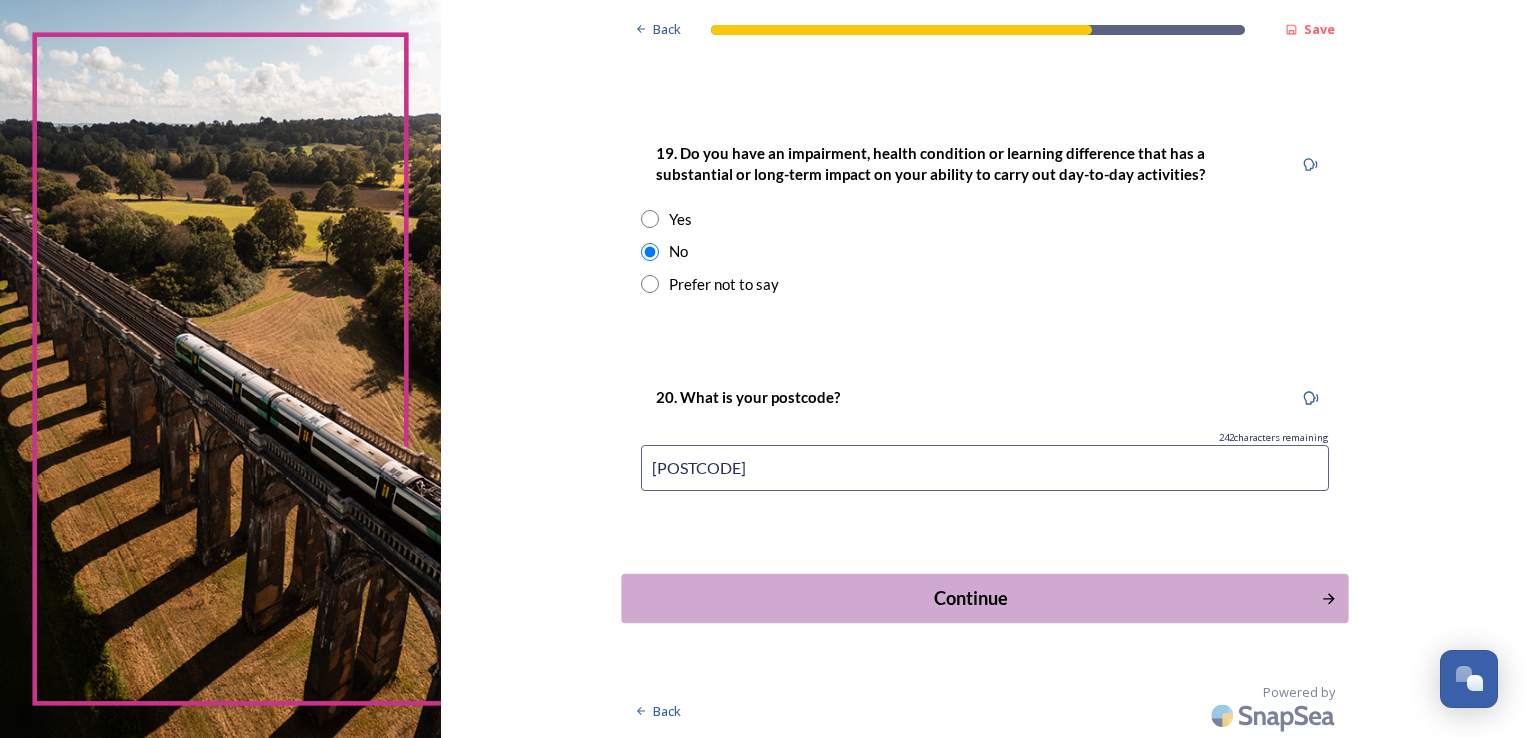 type on "[POSTCODE]" 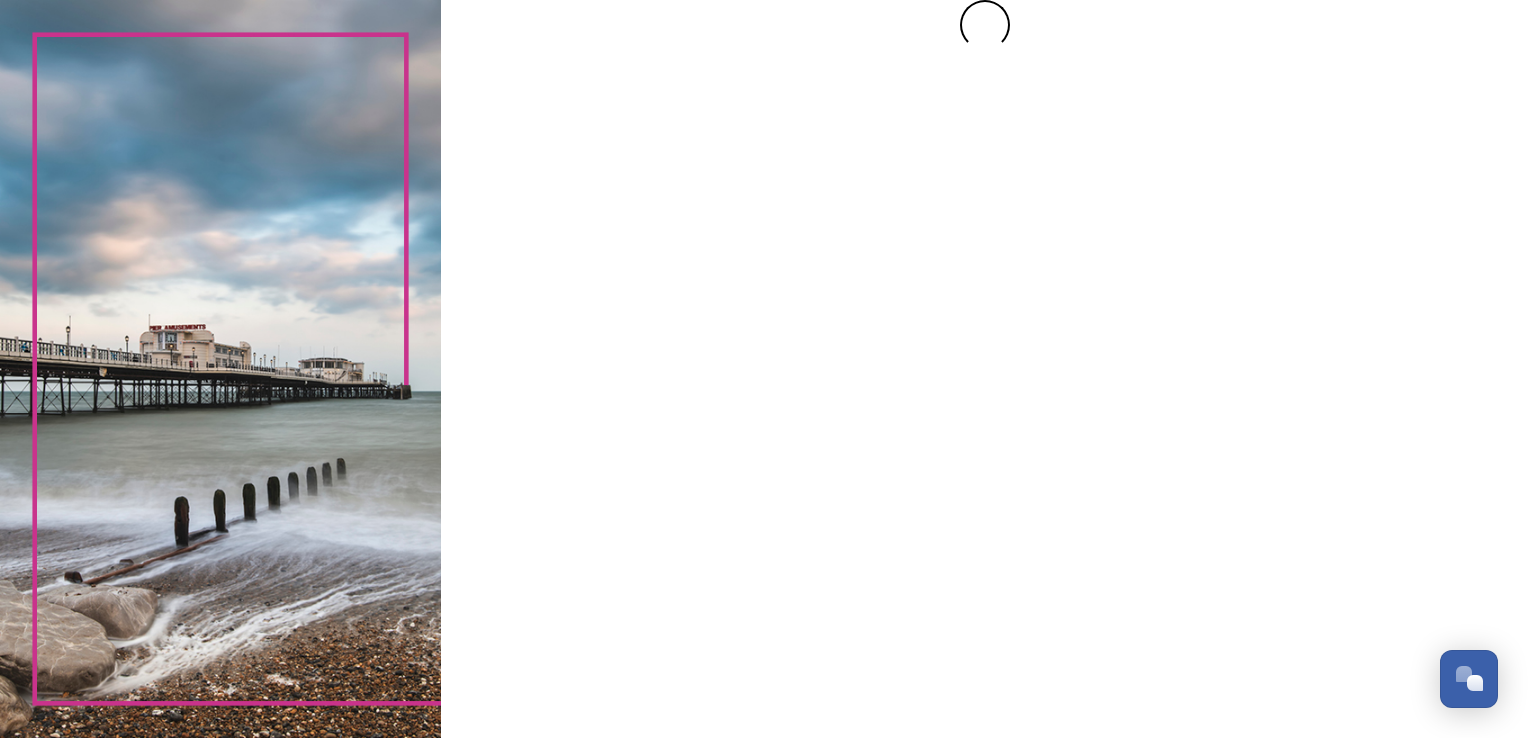 scroll, scrollTop: 0, scrollLeft: 0, axis: both 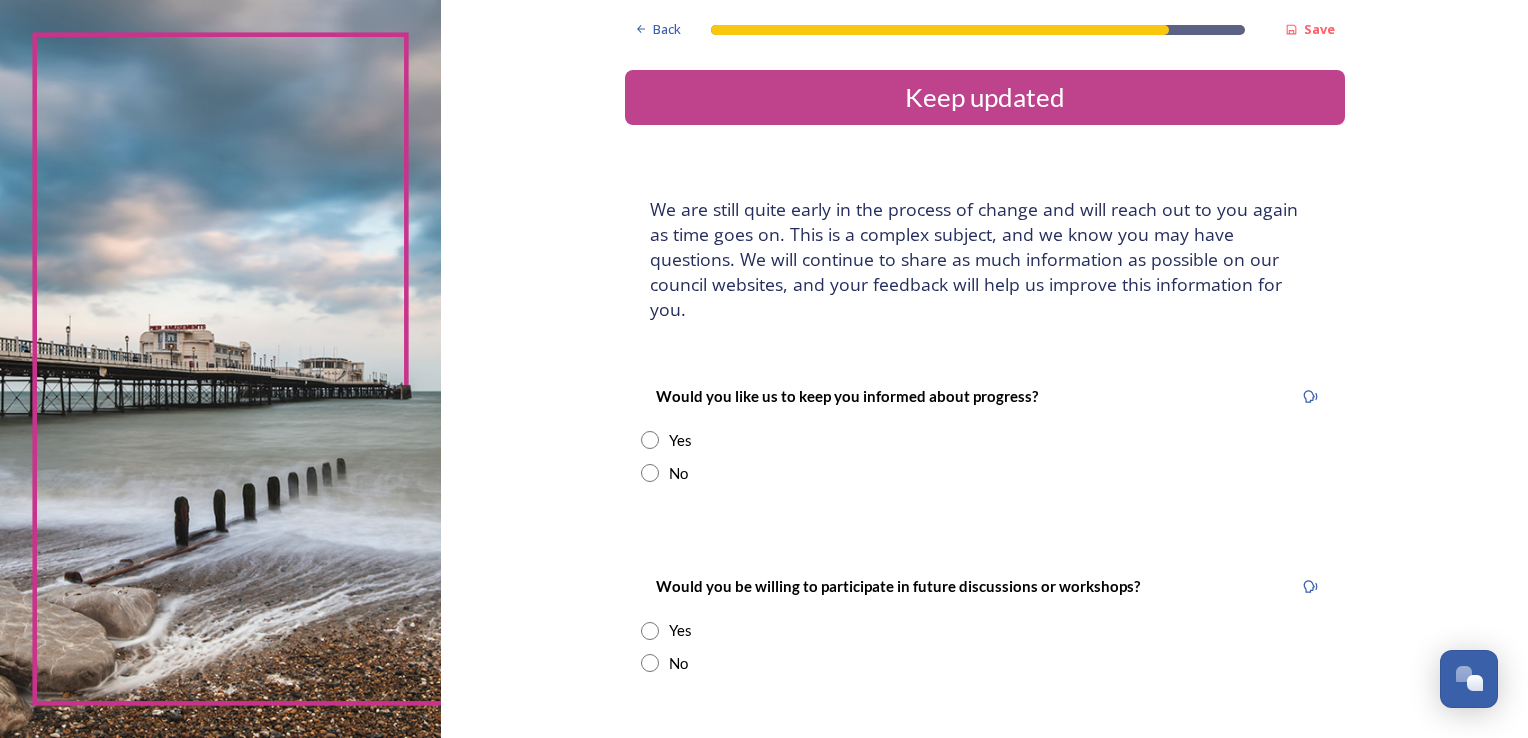 click on "Yes" at bounding box center [985, 440] 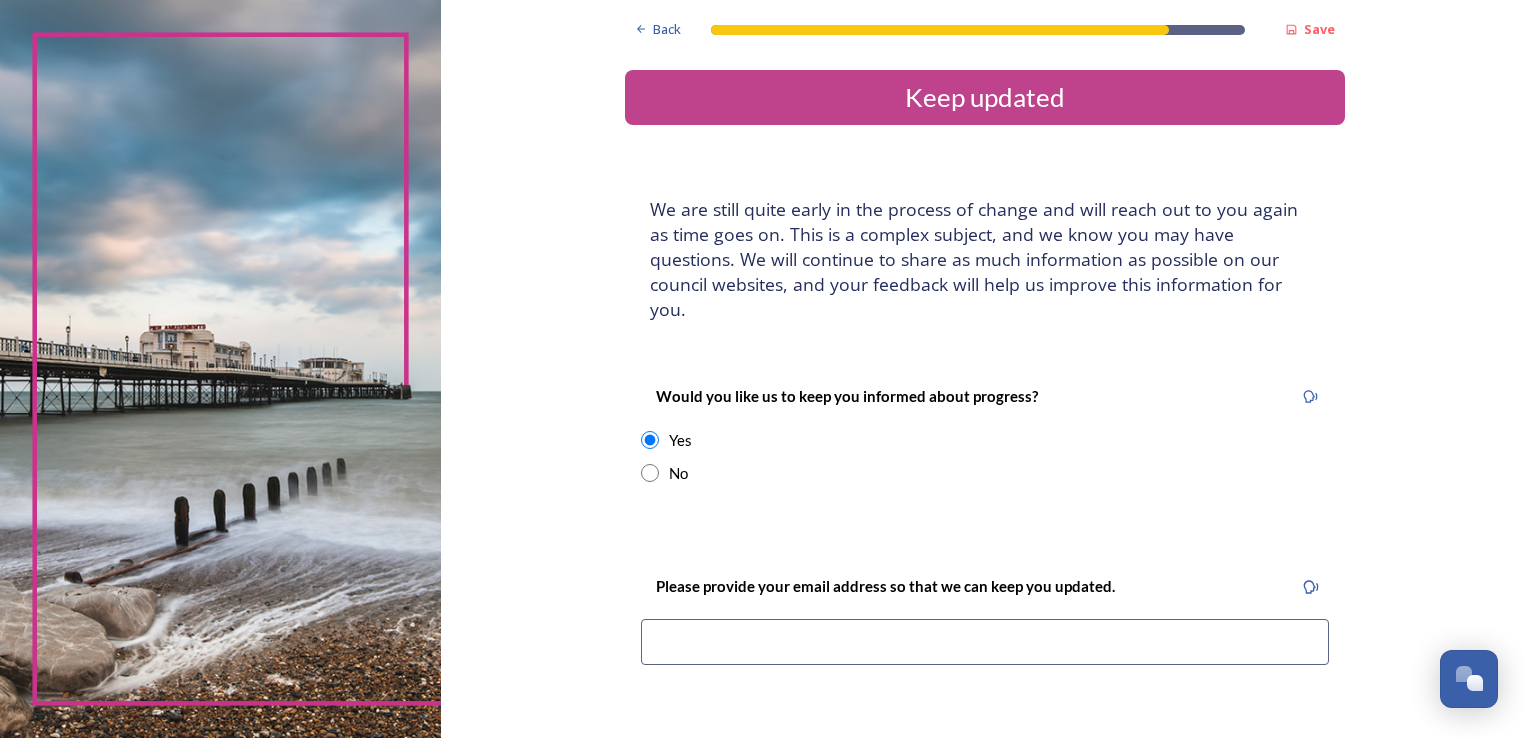 click at bounding box center (985, 642) 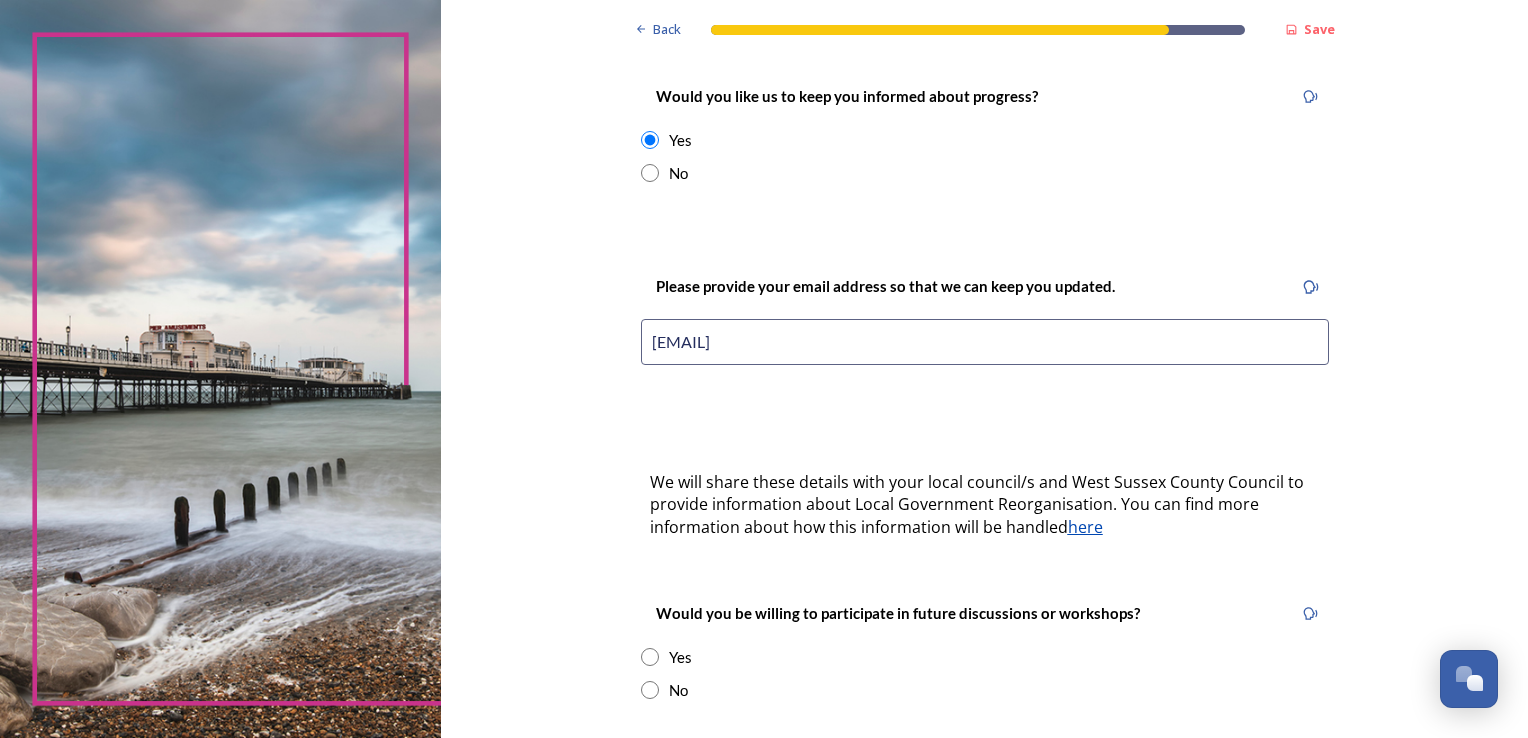 scroll, scrollTop: 400, scrollLeft: 0, axis: vertical 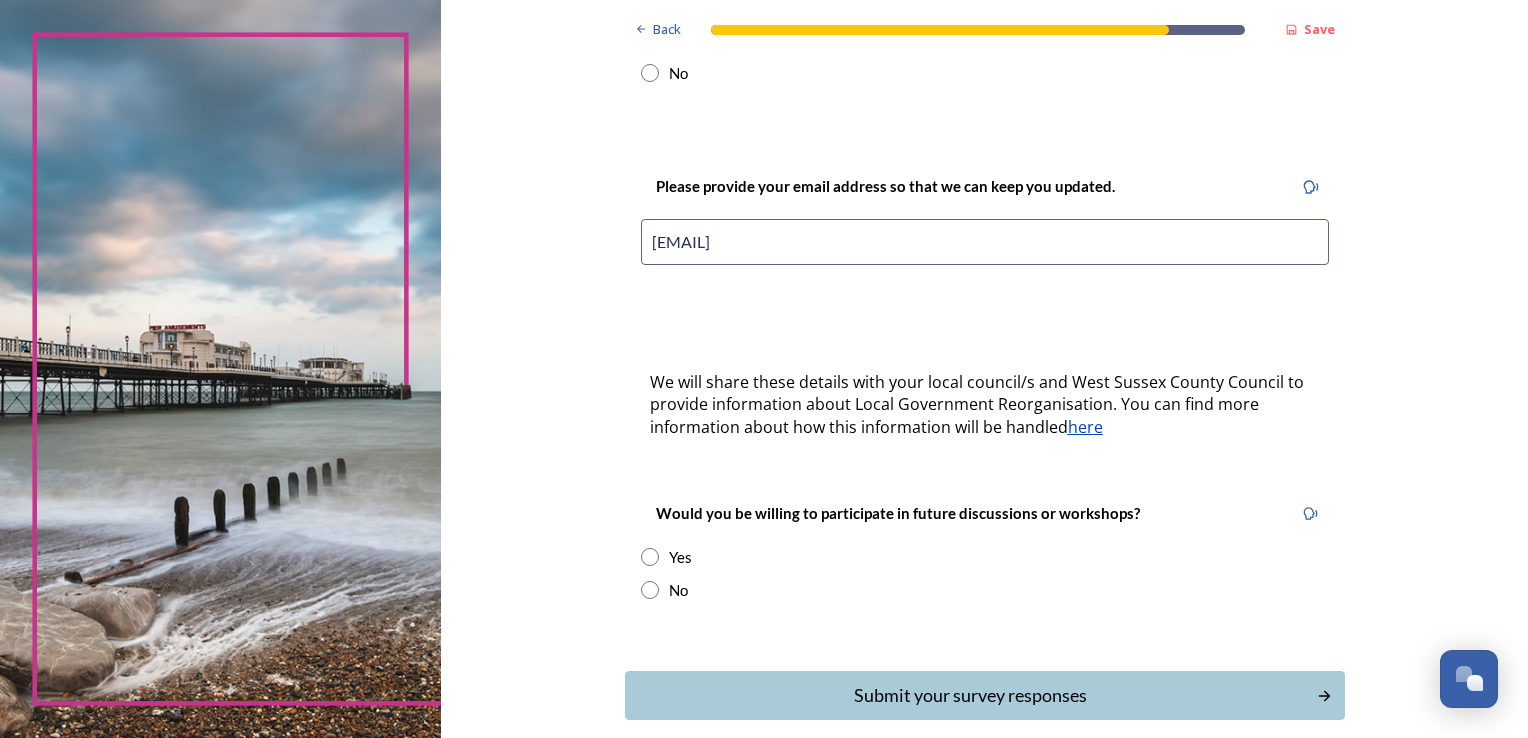 click at bounding box center [650, 590] 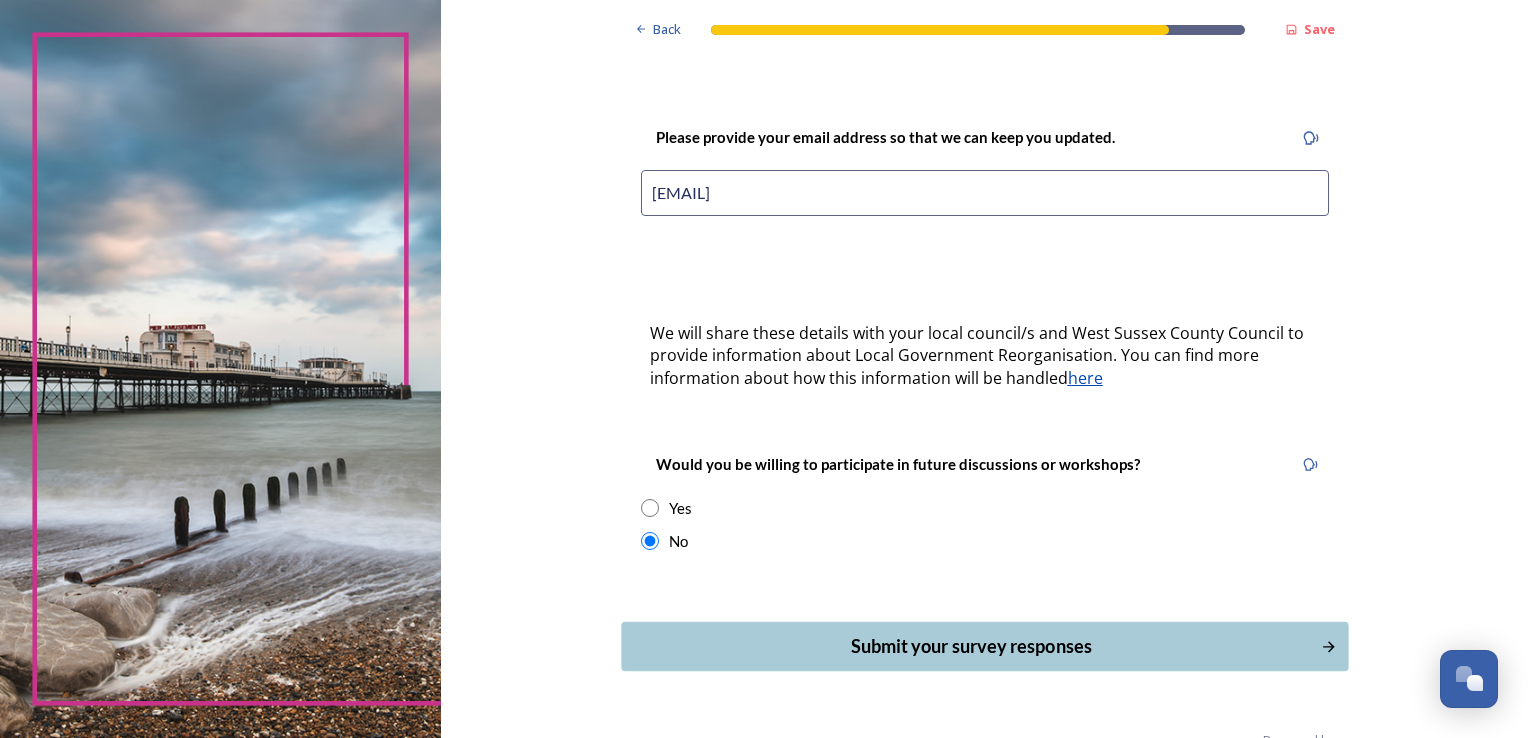 scroll, scrollTop: 472, scrollLeft: 0, axis: vertical 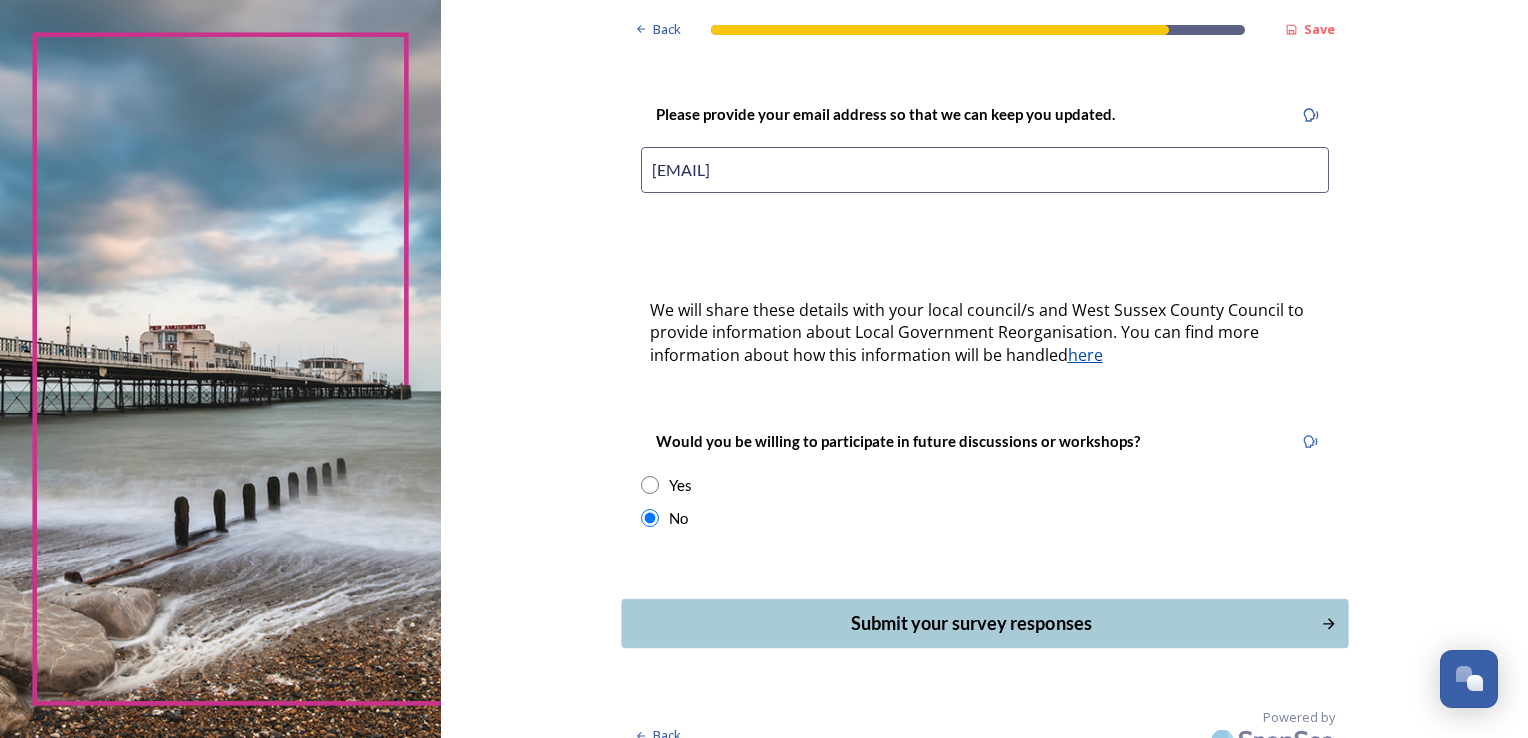 click on "Submit your survey responses" at bounding box center [970, 623] 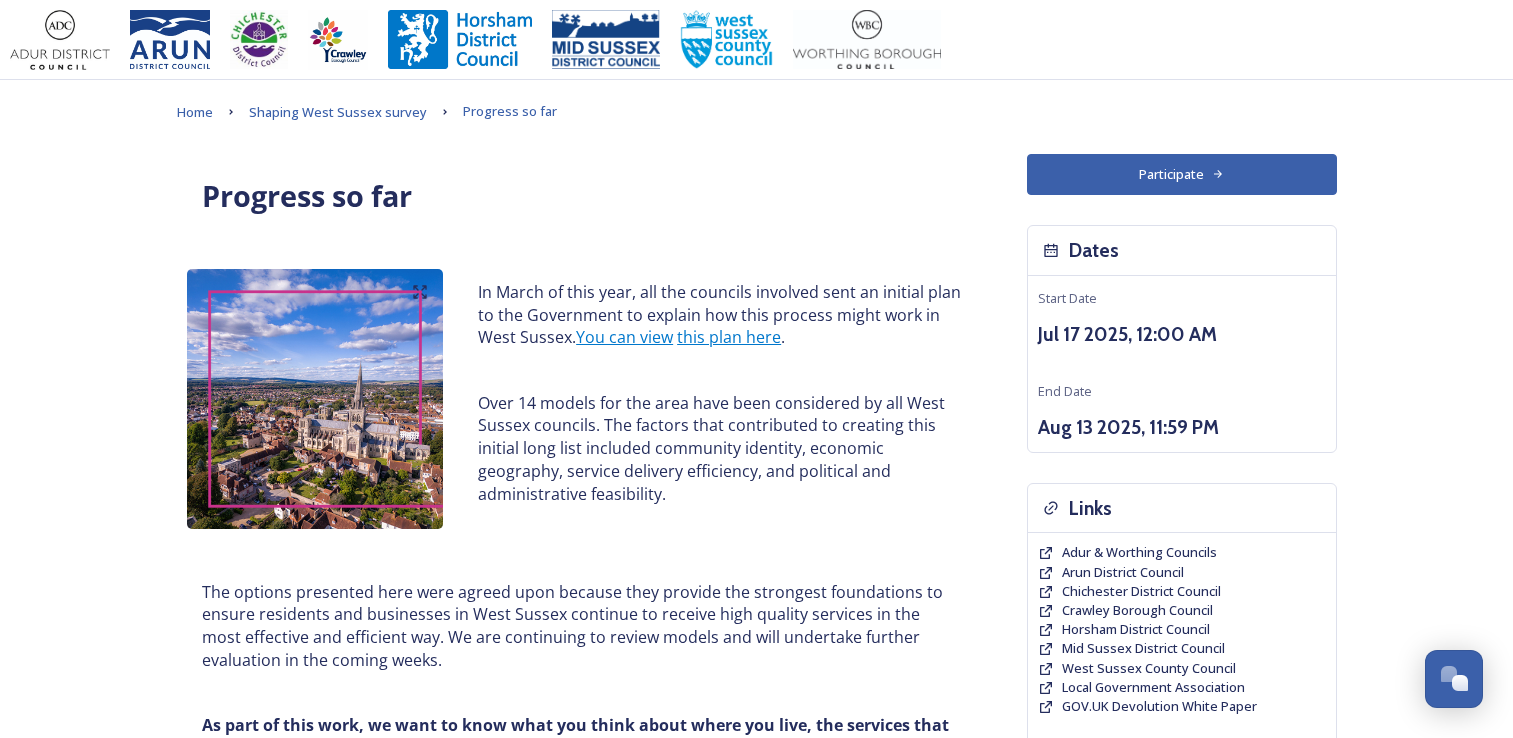 scroll, scrollTop: 440, scrollLeft: 0, axis: vertical 